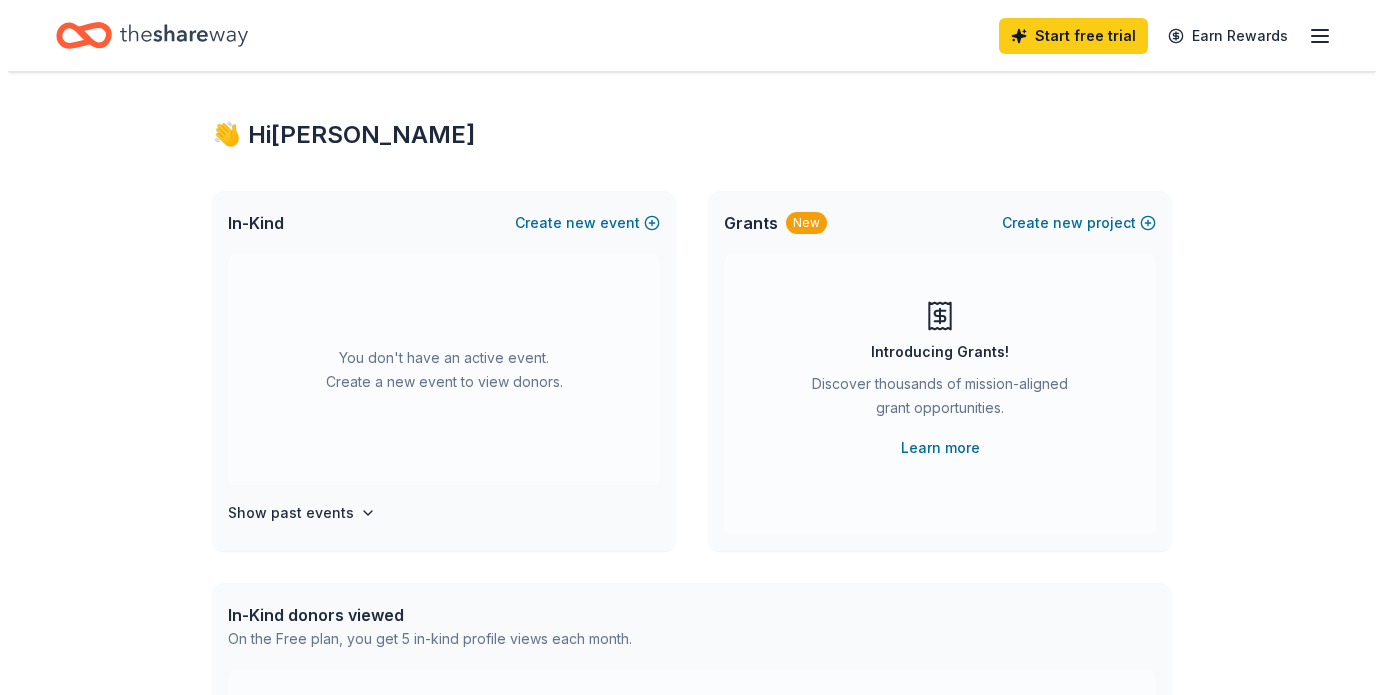 scroll, scrollTop: 0, scrollLeft: 0, axis: both 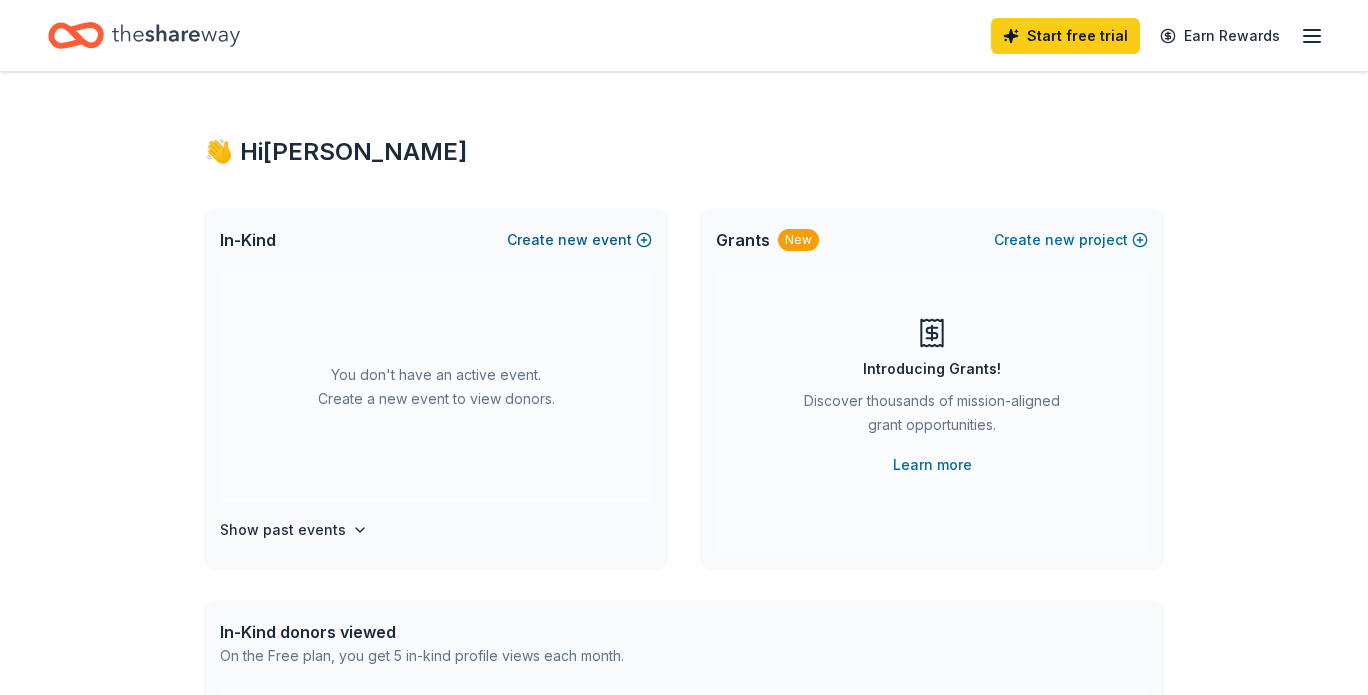click on "Create  new  event" at bounding box center (579, 240) 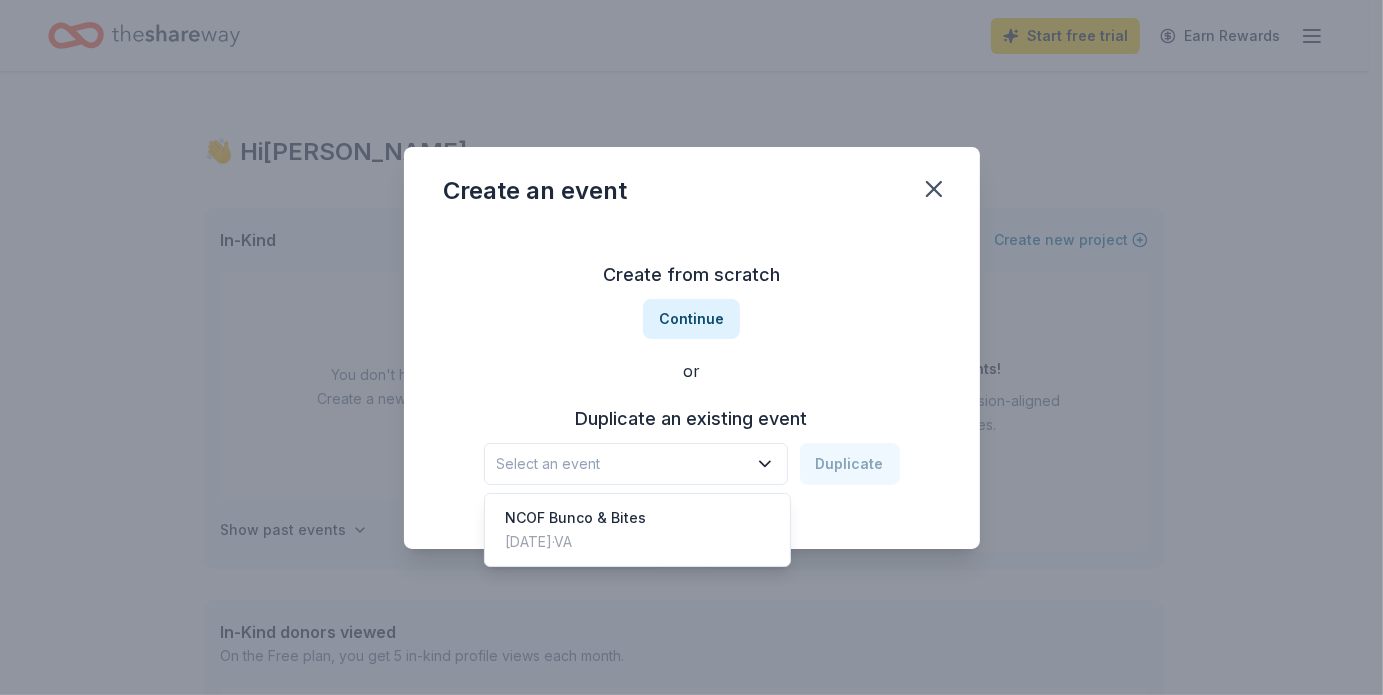 click 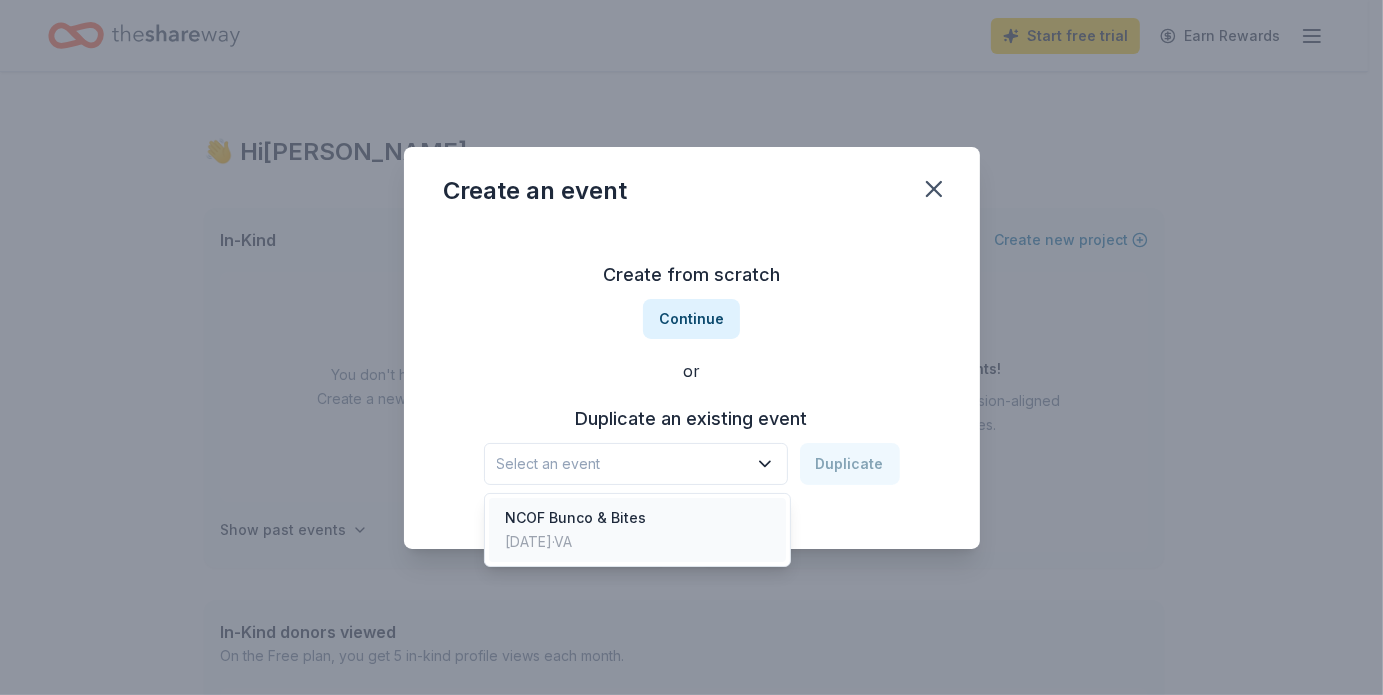 click on "NCOF Bunco & Bites" at bounding box center (575, 518) 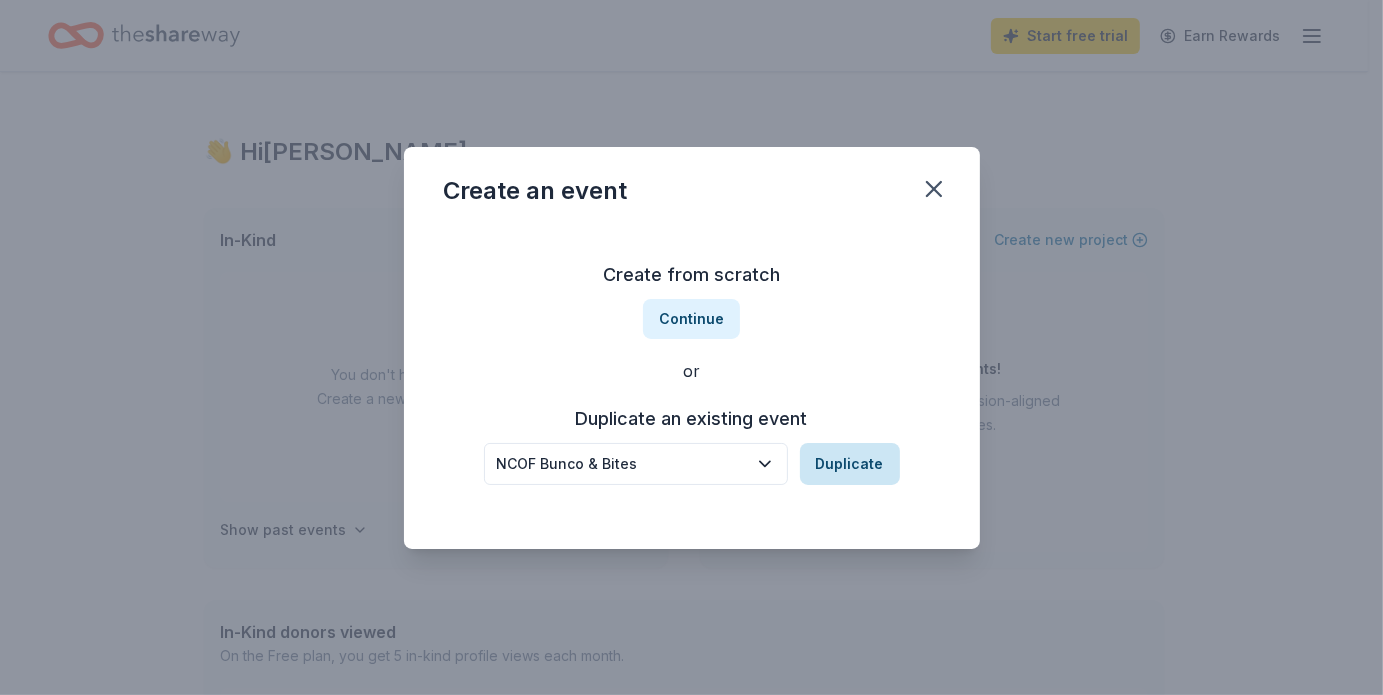 click on "Duplicate" at bounding box center (850, 464) 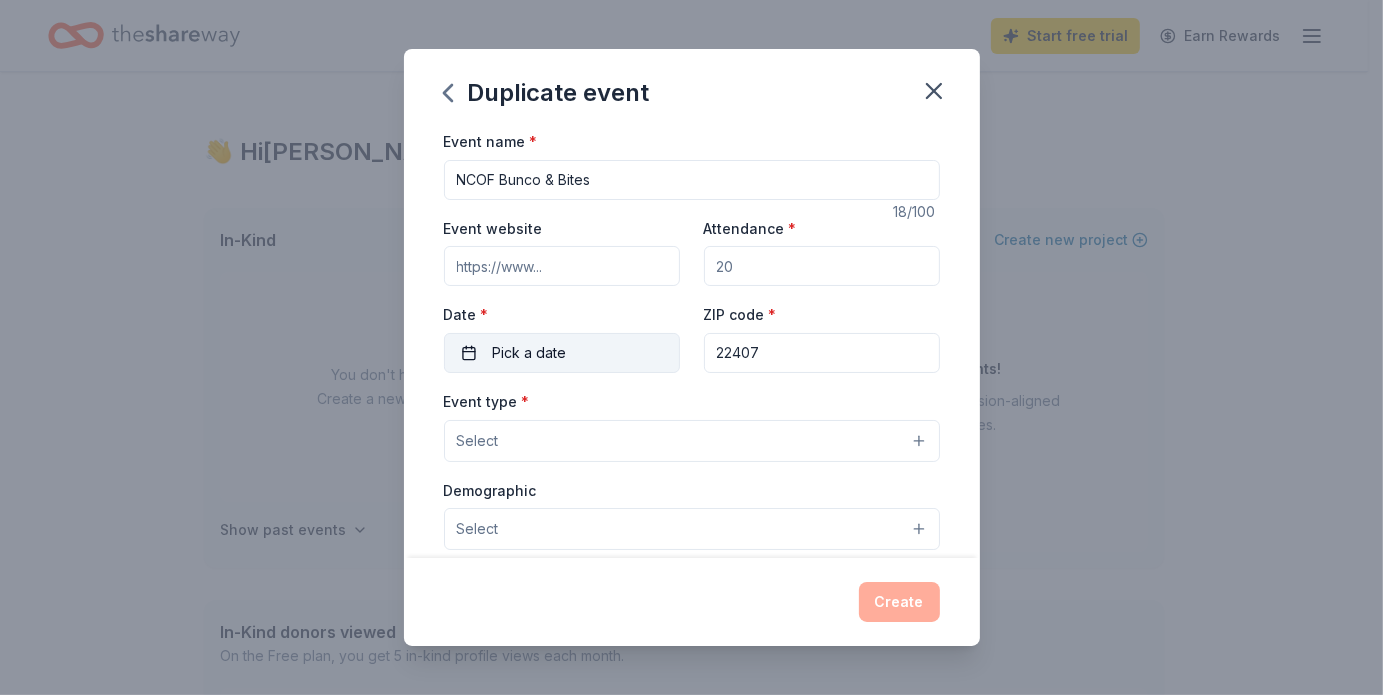 click on "Pick a date" at bounding box center (562, 353) 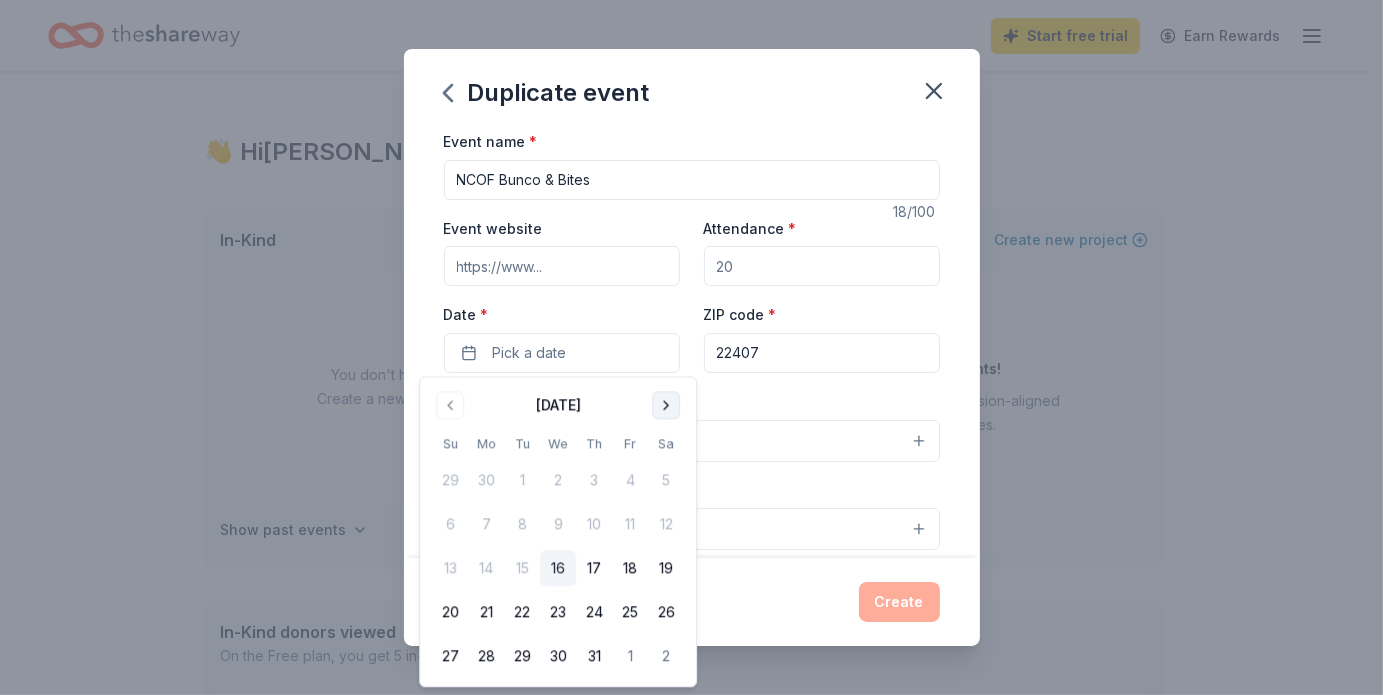 click at bounding box center (666, 405) 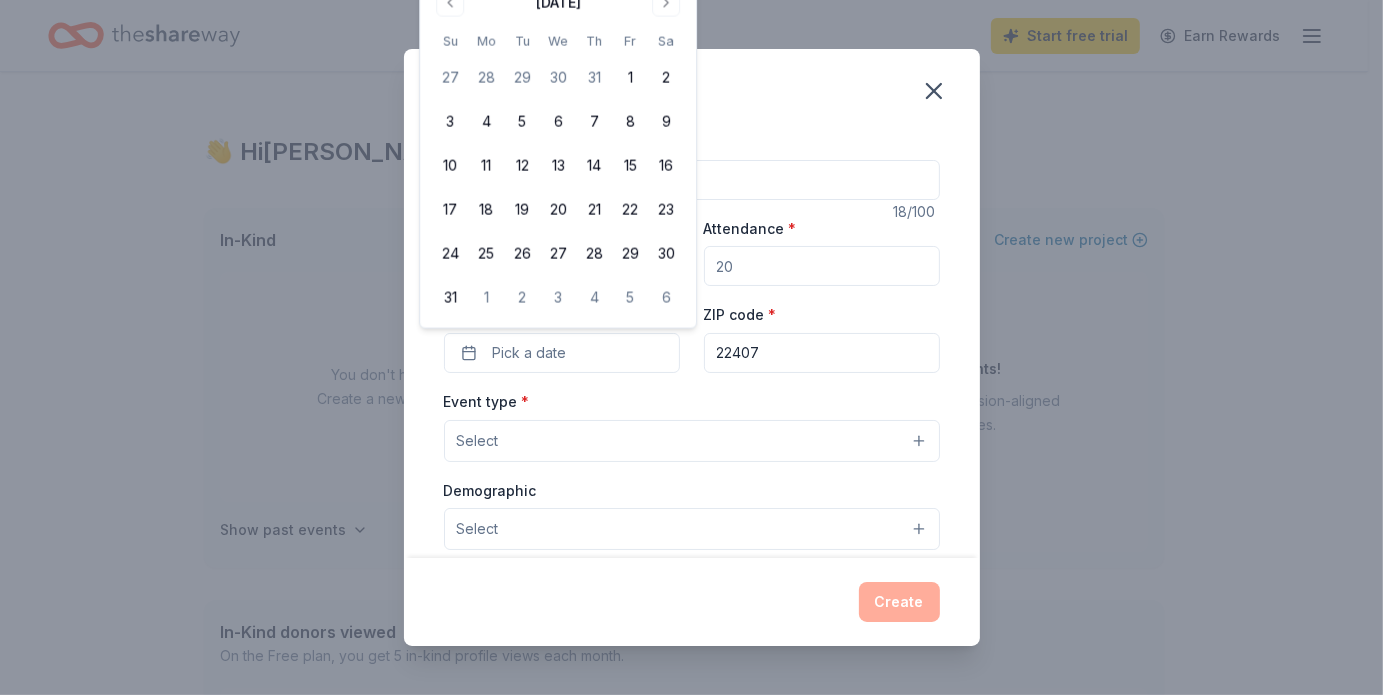 click on "August 2025 Su Mo Tu We Th Fr Sa 27 28 29 30 31 1 2 3 4 5 6 7 8 9 10 11 12 13 14 15 16 17 18 19 20 21 22 23 24 25 26 27 28 29 30 31 1 2 3 4 5 6" at bounding box center [558, 151] 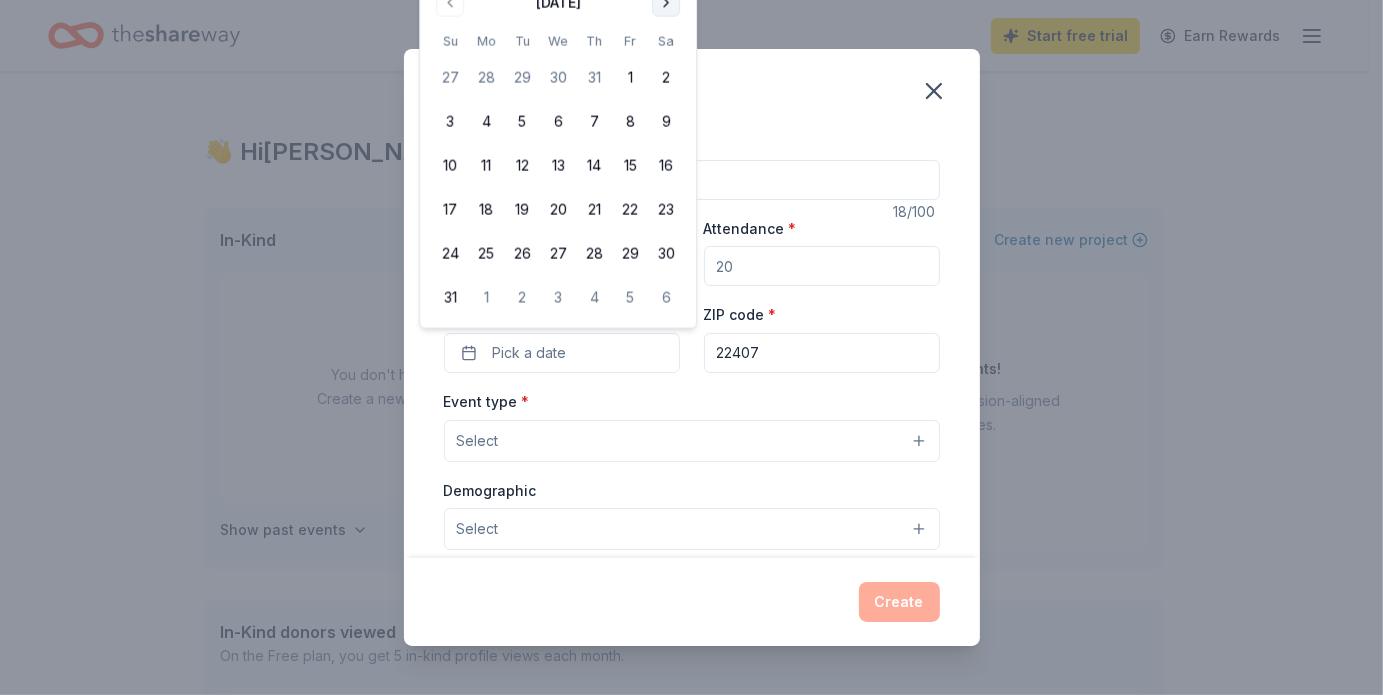click at bounding box center [666, 3] 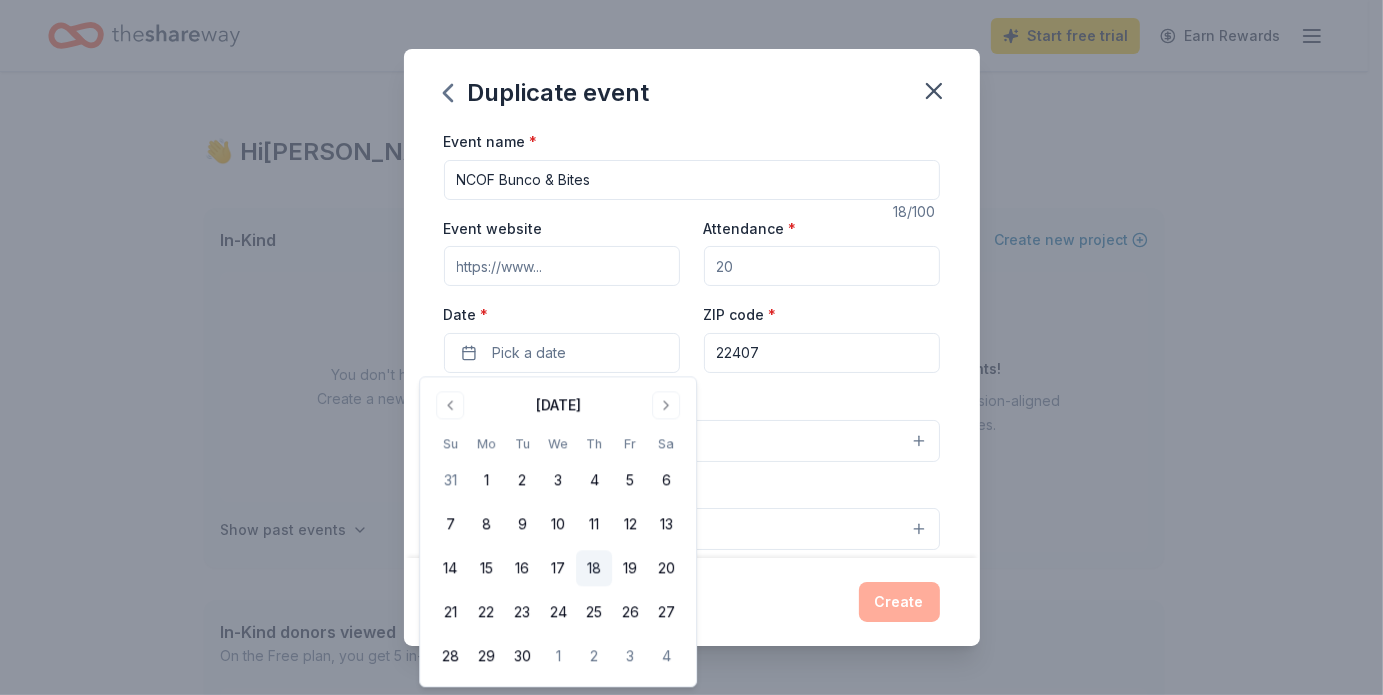 click on "18" at bounding box center (594, 569) 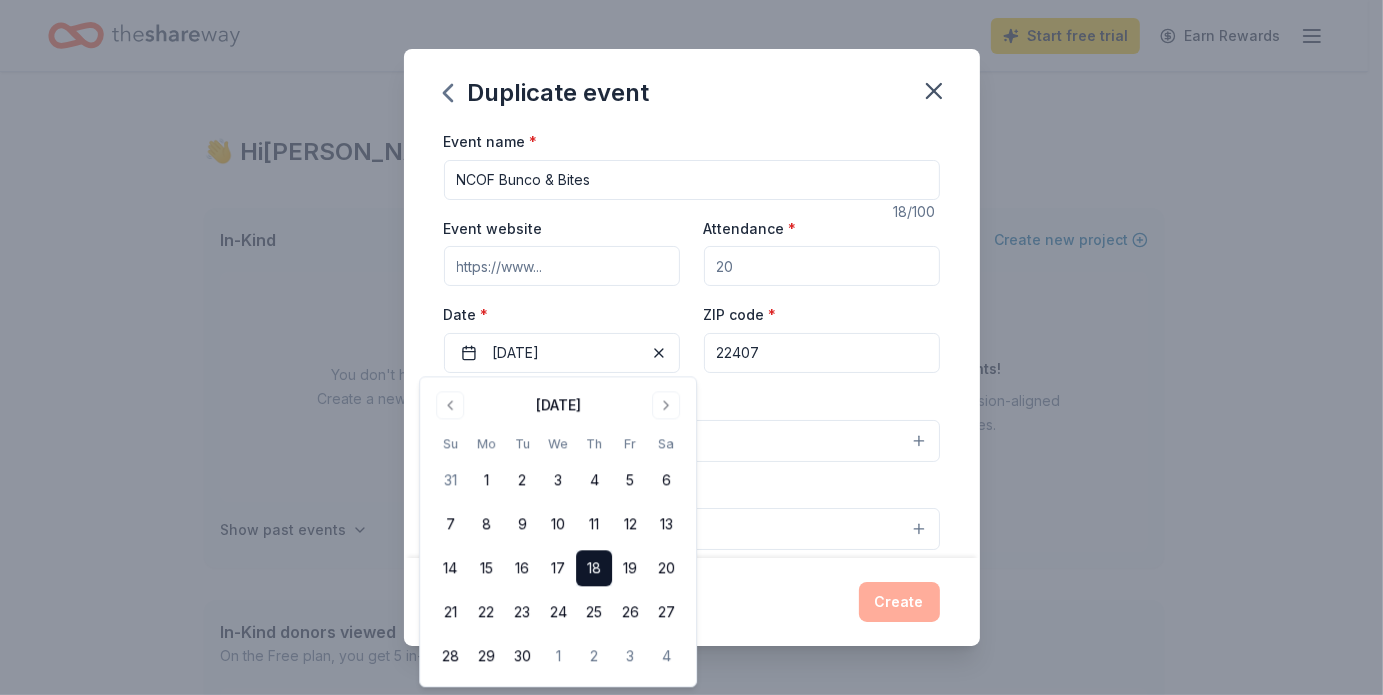 click on "Event website" at bounding box center [562, 266] 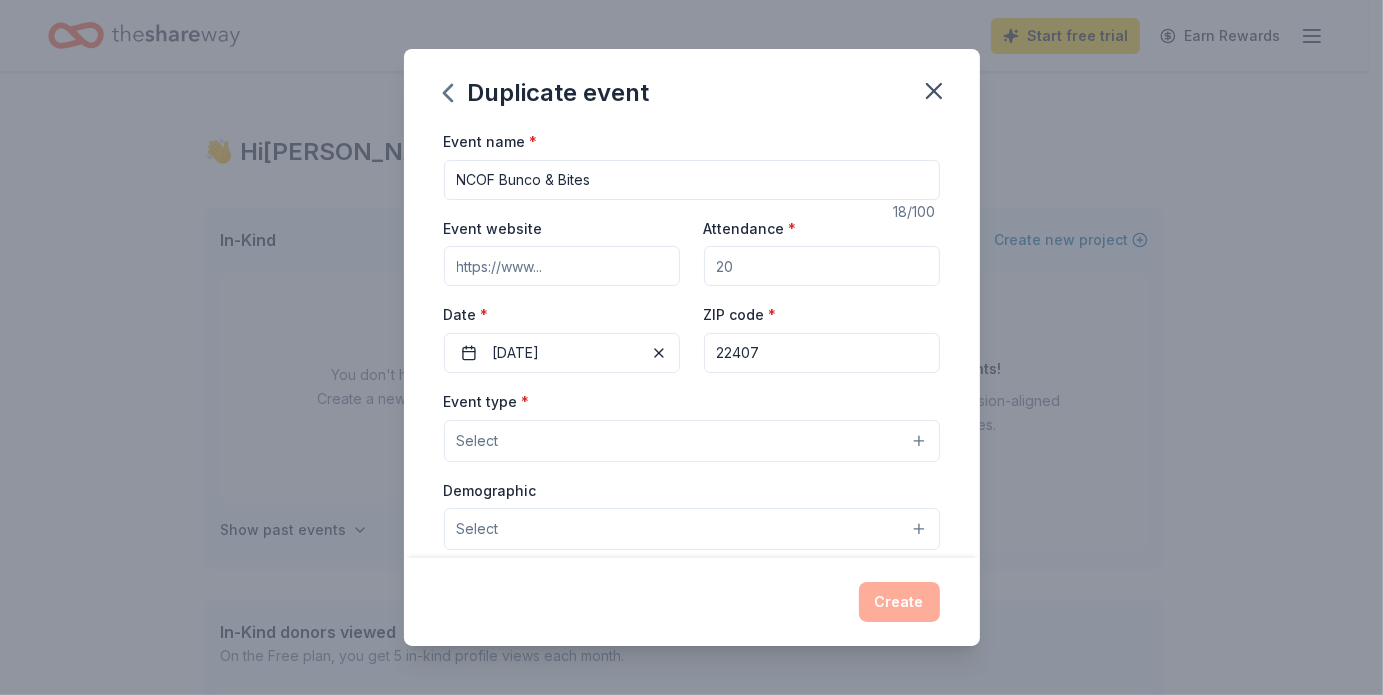 click on "Event website" at bounding box center (562, 266) 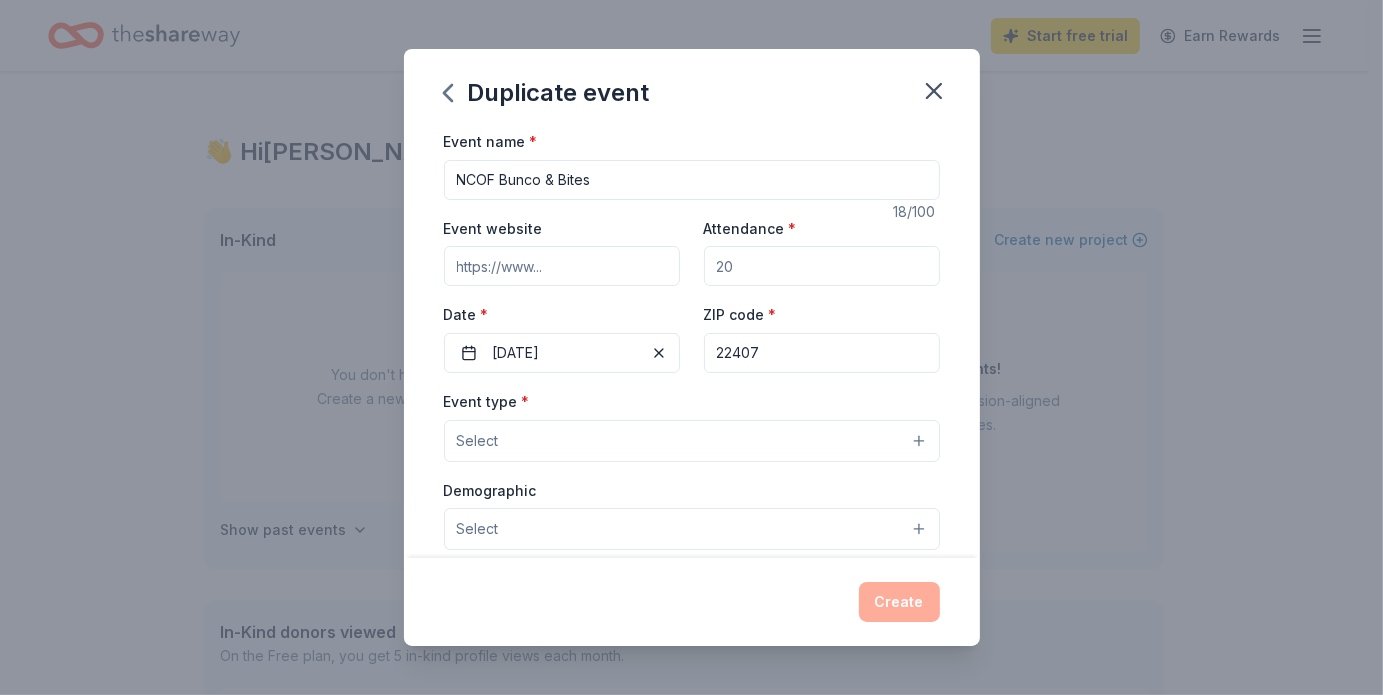 paste on "https://newcomersandoldfriends.com/bunco-%26-bites" 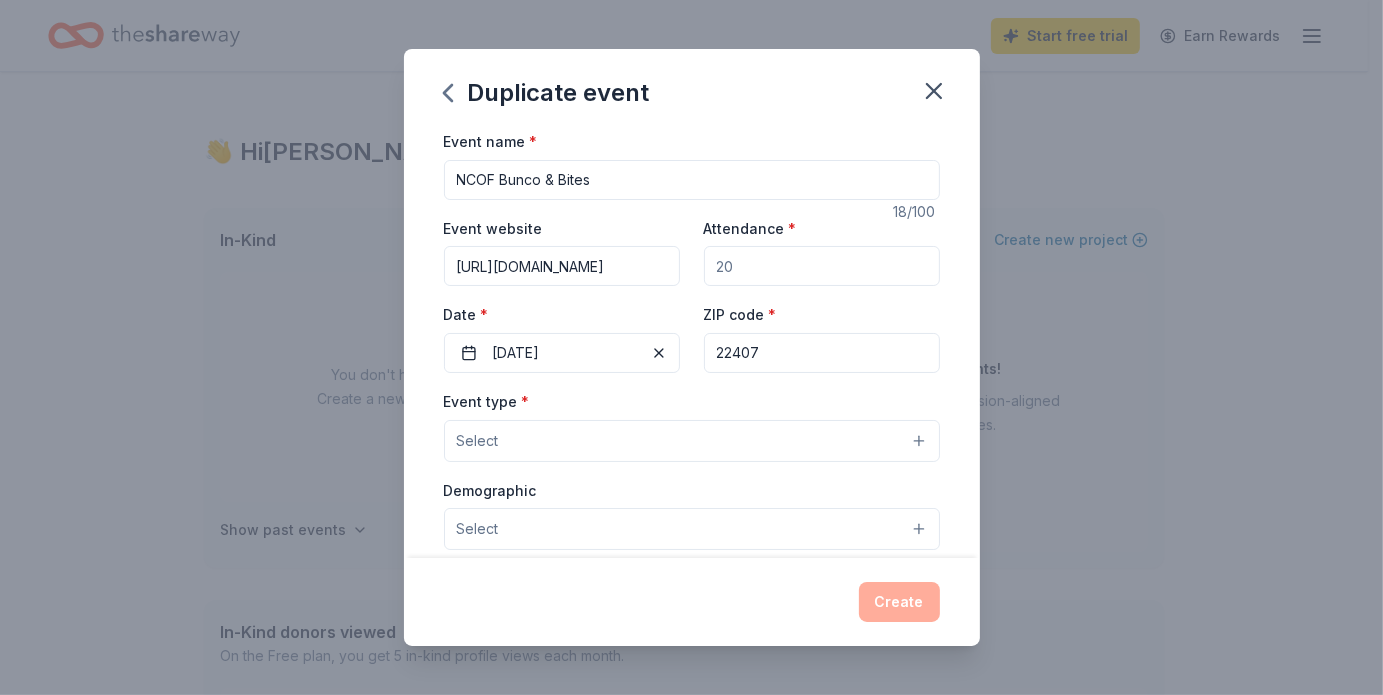 scroll, scrollTop: 0, scrollLeft: 168, axis: horizontal 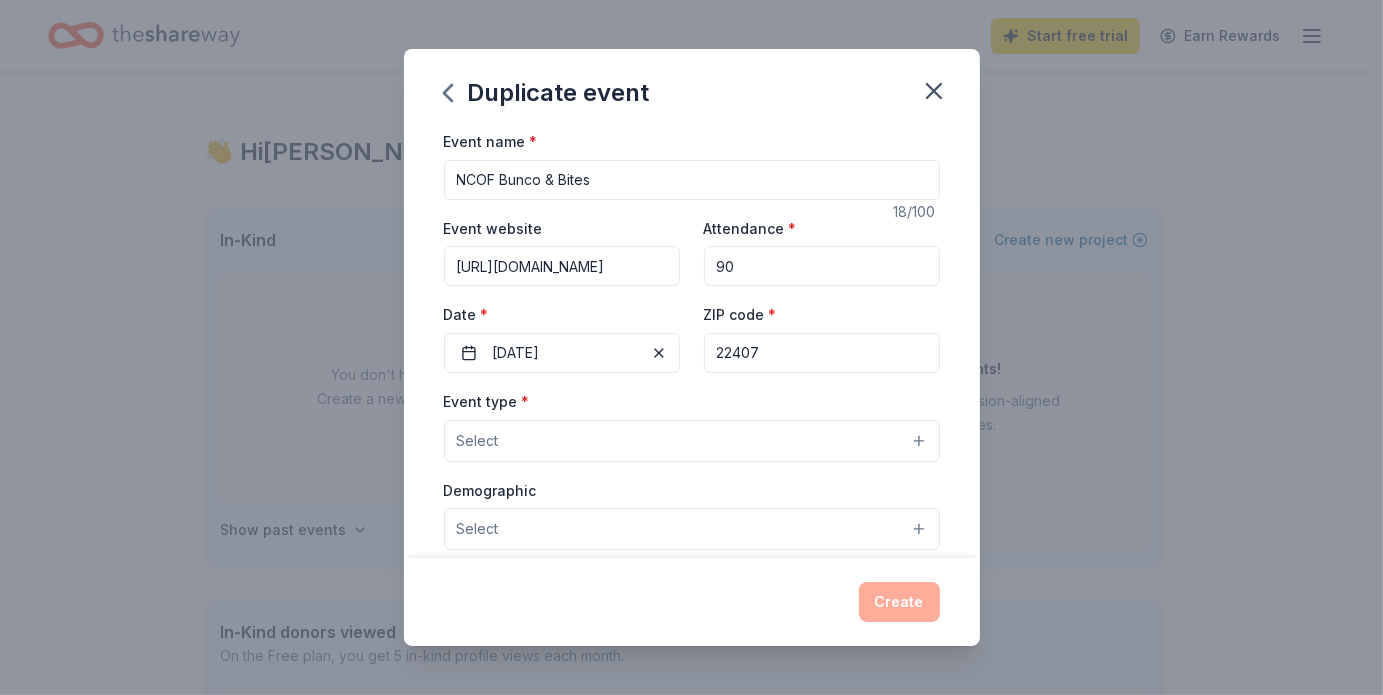 type on "90" 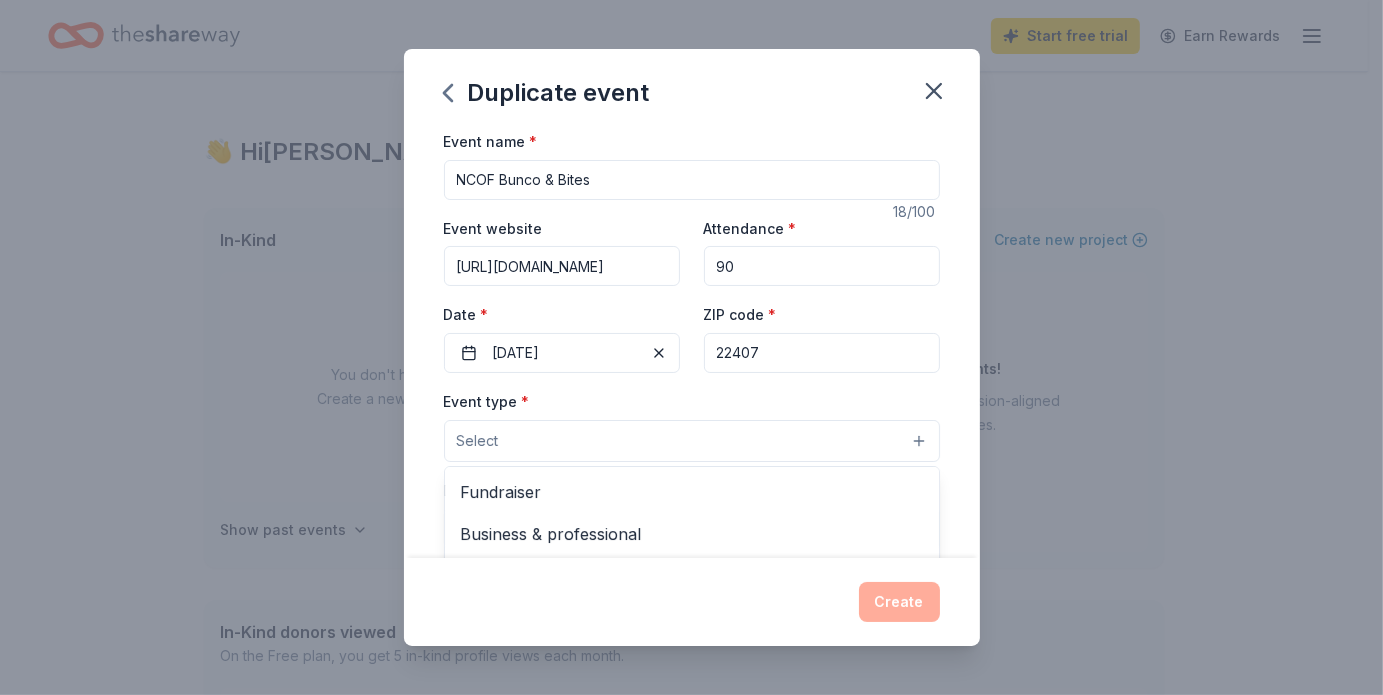 click on "Select" at bounding box center [692, 441] 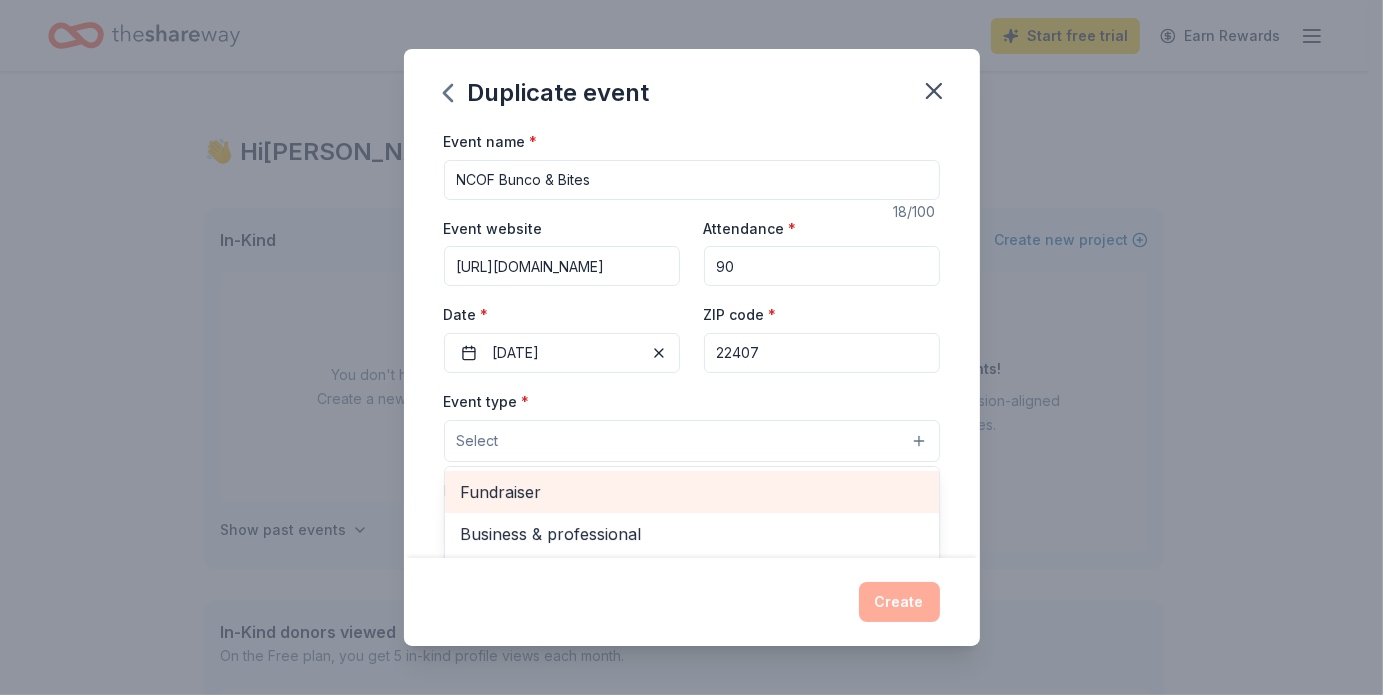 click on "Fundraiser" at bounding box center (692, 492) 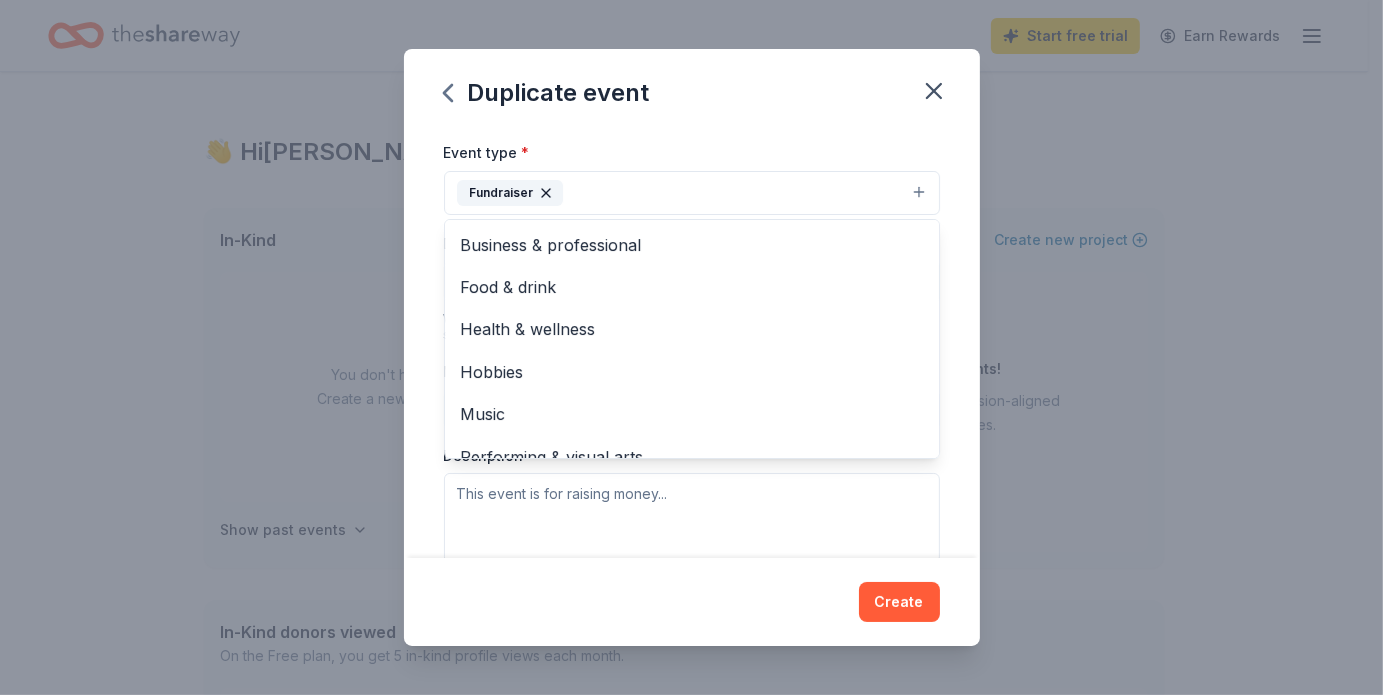 scroll, scrollTop: 251, scrollLeft: 0, axis: vertical 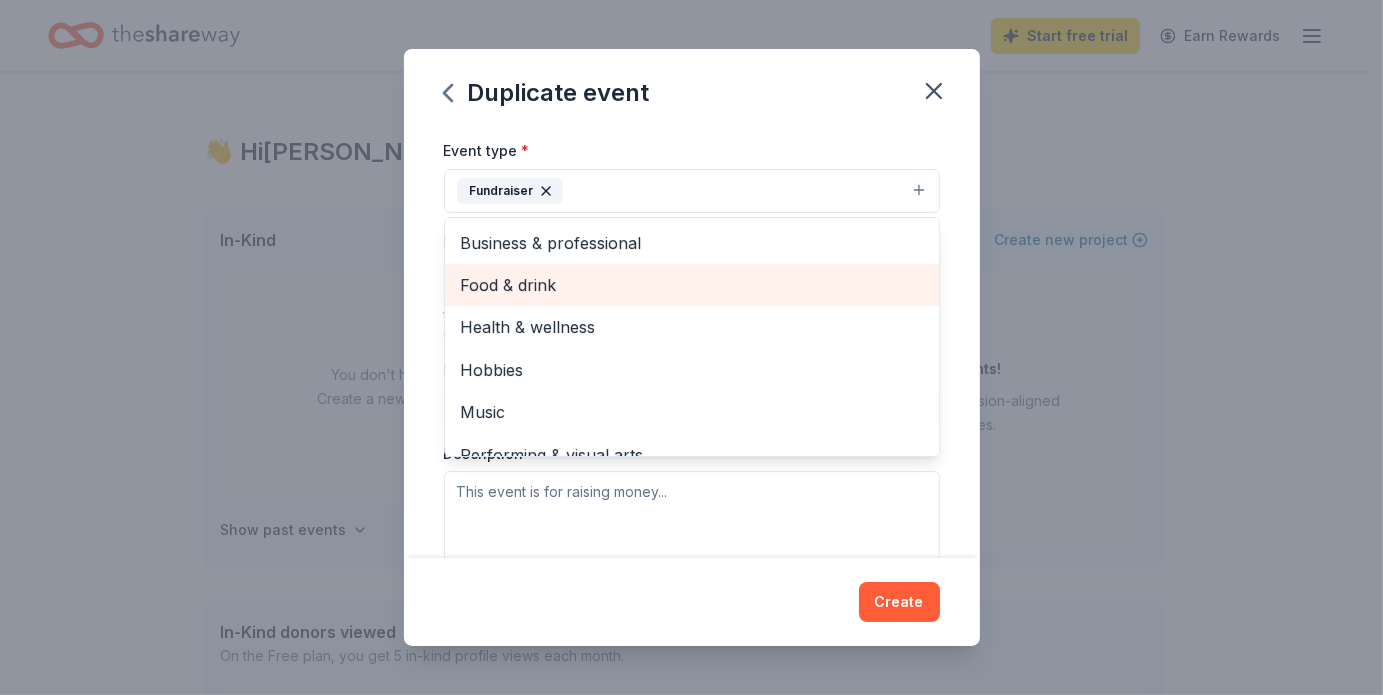 click on "Food & drink" at bounding box center [692, 285] 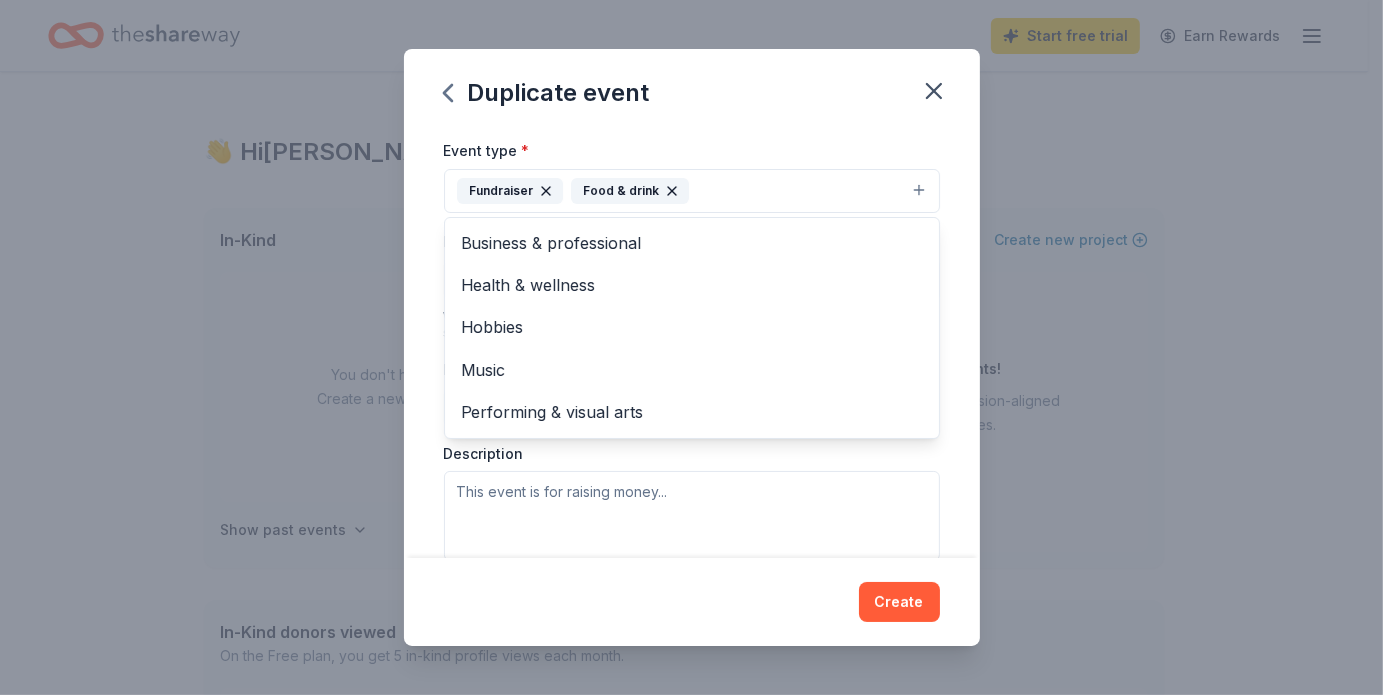 click on "Event name * NCOF Bunco & Bites 18 /100 Event website https://newcomersandoldfriends.com/bunco-%26-bites Attendance * 90 Date * 09/18/2025 ZIP code * 22407 Event type * Fundraiser Food & drink Business & professional Health & wellness Hobbies Music Performing & visual arts Demographic Select We use this information to help brands find events with their target demographic to sponsor their products. Mailing address Apt/unit Description What are you looking for? * Auction & raffle Meals Snacks Desserts Alcohol Beverages Send me reminders Email me reminders of donor application deadlines Recurring event Copy donors Saved Applied Approved Received Declined Not interested All copied donors will be given "saved" status in your new event. Companies that are no longer donating will not be copied." at bounding box center [692, 343] 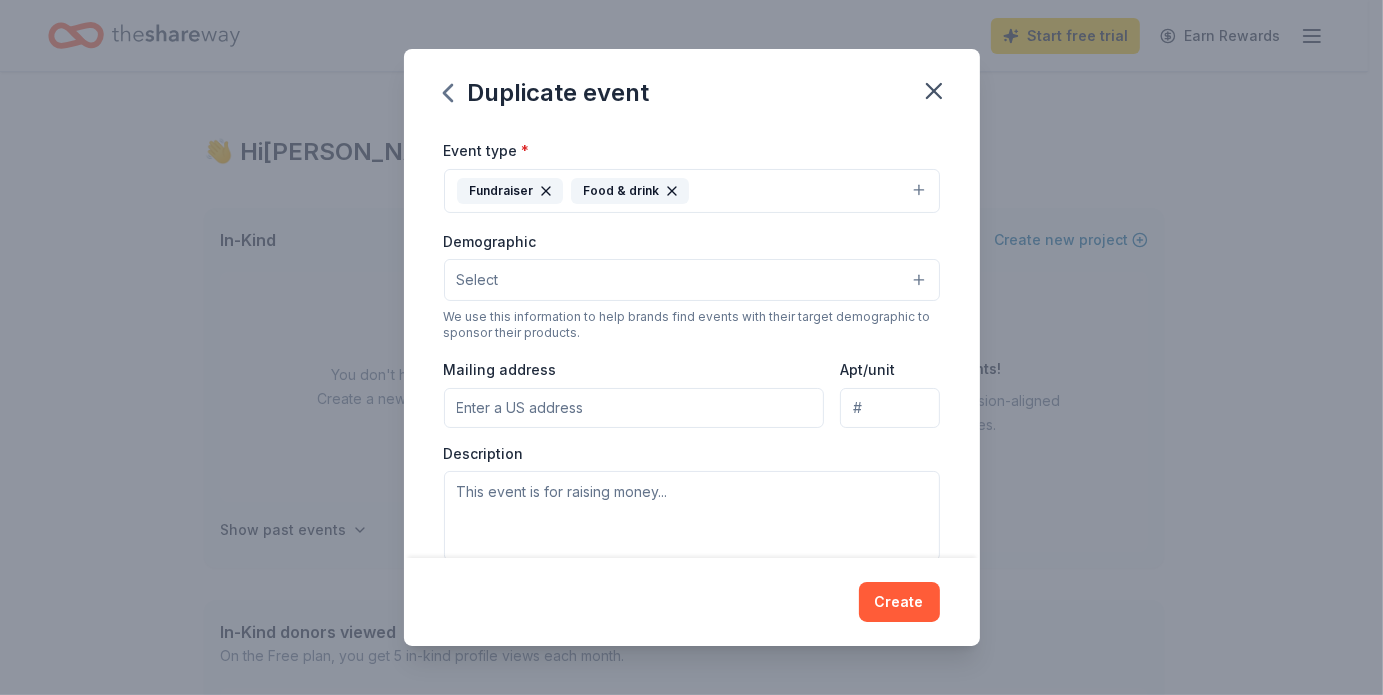 click on "Select" at bounding box center (692, 280) 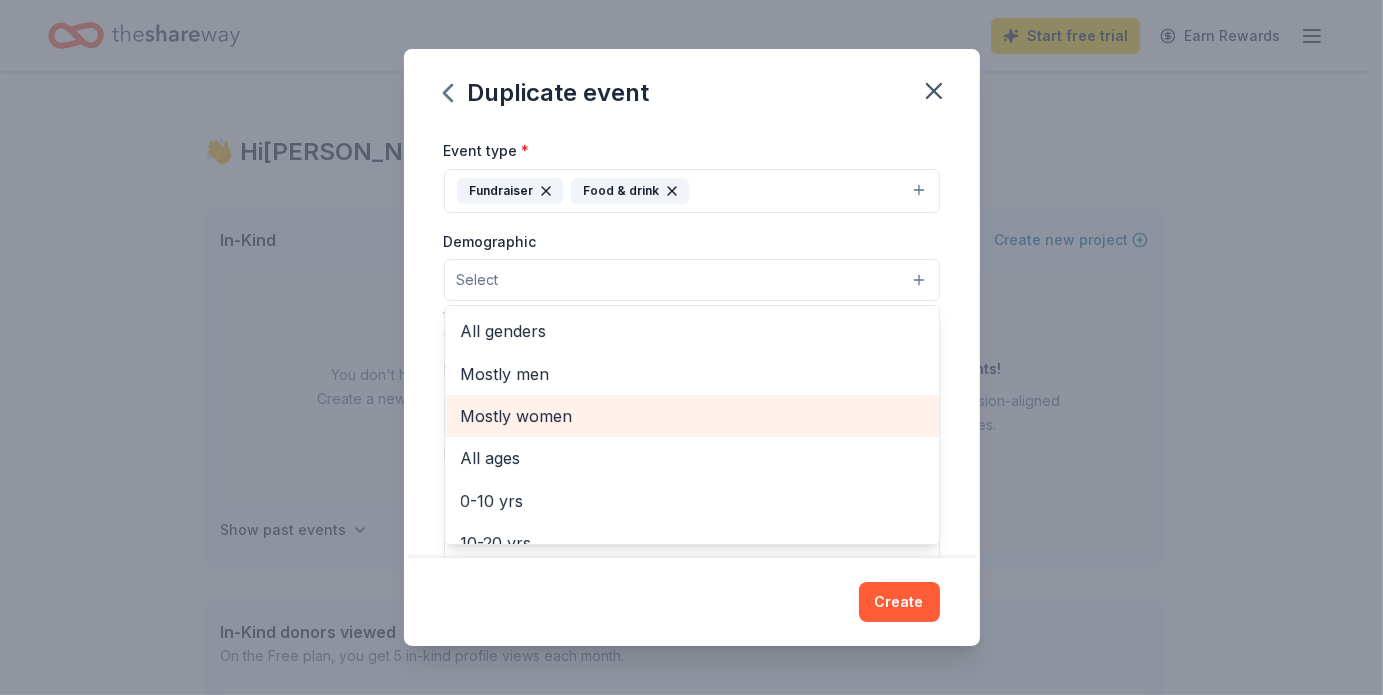 click on "Mostly women" at bounding box center (692, 416) 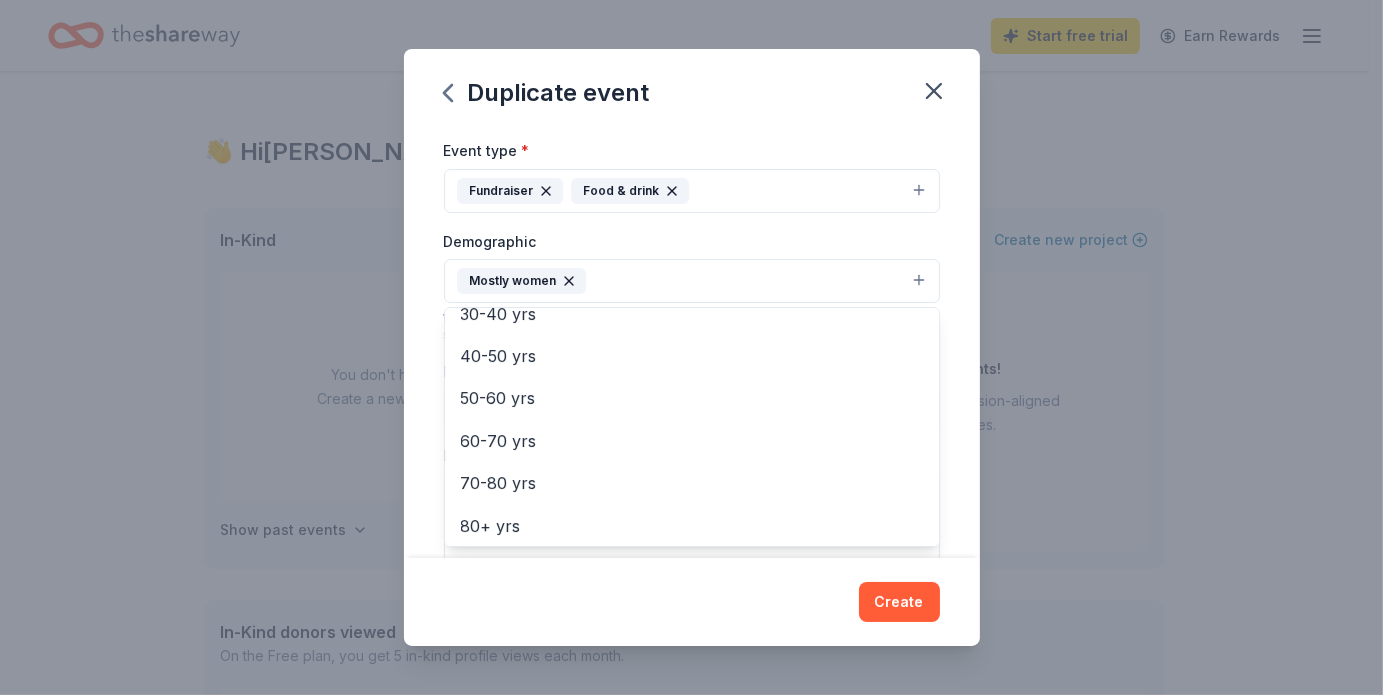 scroll, scrollTop: 278, scrollLeft: 0, axis: vertical 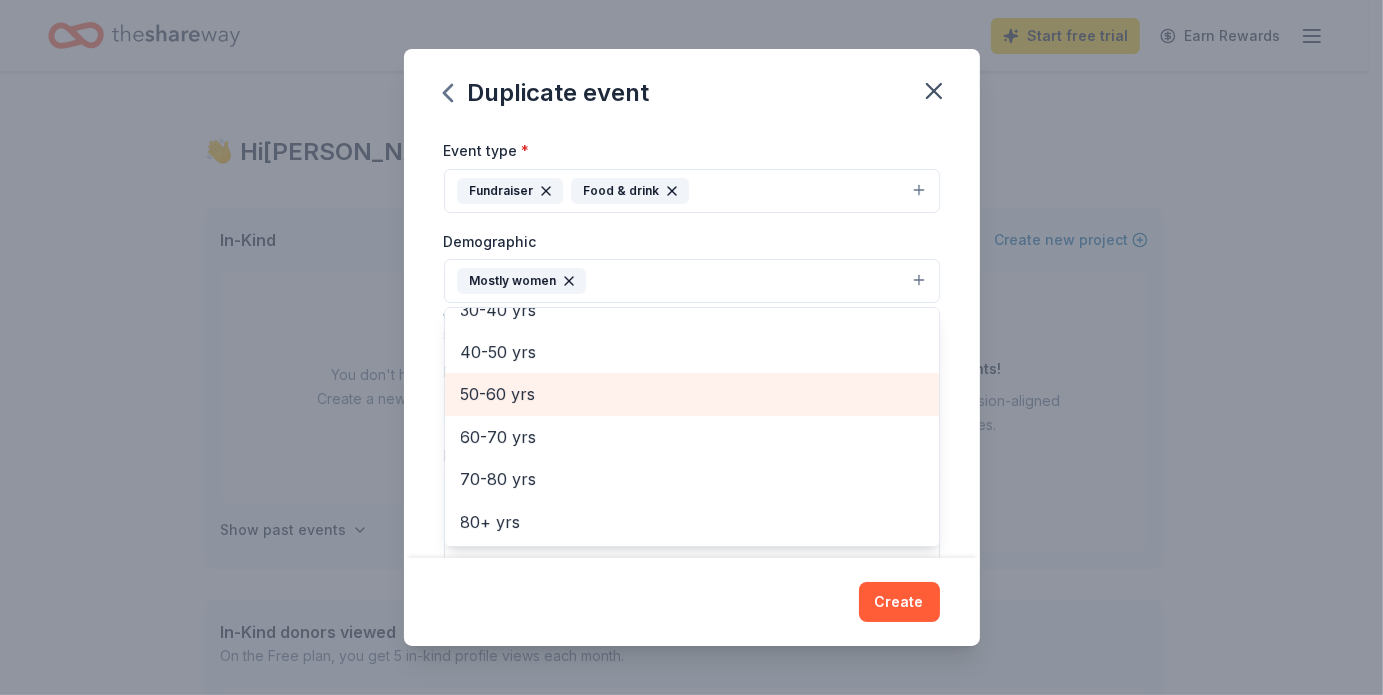 click on "50-60 yrs" at bounding box center (692, 394) 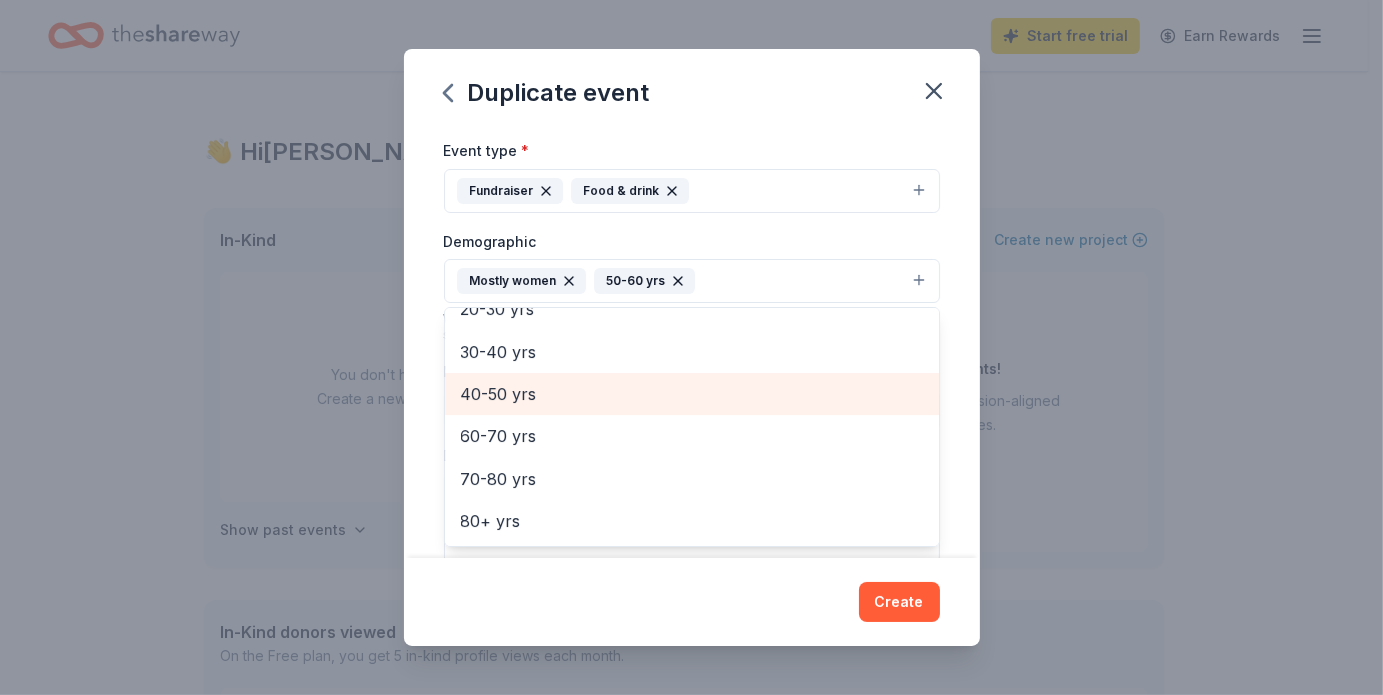 scroll, scrollTop: 236, scrollLeft: 0, axis: vertical 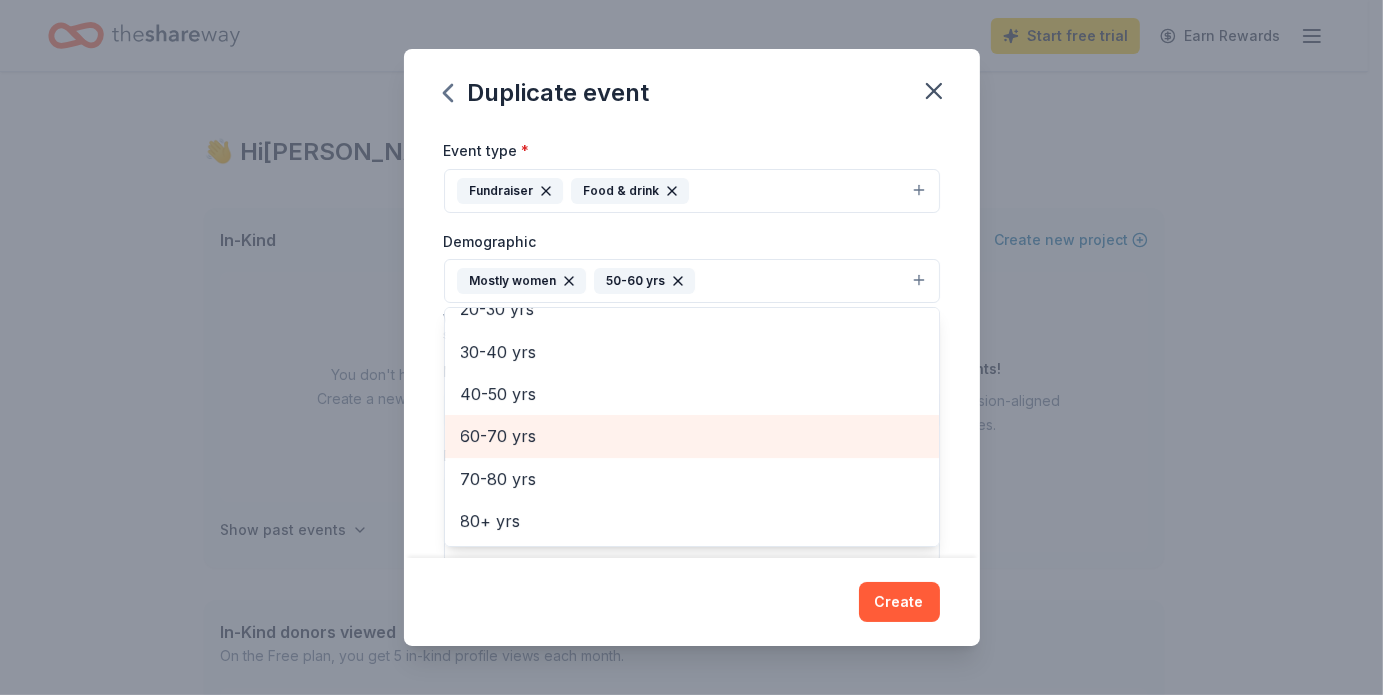 click on "60-70 yrs" at bounding box center [692, 436] 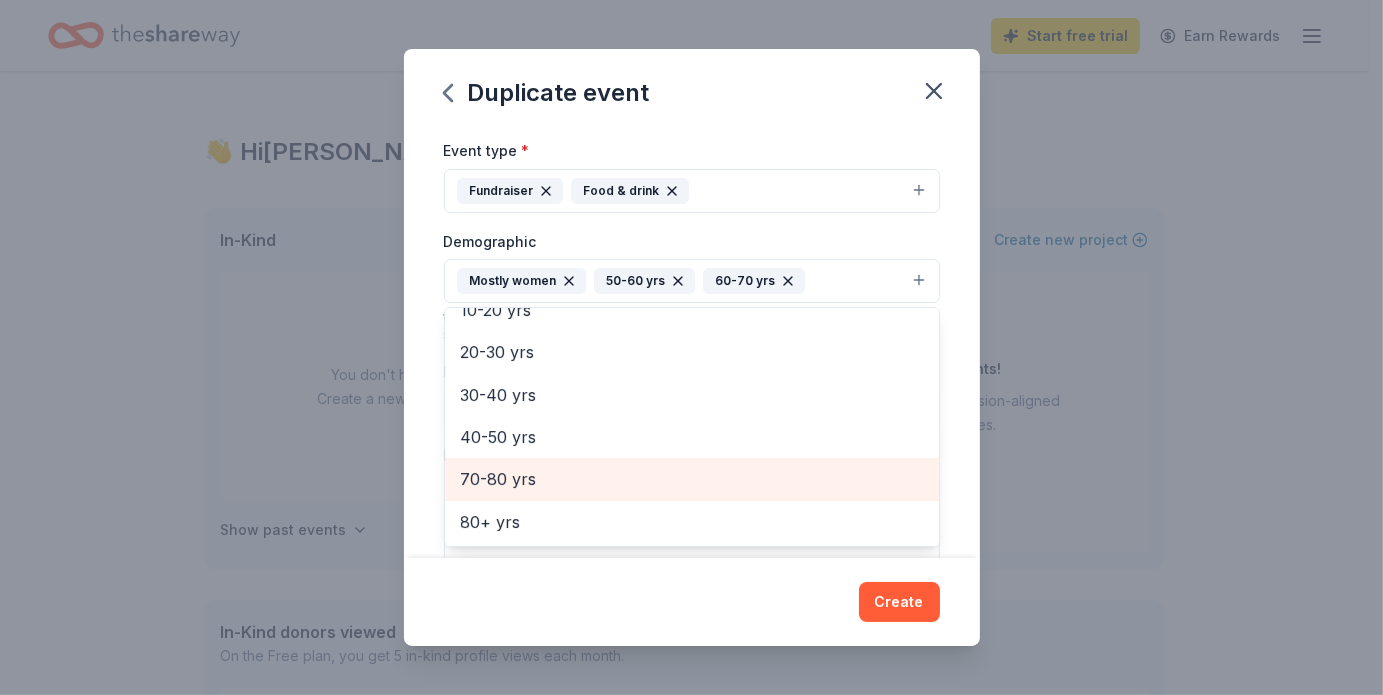 click on "70-80 yrs" at bounding box center (692, 479) 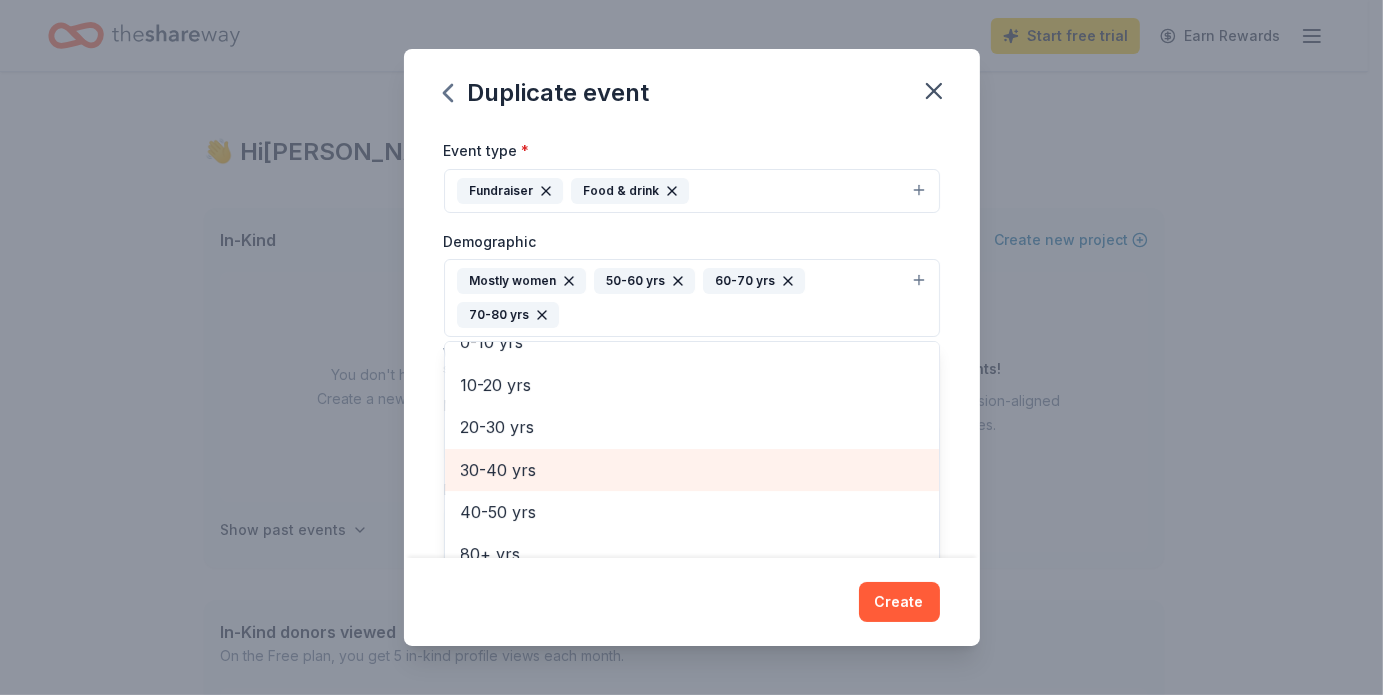 scroll, scrollTop: 151, scrollLeft: 0, axis: vertical 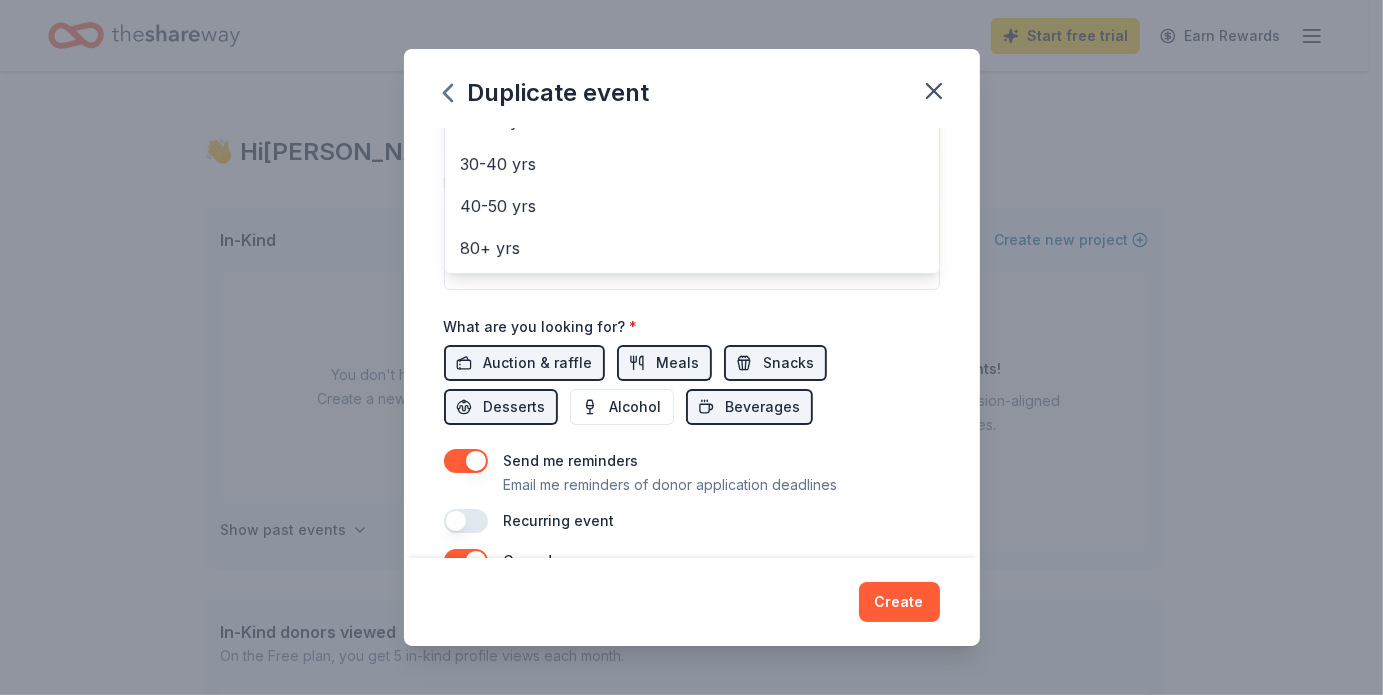 click on "Duplicate event Event name * NCOF Bunco & Bites 18 /100 Event website https://newcomersandoldfriends.com/bunco-%26-bites Attendance * 90 Date * 09/18/2025 ZIP code * 22407 Event type * Fundraiser Food & drink Demographic Mostly women 50-60 yrs 60-70 yrs 70-80 yrs All genders Mostly men All ages 0-10 yrs 10-20 yrs 20-30 yrs 30-40 yrs 40-50 yrs 80+ yrs We use this information to help brands find events with their target demographic to sponsor their products. Mailing address Apt/unit Description What are you looking for? * Auction & raffle Meals Snacks Desserts Alcohol Beverages Send me reminders Email me reminders of donor application deadlines Recurring event Copy donors Saved Applied Approved Received Declined Not interested All copied donors will be given "saved" status in your new event. Companies that are no longer donating will not be copied. Create" at bounding box center (692, 347) 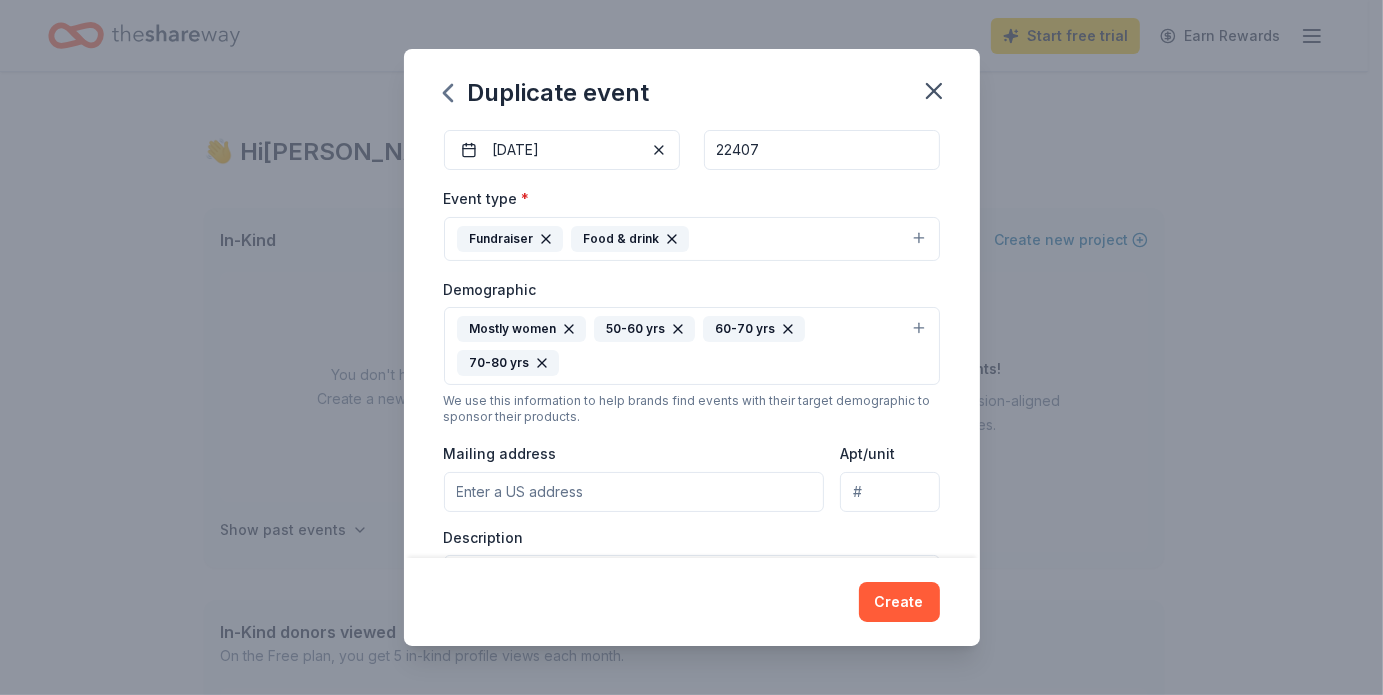 click on "Mailing address" at bounding box center [634, 492] 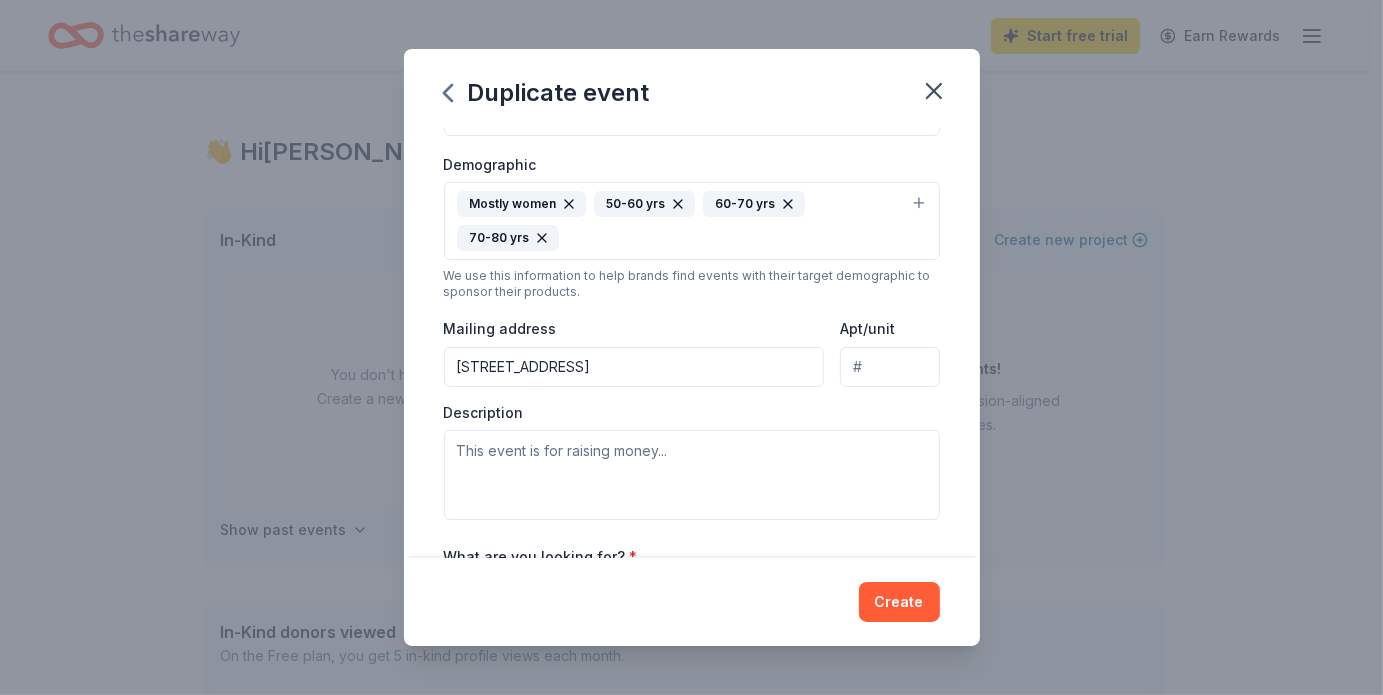 scroll, scrollTop: 332, scrollLeft: 0, axis: vertical 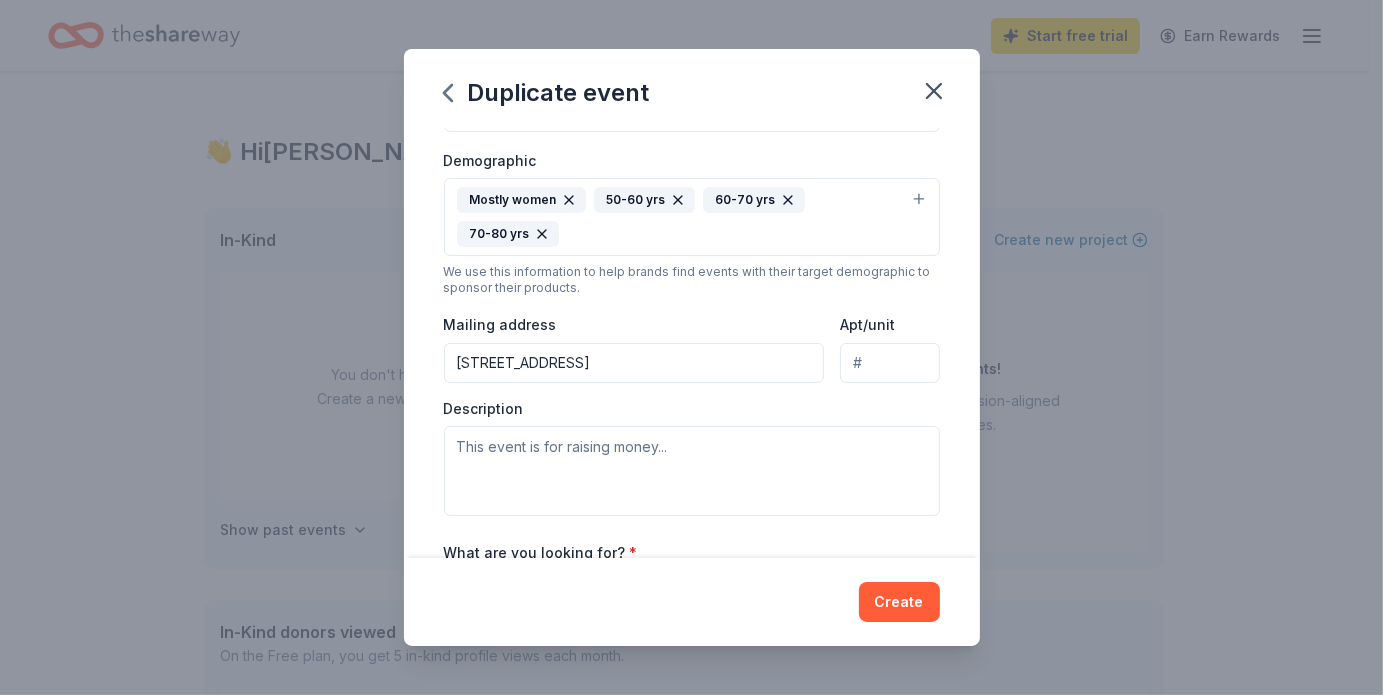 click on "13507 5th Corps Lane" at bounding box center [634, 363] 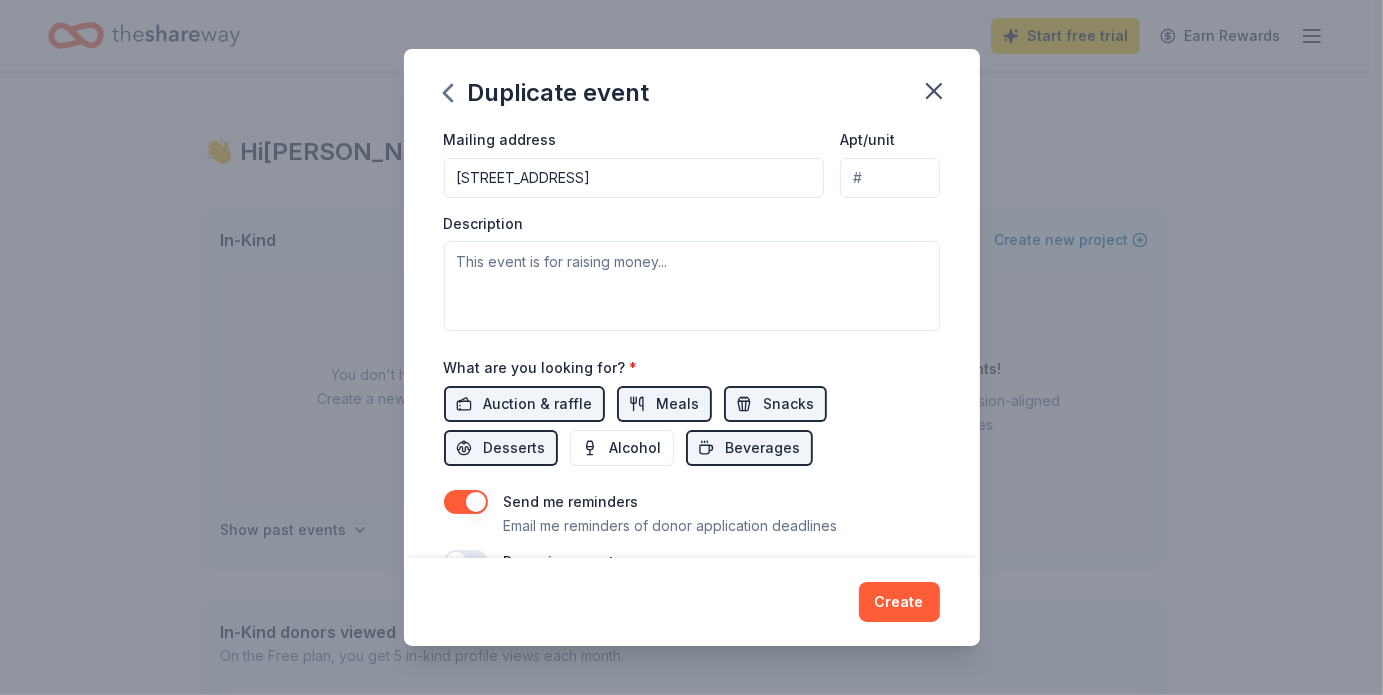 scroll, scrollTop: 516, scrollLeft: 0, axis: vertical 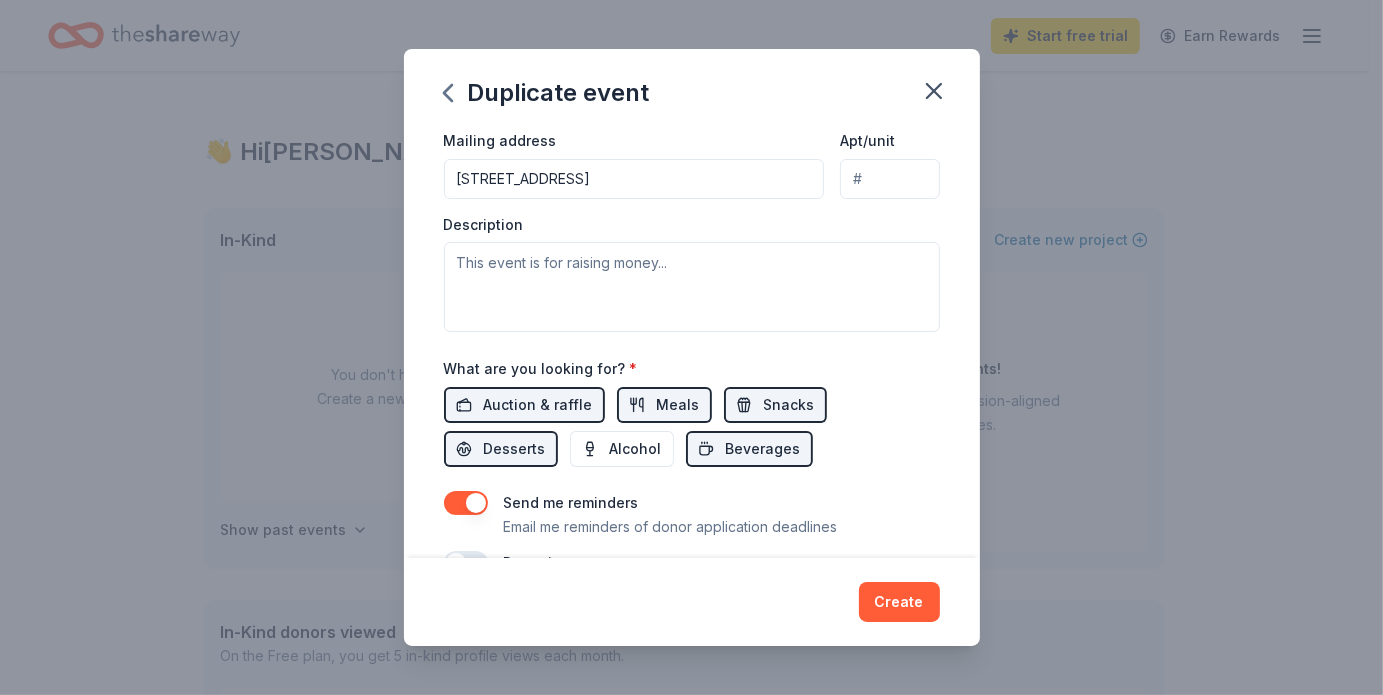 click on "13507 5th Corps Lane" at bounding box center [634, 179] 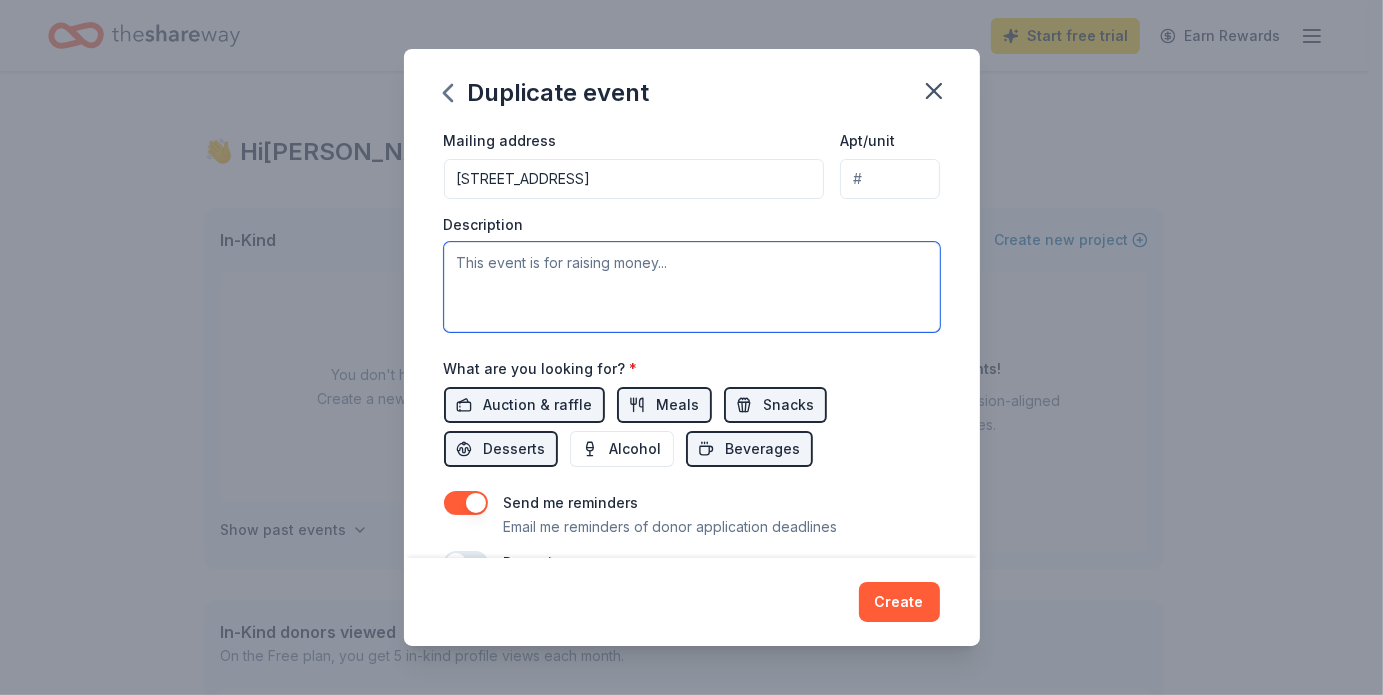 click at bounding box center [692, 287] 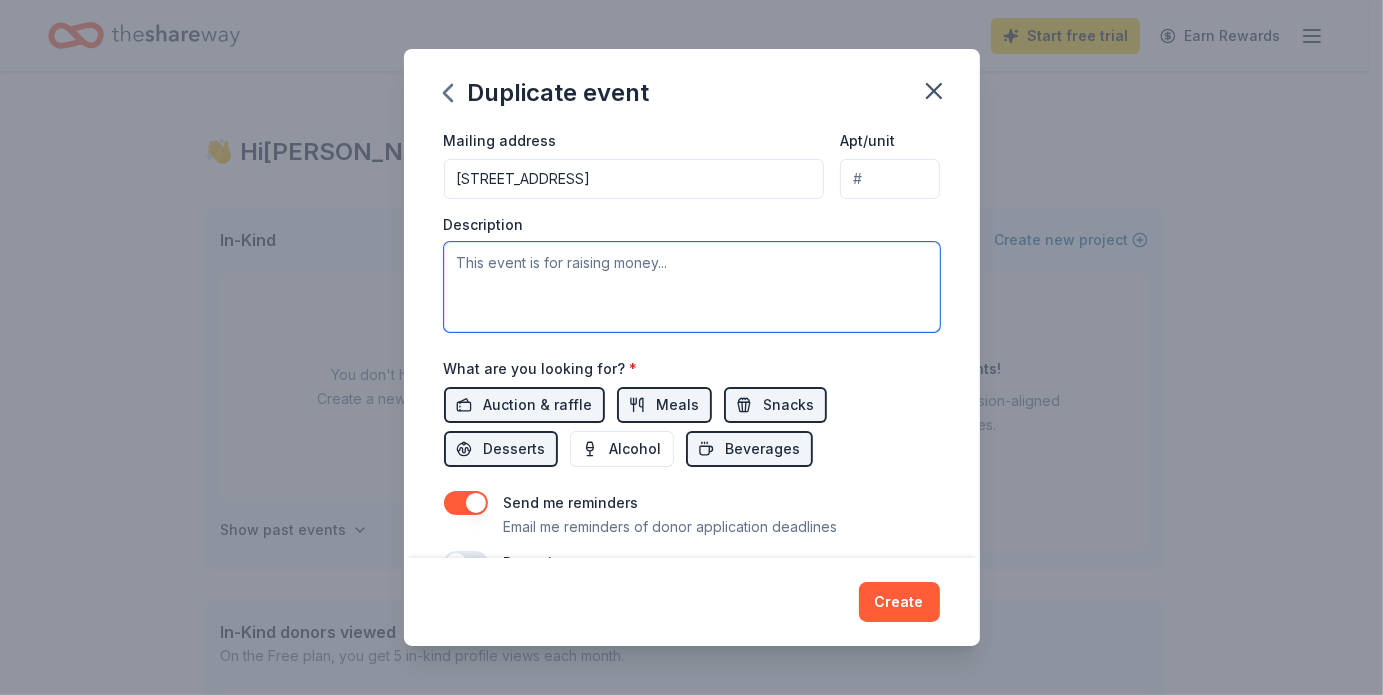 paste on "Newcomers and Old Friends, Inc. is a non-profit social club which supports social and charitable activities in Fredericksburg VA and surrounding communities.  The club's largest fundraiser is our annual NCOF Bunco & Bites Charity Event, which will be held this year on September 18th.  Monies raised during this event will help our club make donations to the charities that we support.  All of these charities are local and include but are not limited to: The Brisben Center, McKinney-Vento (homeless students) – Fredericksburg & Spotsylvania, SECA (Spotsylvania Emergency Concerns Association), Rikki's Refuge - Animal Rescue, Spotsylvania Animal Shelter, Spotsylvania Fire and Rescue, Project Lifesaver through Fredericksburg Police Department and through Spotsylvania County Sheriff Department, The Jared Box Project at Mary Washington Hospital and many others.  We also provide gift cards to lower-income graduating high school seniors at two local high school districts." 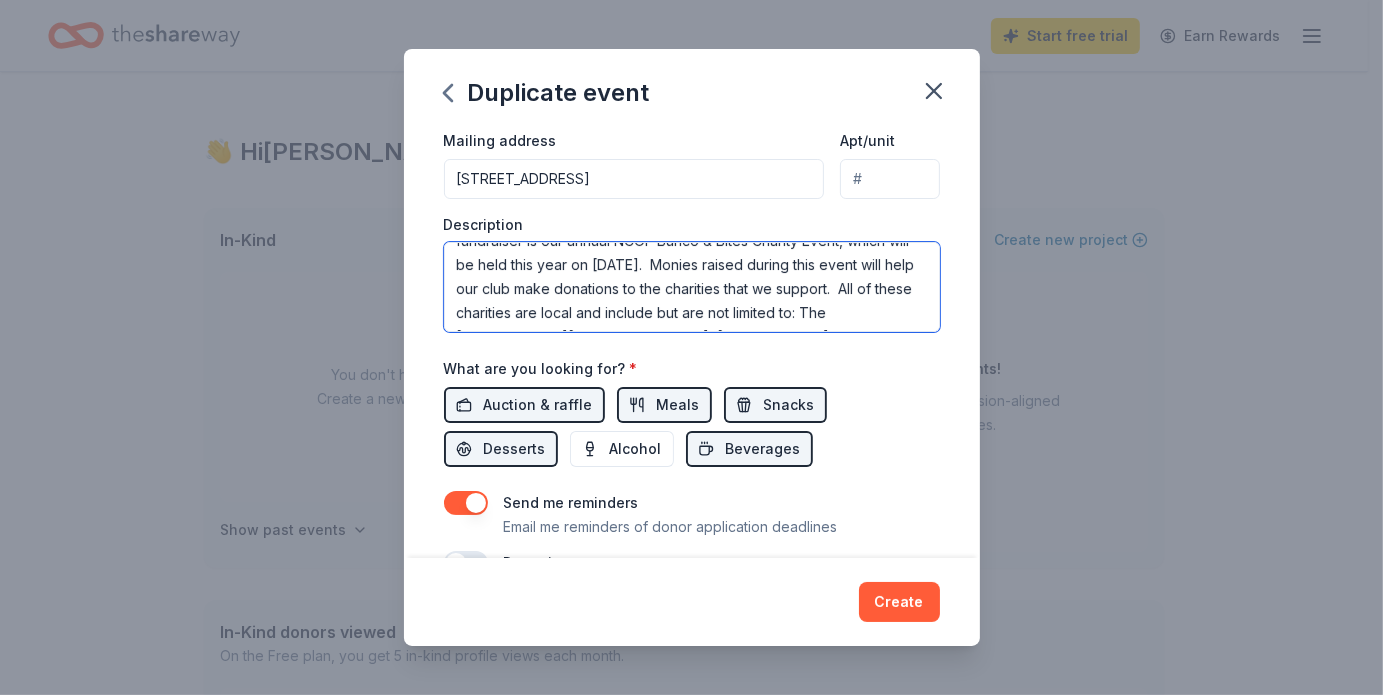 scroll, scrollTop: 96, scrollLeft: 0, axis: vertical 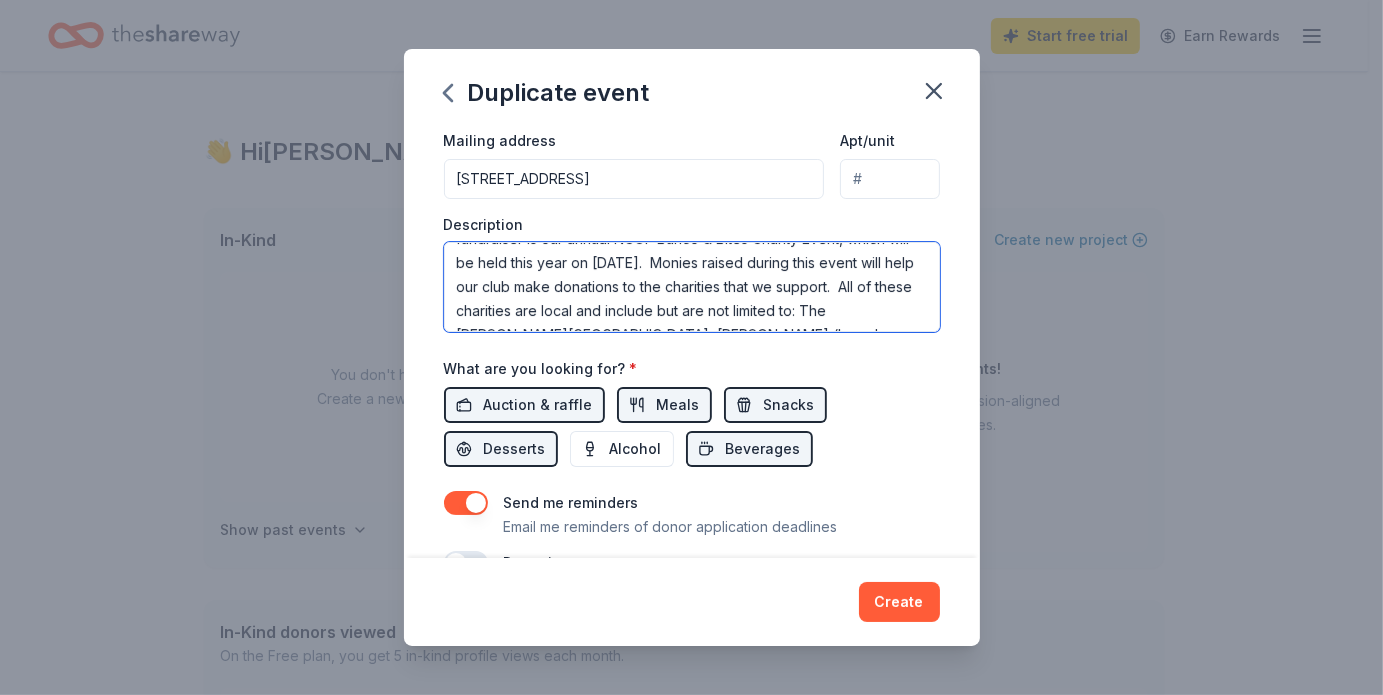 click on "Newcomers and Old Friends, Inc. is a non-profit social club which supports social and charitable activities in Fredericksburg VA and surrounding communities.  The club's largest fundraiser is our annual NCOF Bunco & Bites Charity Event, which will be held this year on September 18th.  Monies raised during this event will help our club make donations to the charities that we support.  All of these charities are local and include but are not limited to: The Brisben Center, McKinney-Vento (homeless students) – Fredericksburg & Spotsylvania, SECA (Spotsylvania Emergency Concerns Association), Rikki's Refuge - Animal Rescue, Spotsylvania Animal Shelter, Spotsylvania Fire and Rescue, Project Lifesaver through Fredericksburg Police Department and through Spotsylvania County Sheriff Department, The Jared Box Project at Mary Washington Hospital and many others.  We also provide gift cards to lower-income graduating high school seniors at two local high school districts." at bounding box center [692, 287] 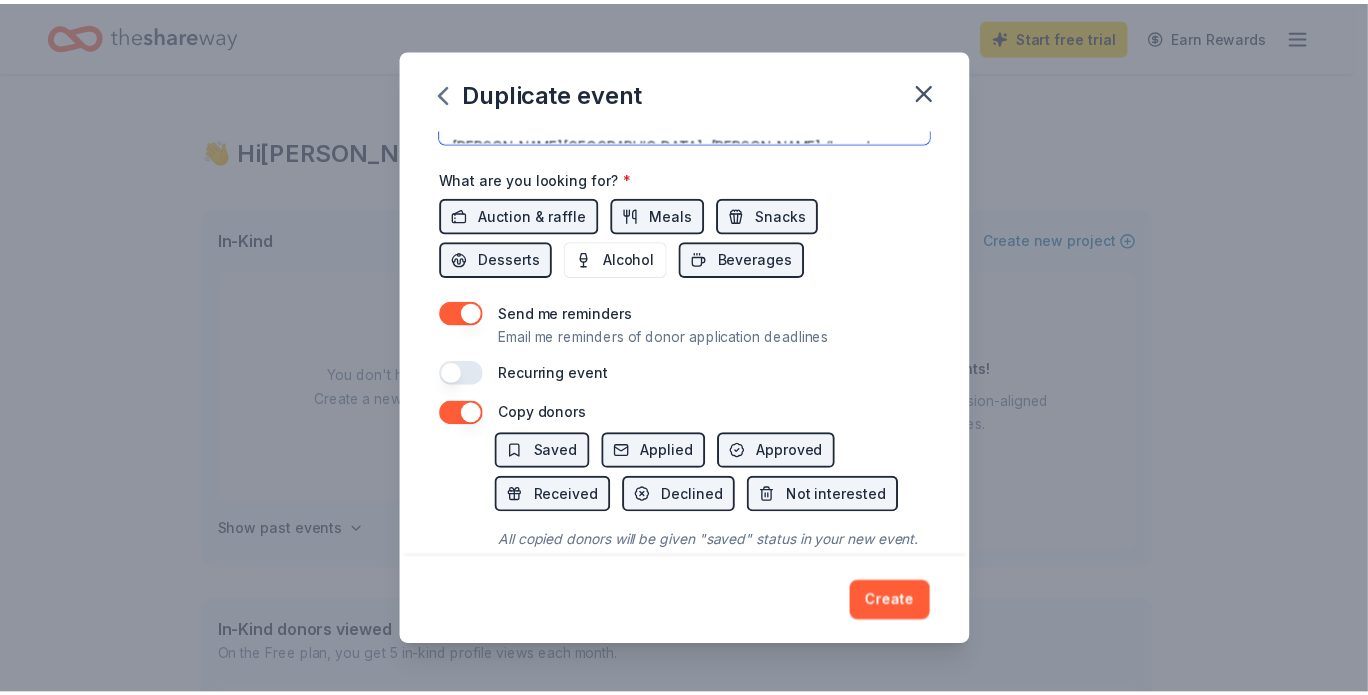 scroll, scrollTop: 781, scrollLeft: 0, axis: vertical 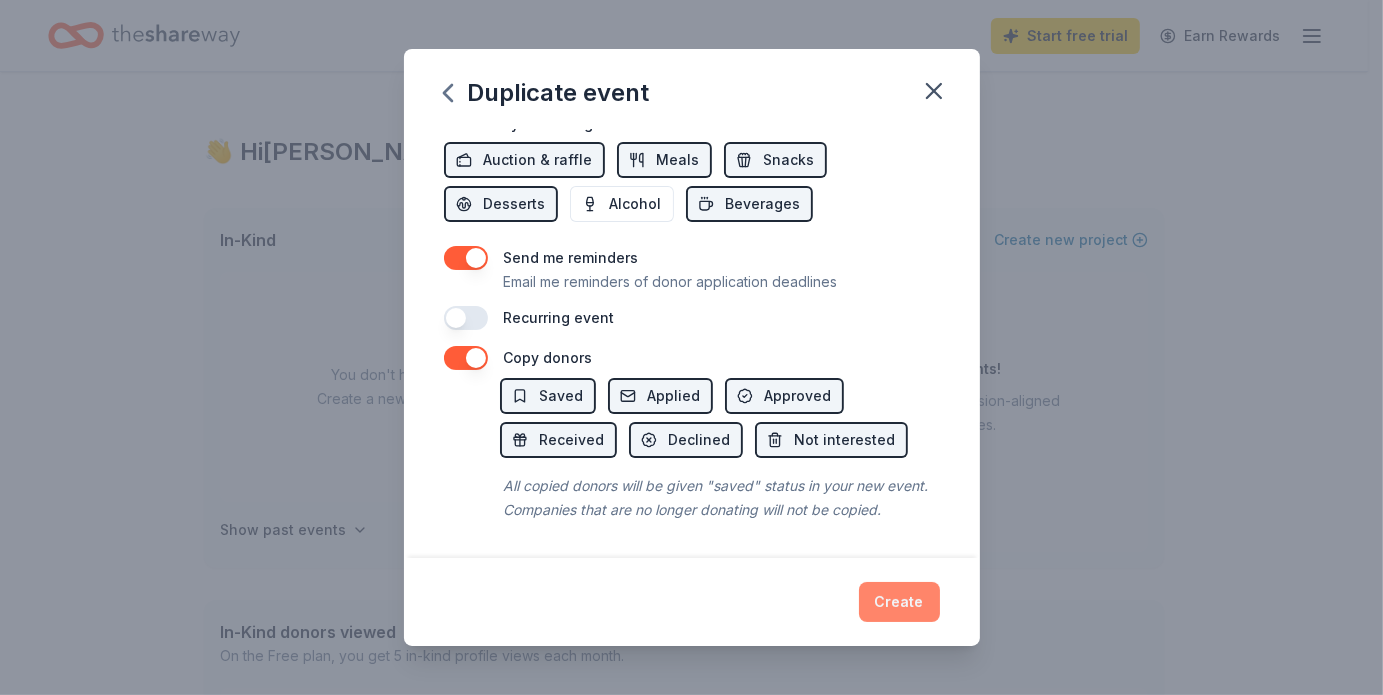 type on "Newcomers and Old Friends, Inc. is a non-profit social club which supports social and charitable activities in [GEOGRAPHIC_DATA] [GEOGRAPHIC_DATA] and surrounding communities.  The club's largest fundraiser is our annual NCOF Bunco & Bites Charity Event, which will be held this year on [DATE].  Monies raised during this event will help our club make donations to the LOCAL charities that we support.  All of these charities are local and include but are not limited to: The [PERSON_NAME][GEOGRAPHIC_DATA], [PERSON_NAME] (homeless students) – [GEOGRAPHIC_DATA] & Spotsylvania, SECA (Spotsylvania Emergency Concerns Association), [PERSON_NAME]'s Refuge - Animal Rescue, [GEOGRAPHIC_DATA], Spotsylvania Fire and Rescue, Project Lifesaver through [GEOGRAPHIC_DATA] Police Department and through Spotsylvania County Sheriff Department, The [PERSON_NAME] Project at [PERSON_NAME][GEOGRAPHIC_DATA][US_STATE] and many others.  We also provide gift cards to lower-income graduating high school seniors at two local high school districts." 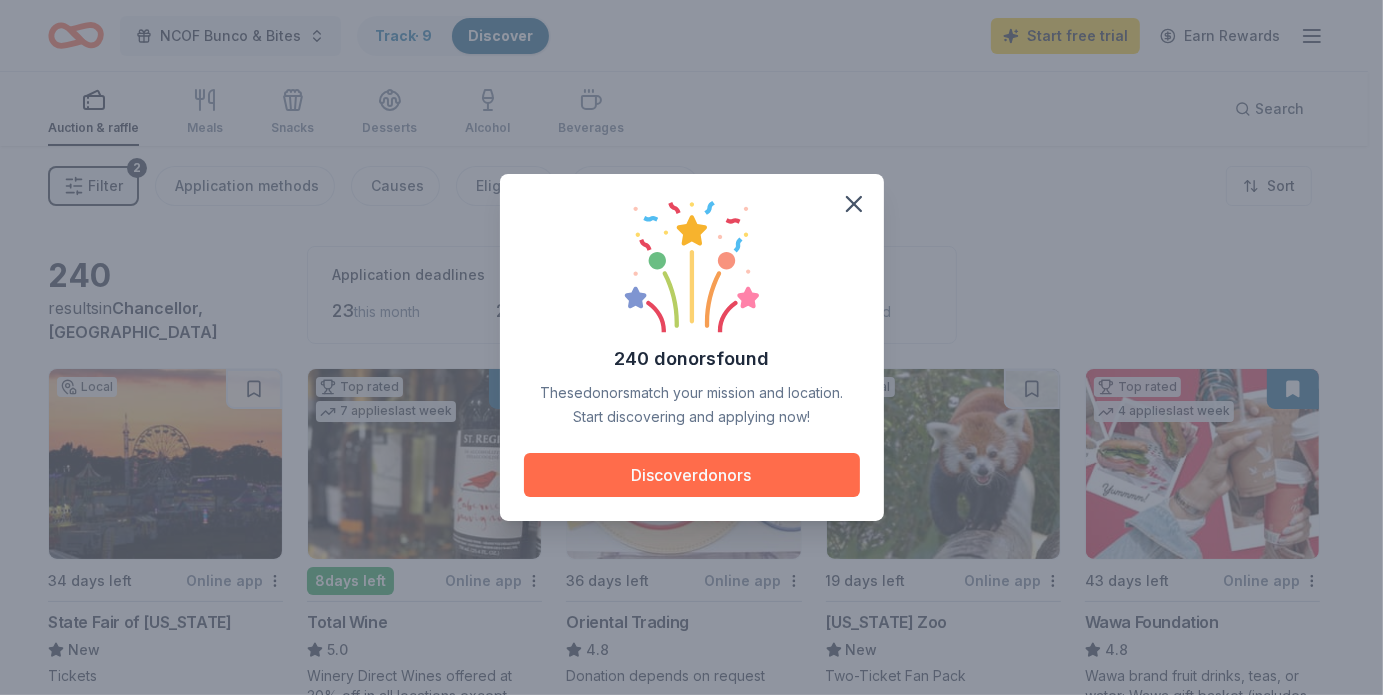 click on "Discover  donors" at bounding box center [692, 475] 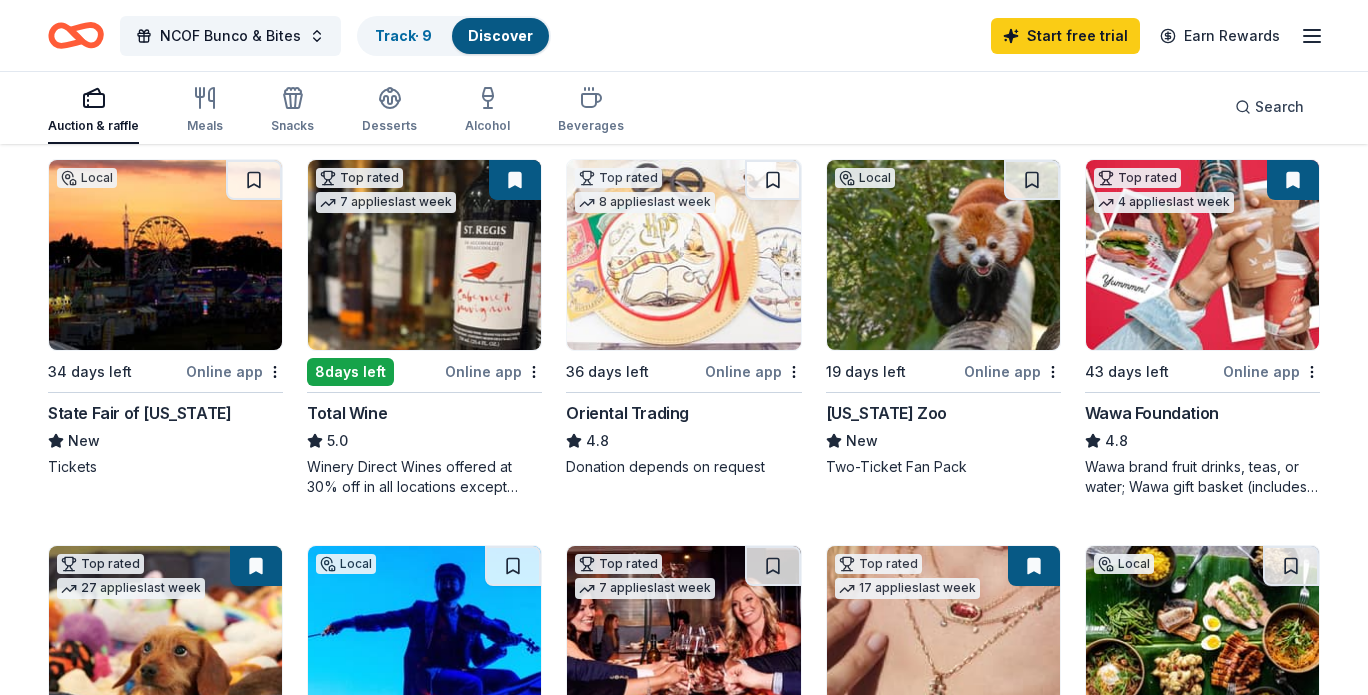 scroll, scrollTop: 210, scrollLeft: 0, axis: vertical 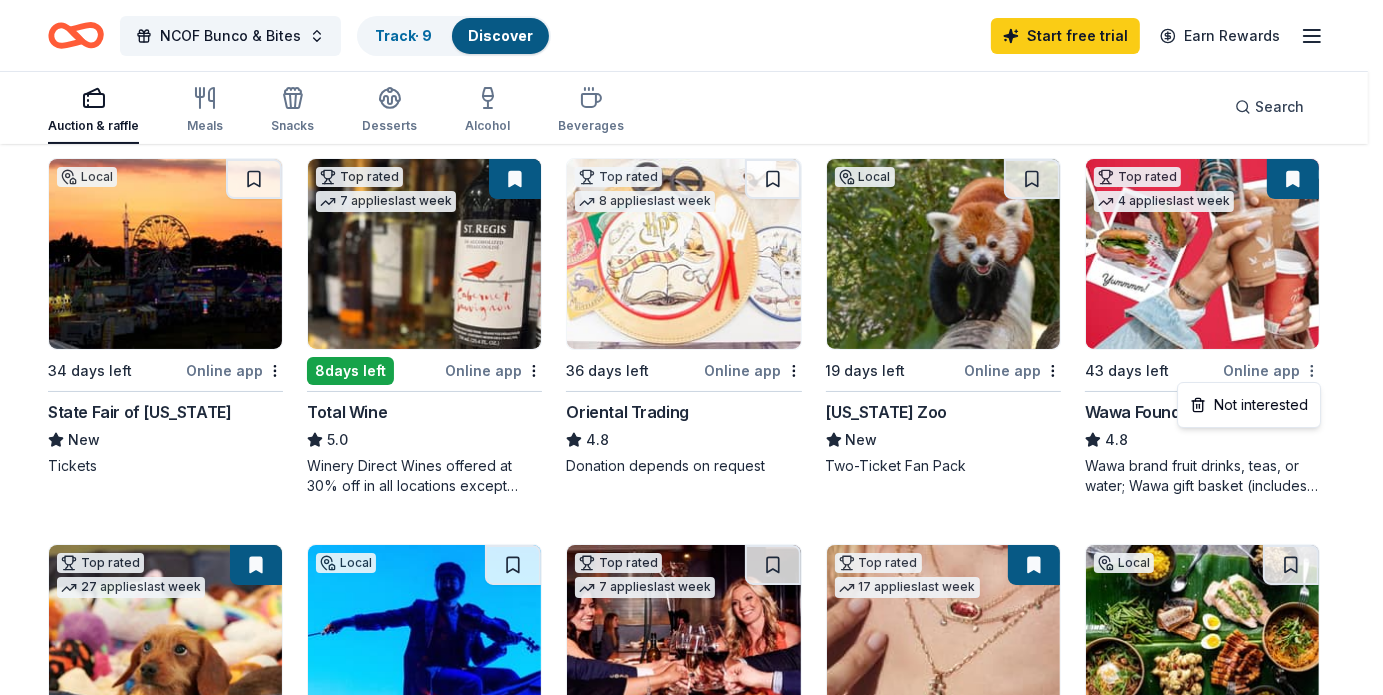 click on "NCOF Bunco & Bites Track  · 9 Discover Start free  trial Earn Rewards Auction & raffle Meals Snacks Desserts Alcohol Beverages Search 240 results  in  Chancellor, VA Application deadlines 23  this month 207  in August 10  in September 16  passed Local 34 days left Online app State Fair of Virginia New Tickets Top rated 7   applies  last week 8  days left Online app Total Wine 5.0 Winery Direct Wines offered at 30% off in all locations except CT, MA, and other select markets; Private Wine Class for 20 people in all locations except available in WI, CO, and other select markets Top rated 8   applies  last week 36 days left Online app Oriental Trading 4.8 Donation depends on request Local 19 days left Online app Virginia Zoo New Two-Ticket Fan Pack Top rated 4   applies  last week 43 days left Online app Wawa Foundation 4.8 Wawa brand fruit drinks, teas, or water; Wawa gift basket (includes Wawa products and coupons) Top rated 27   applies  last week 34 days left Online app • Quick BarkBox 5.0 Local • Quick" at bounding box center (691, 137) 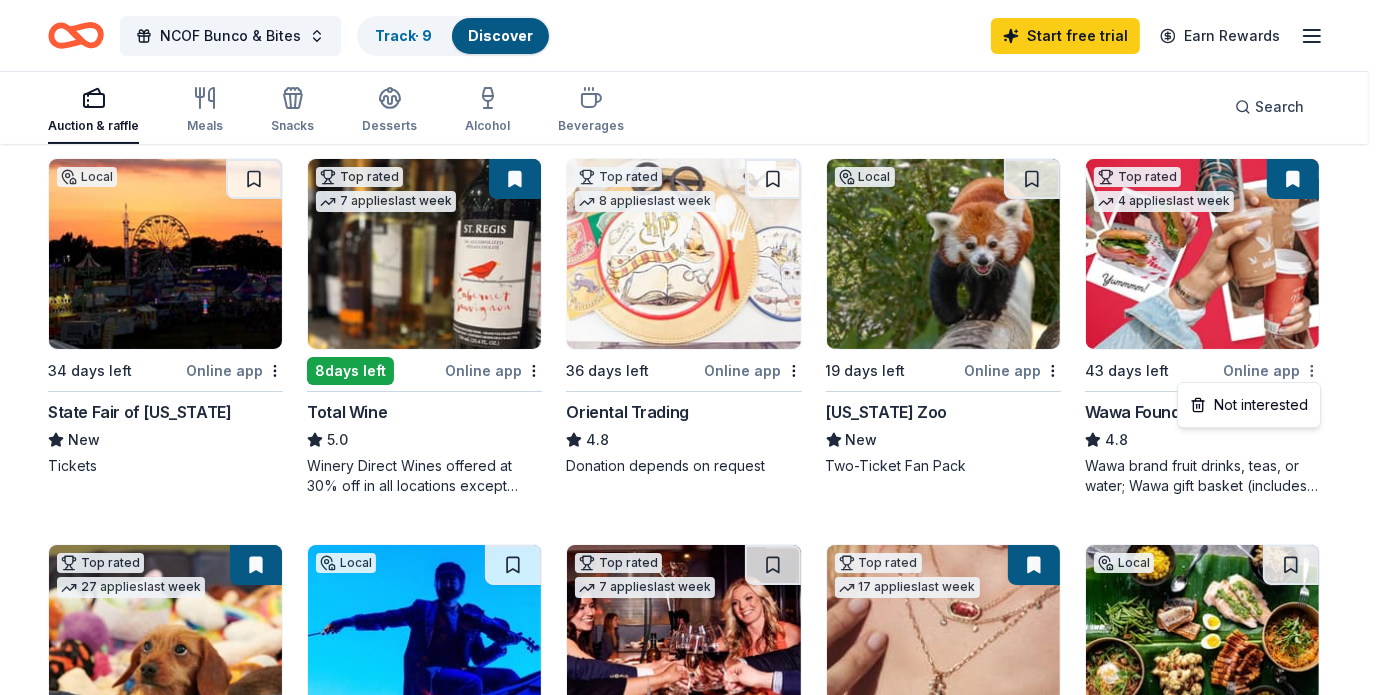 click on "NCOF Bunco & Bites Track  · 9 Discover Start free  trial Earn Rewards Auction & raffle Meals Snacks Desserts Alcohol Beverages Search 240 results  in  Chancellor, VA Application deadlines 23  this month 207  in August 10  in September 16  passed Local 34 days left Online app State Fair of Virginia New Tickets Top rated 7   applies  last week 8  days left Online app Total Wine 5.0 Winery Direct Wines offered at 30% off in all locations except CT, MA, and other select markets; Private Wine Class for 20 people in all locations except available in WI, CO, and other select markets Top rated 8   applies  last week 36 days left Online app Oriental Trading 4.8 Donation depends on request Local 19 days left Online app Virginia Zoo New Two-Ticket Fan Pack Top rated 4   applies  last week 43 days left Online app Wawa Foundation 4.8 Wawa brand fruit drinks, teas, or water; Wawa gift basket (includes Wawa products and coupons) Top rated 27   applies  last week 34 days left Online app • Quick BarkBox 5.0 Local • Quick" at bounding box center (691, 137) 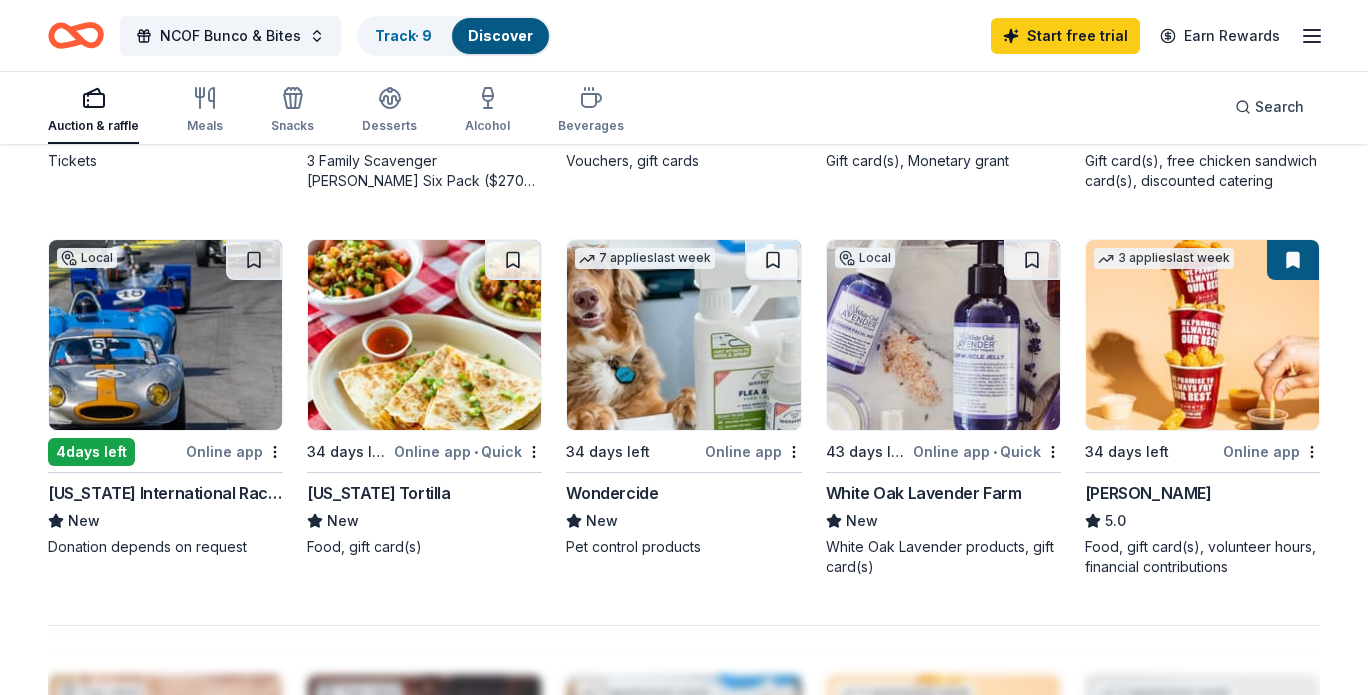 scroll, scrollTop: 1289, scrollLeft: 0, axis: vertical 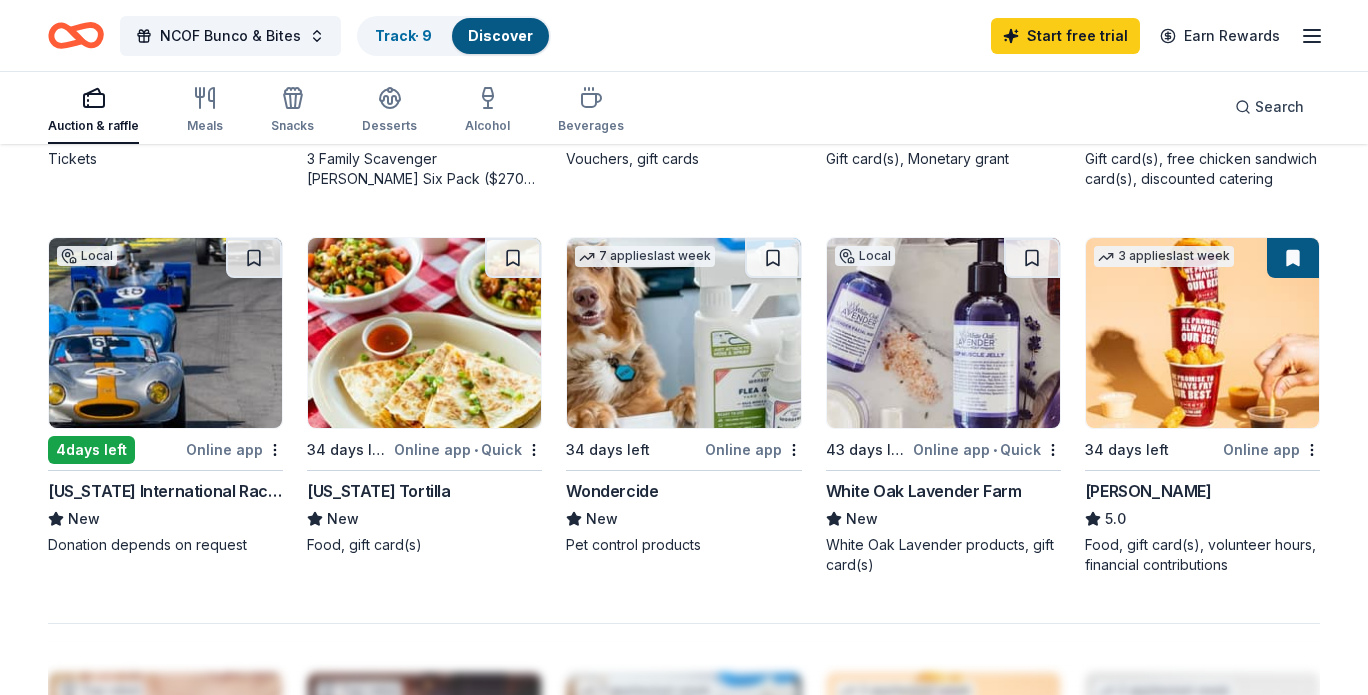 click on "Online app" at bounding box center [1271, 449] 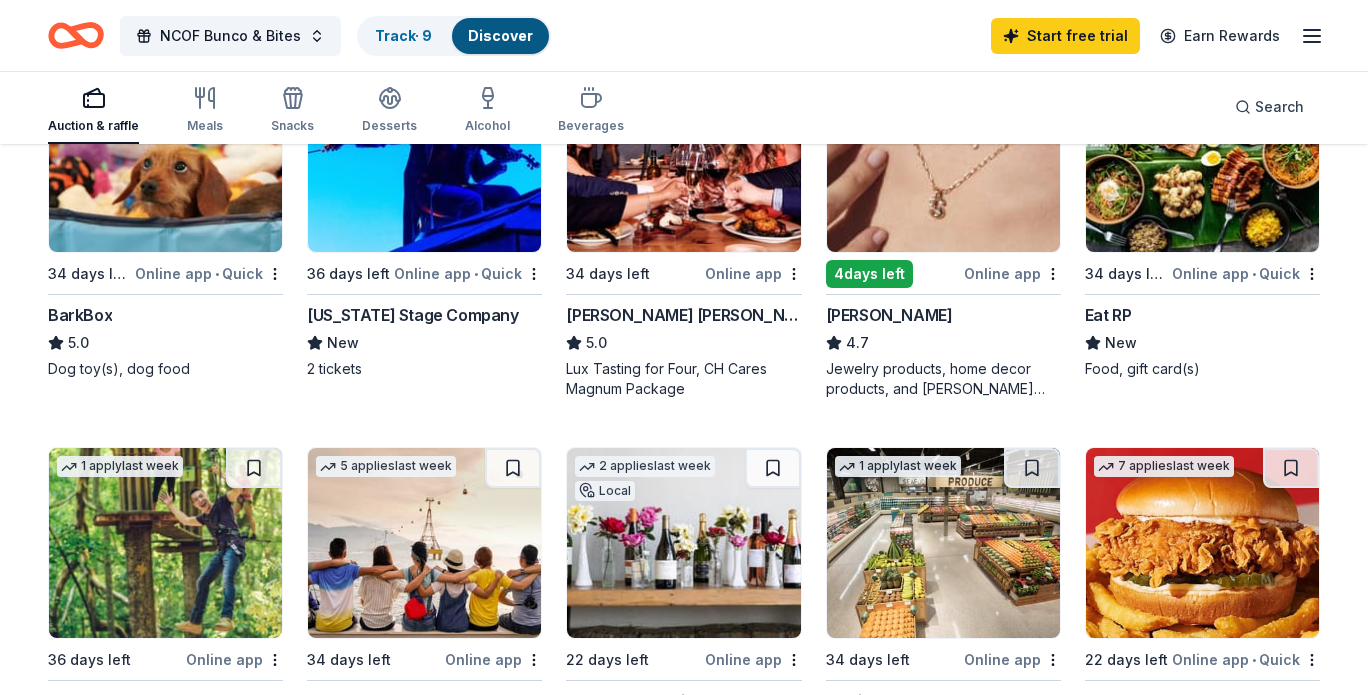 scroll, scrollTop: 692, scrollLeft: 0, axis: vertical 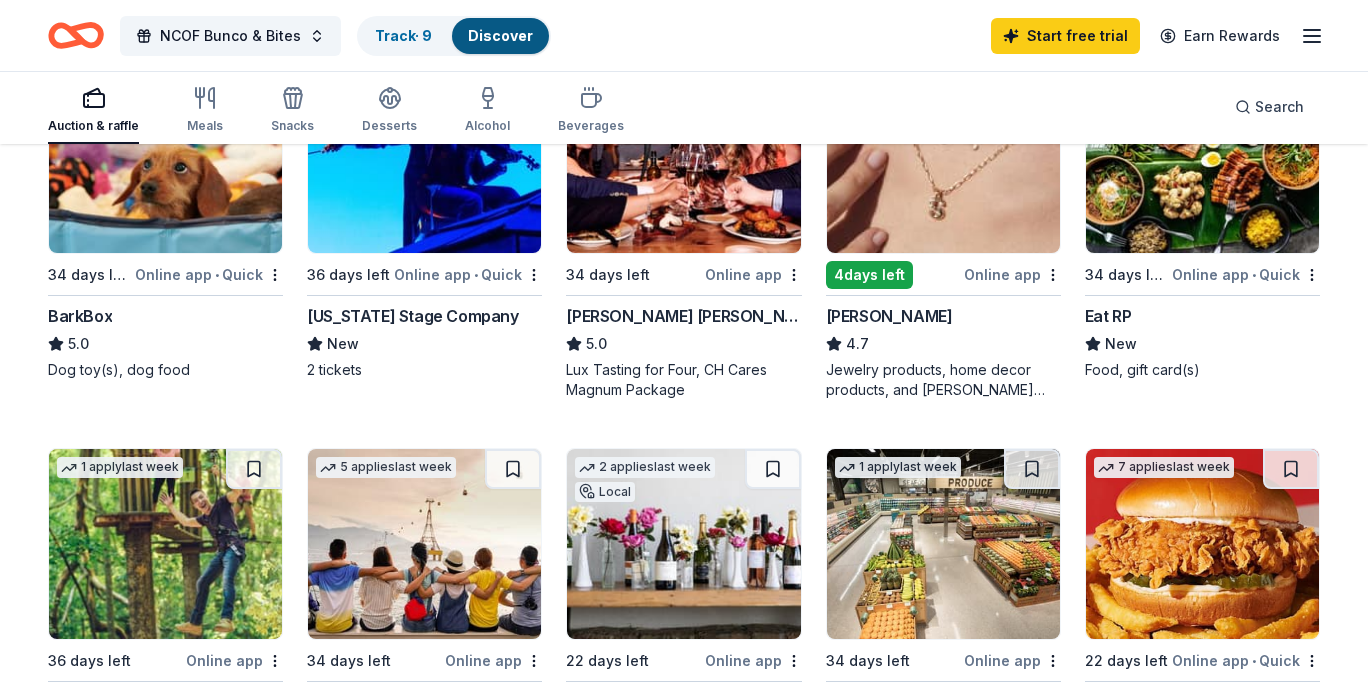click on "Online app" at bounding box center [753, 274] 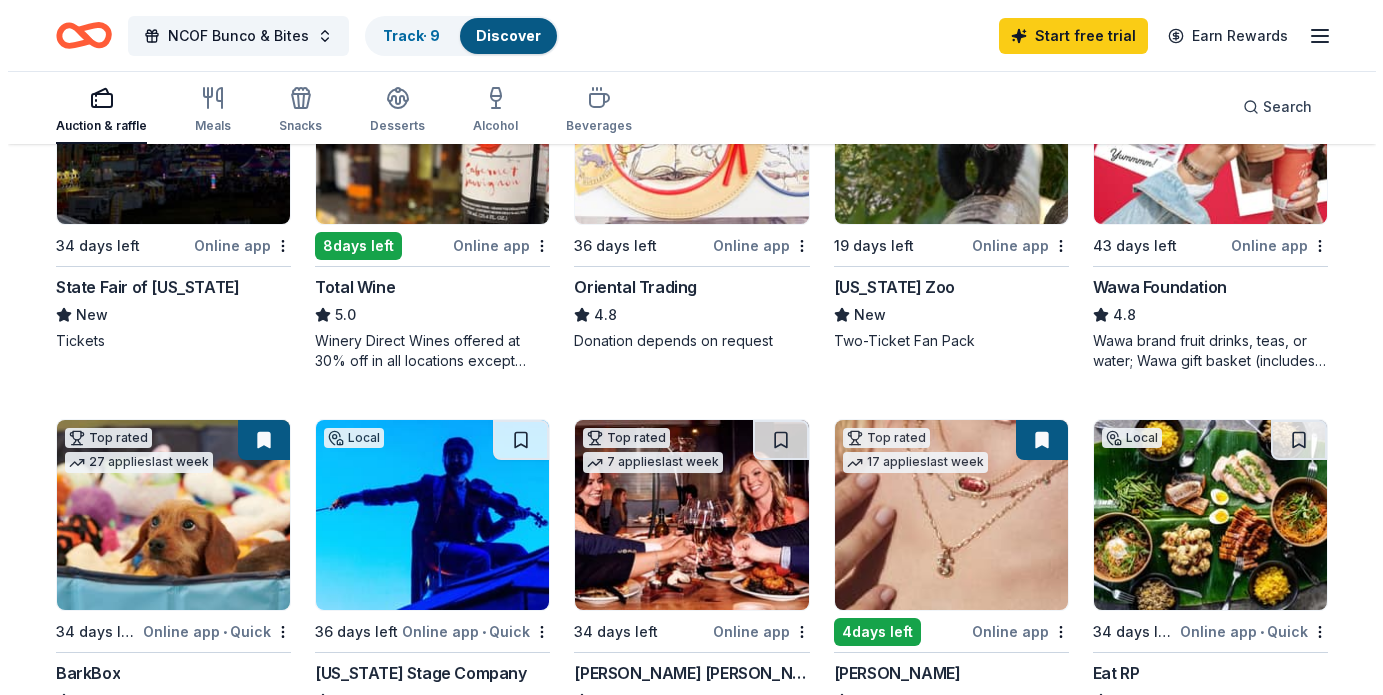 scroll, scrollTop: 0, scrollLeft: 0, axis: both 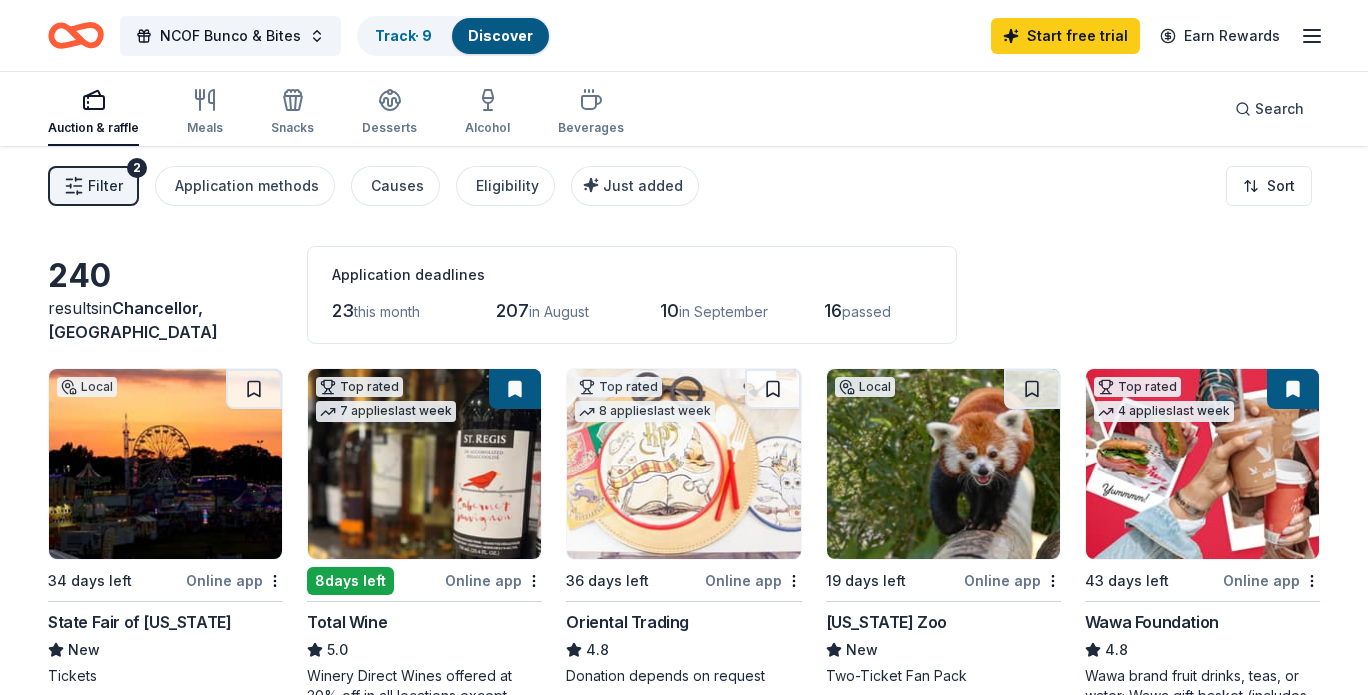 click on "Filter 2" at bounding box center [93, 186] 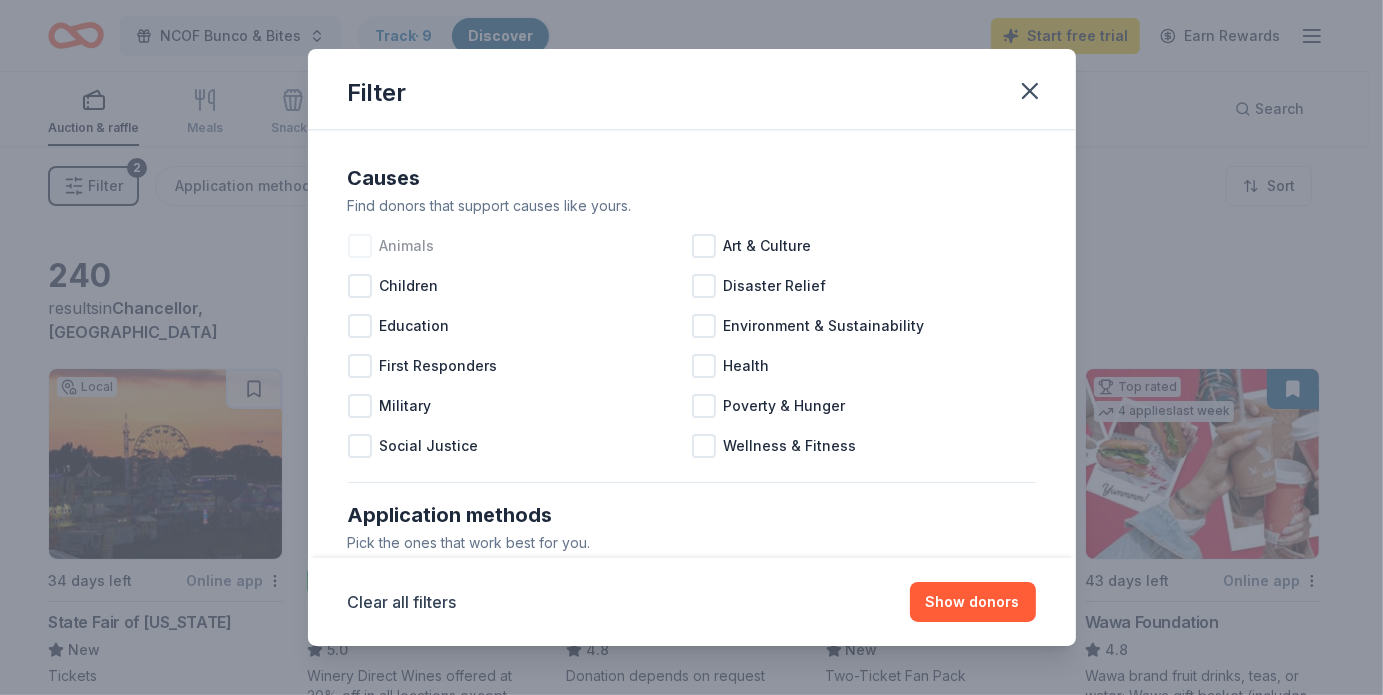 click at bounding box center [360, 246] 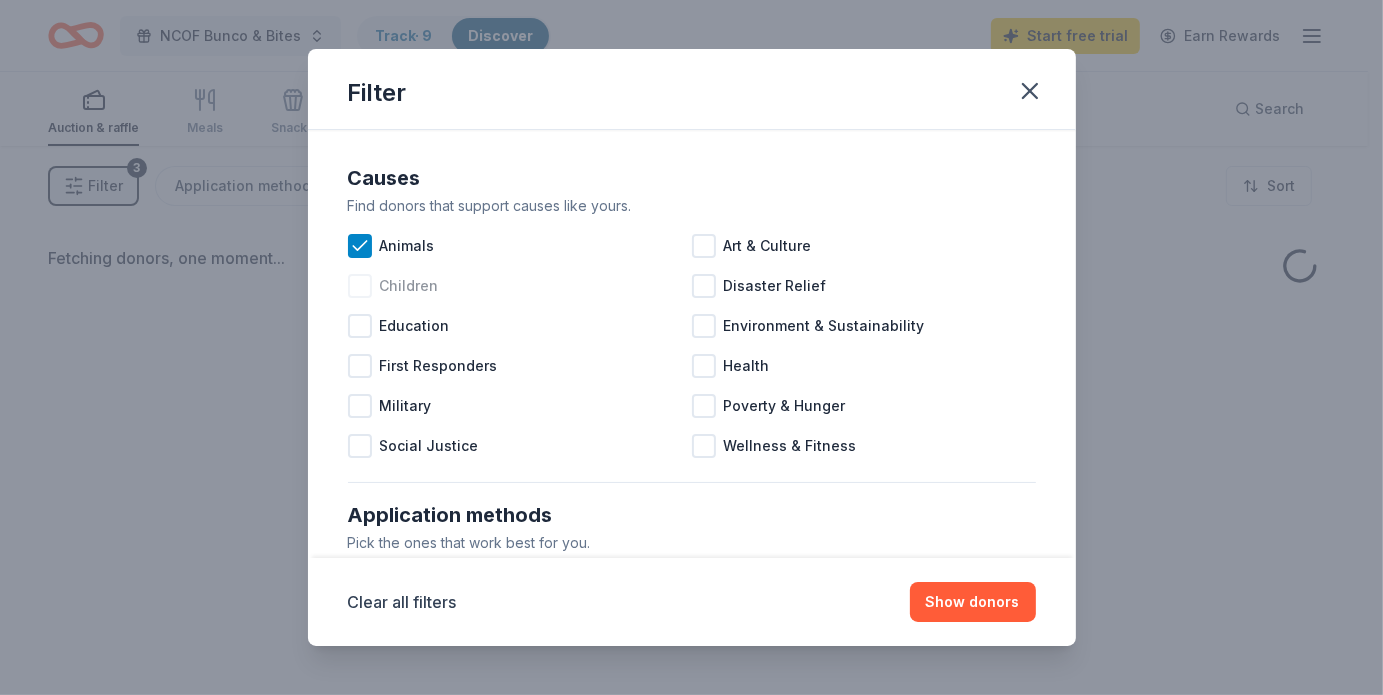 click at bounding box center [360, 286] 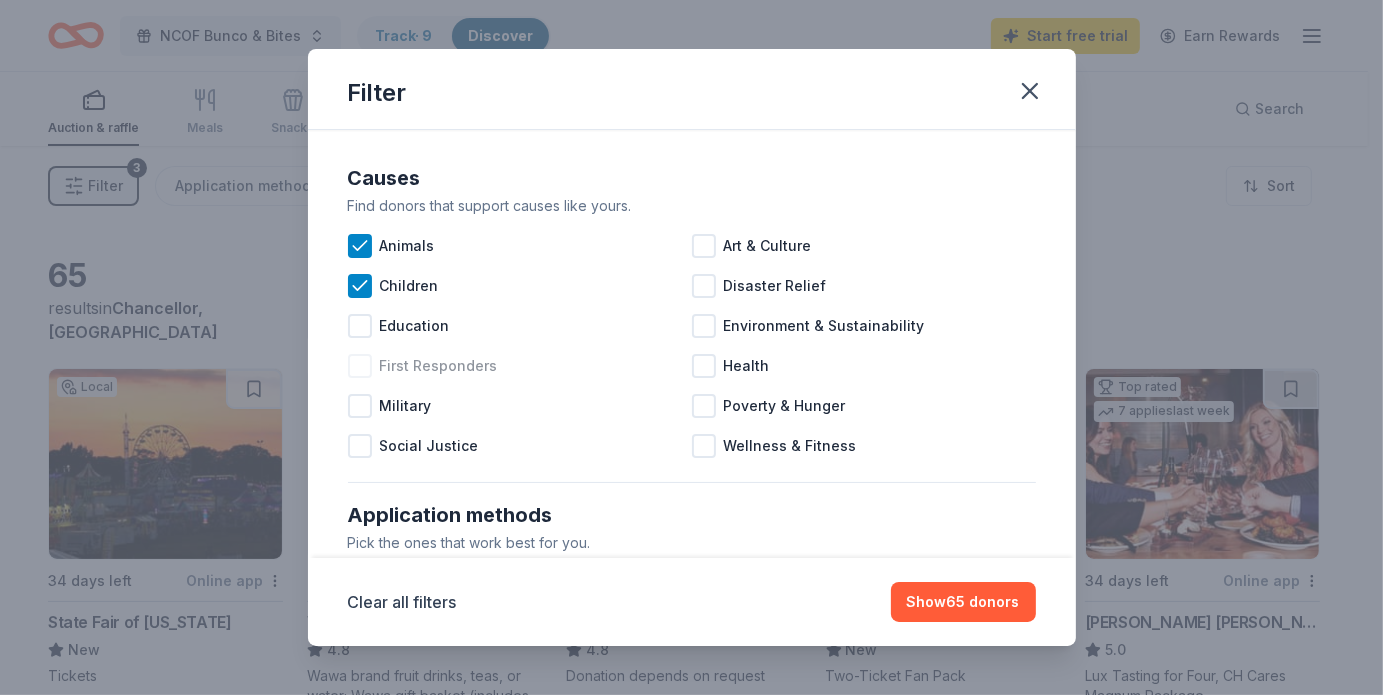 click at bounding box center (360, 366) 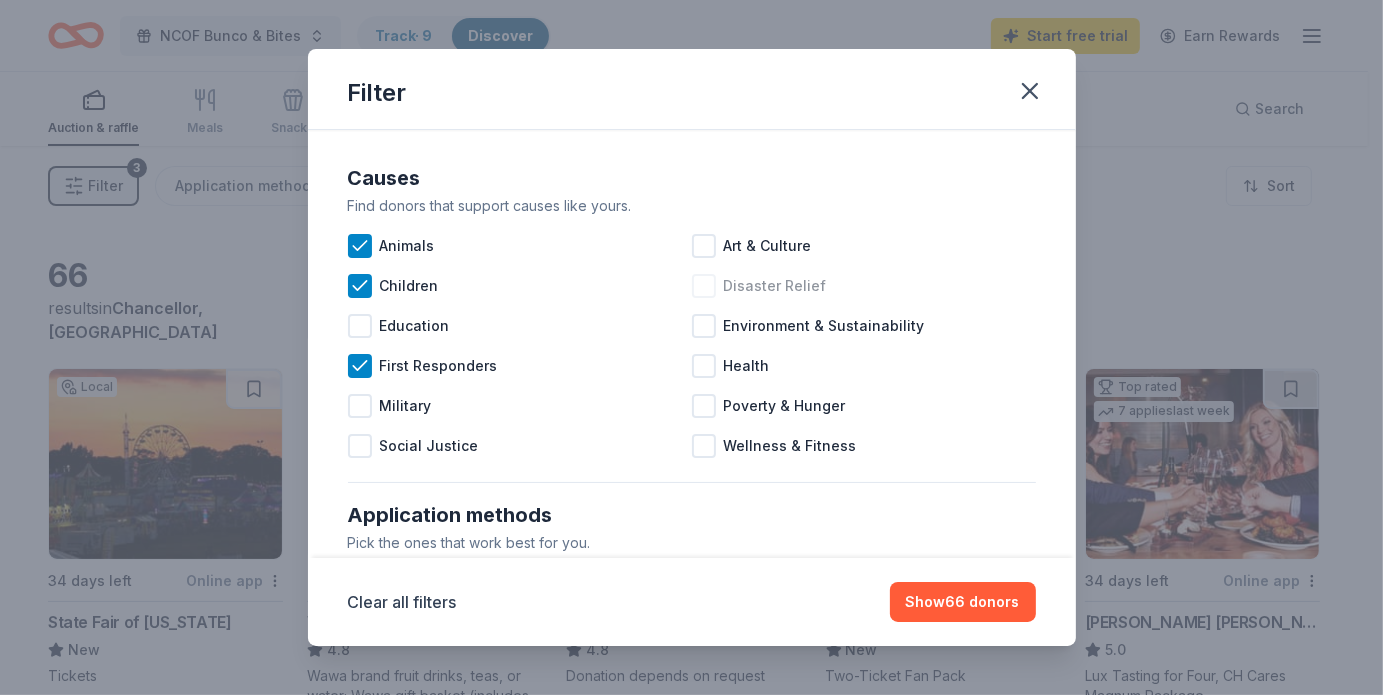 click at bounding box center [704, 286] 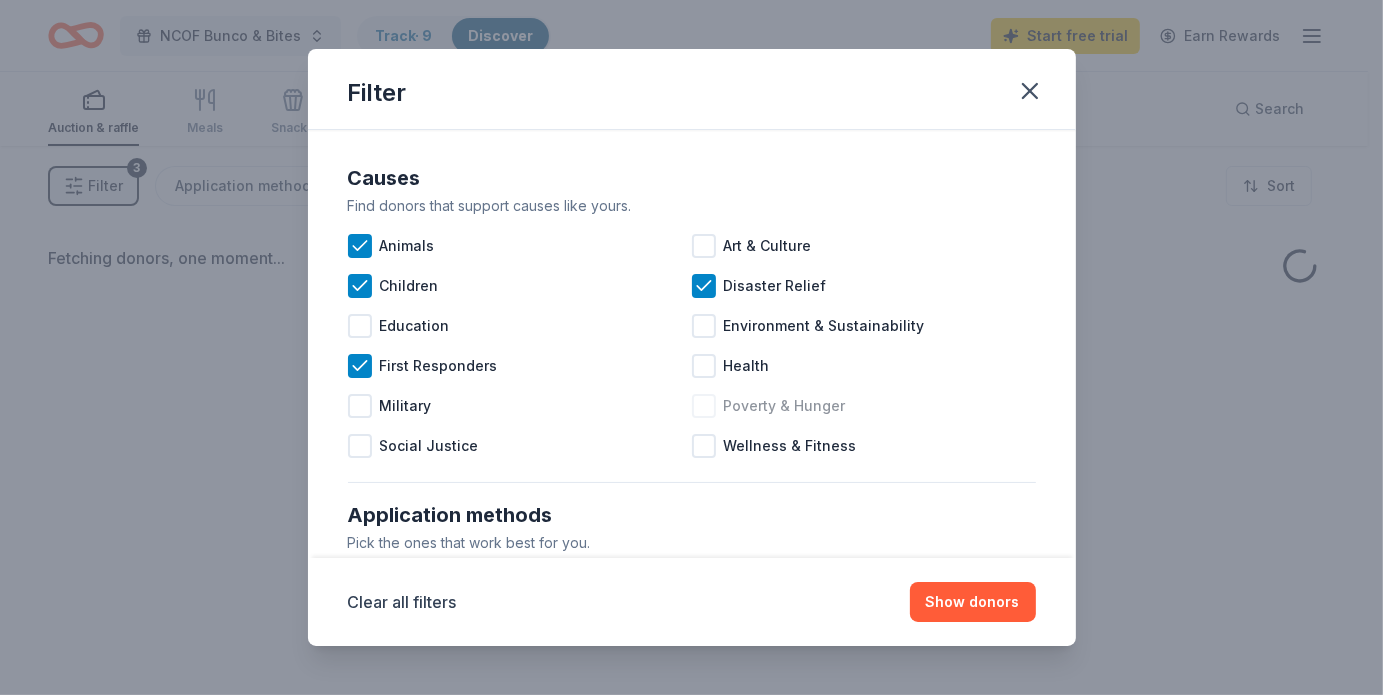click at bounding box center [704, 406] 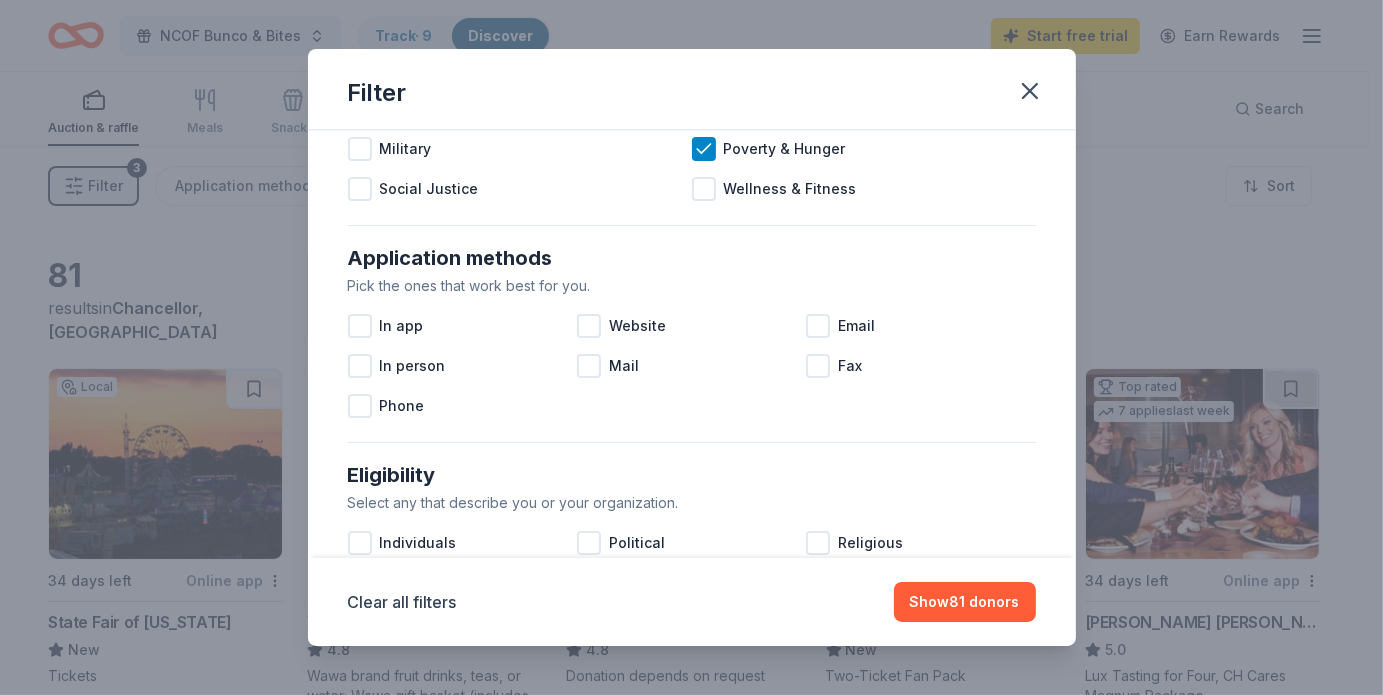 scroll, scrollTop: 259, scrollLeft: 0, axis: vertical 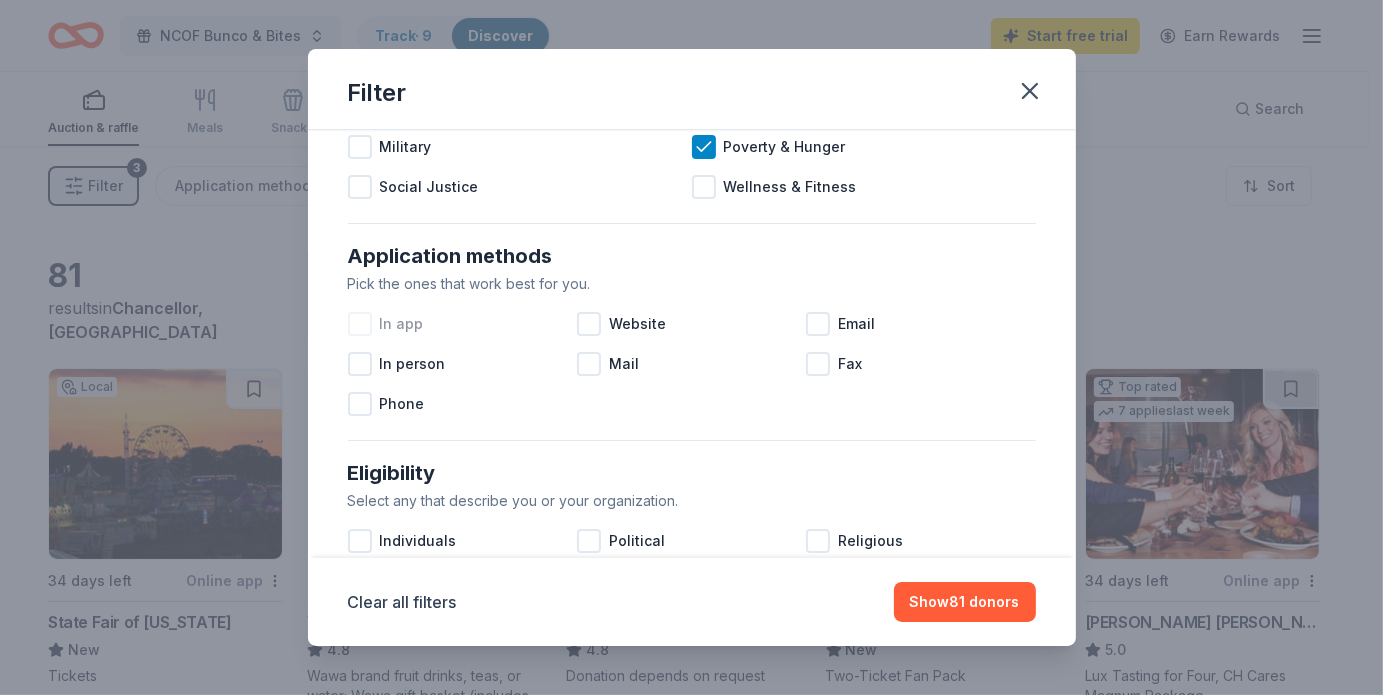 click at bounding box center [360, 324] 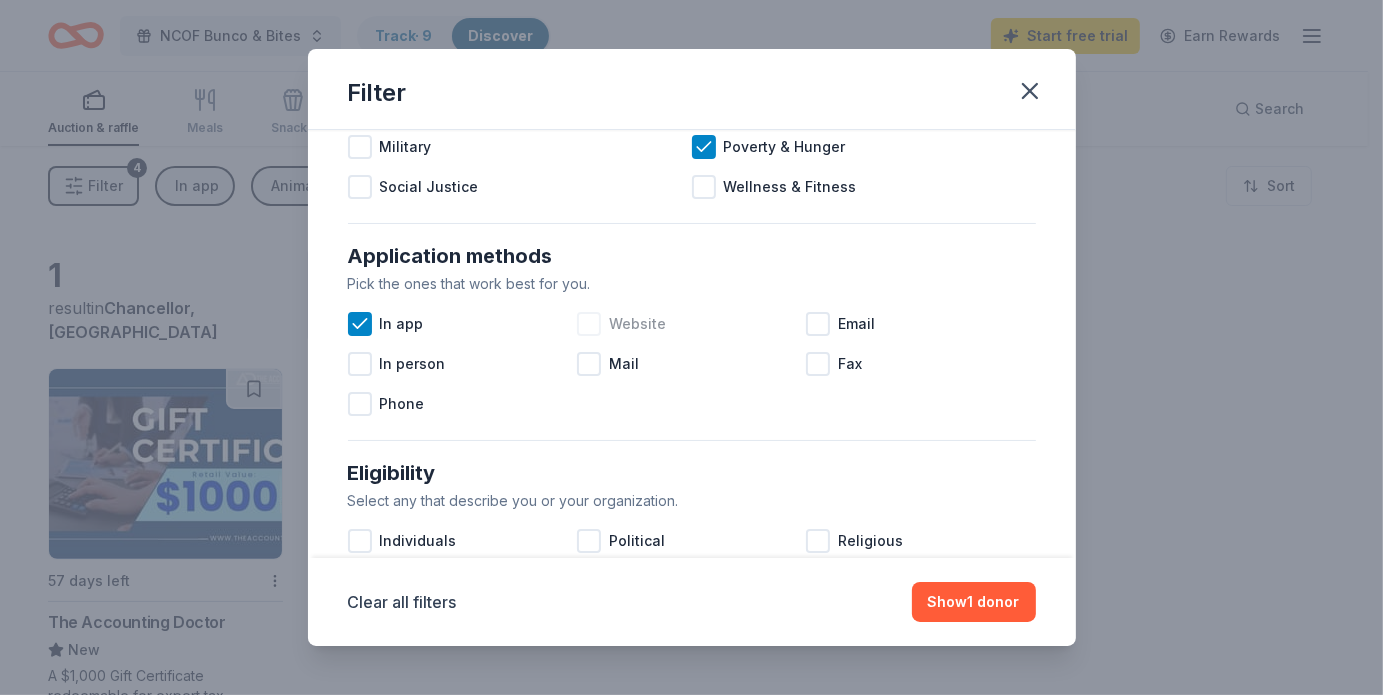 click at bounding box center [589, 324] 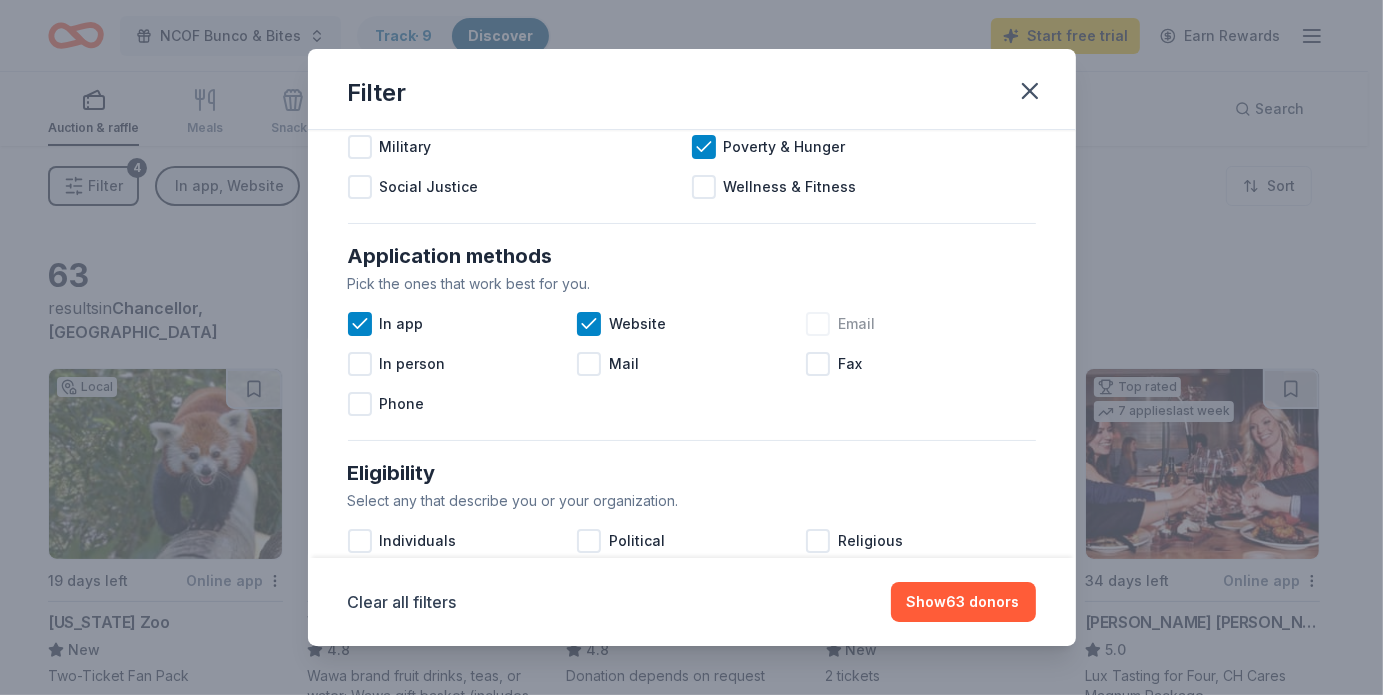 click at bounding box center (818, 324) 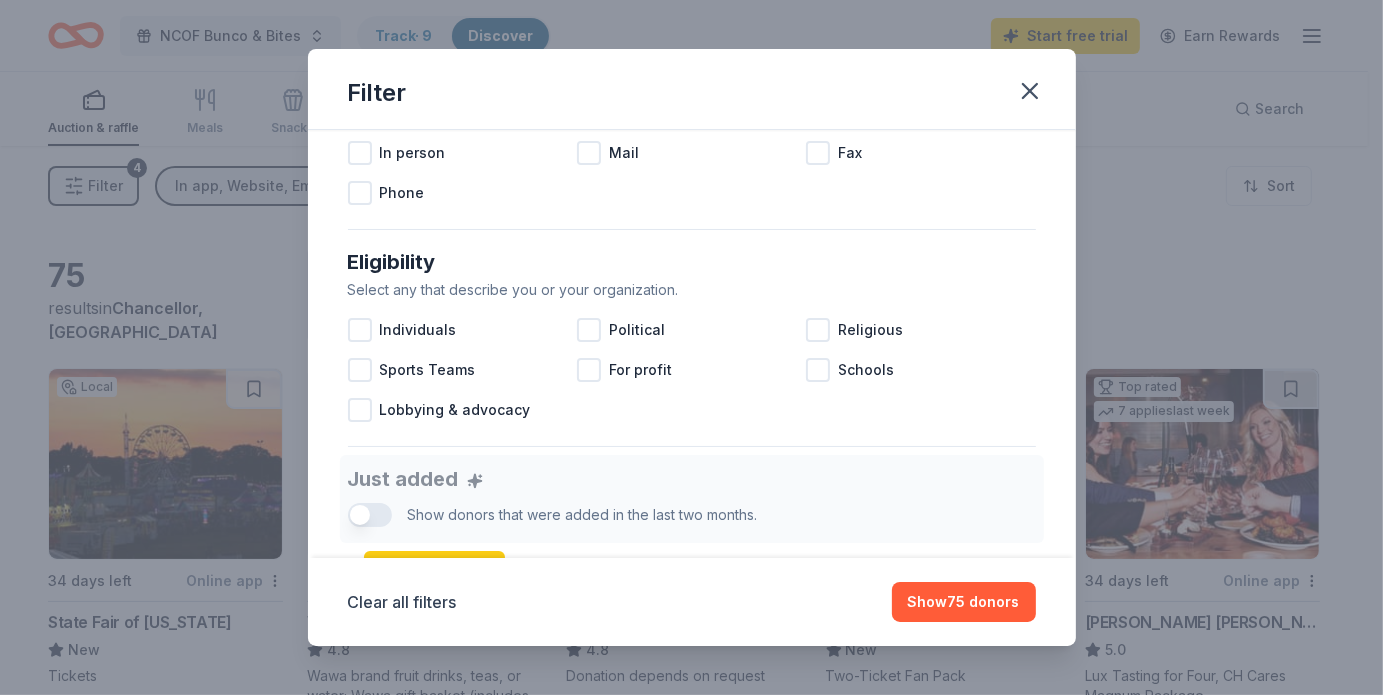 scroll, scrollTop: 474, scrollLeft: 0, axis: vertical 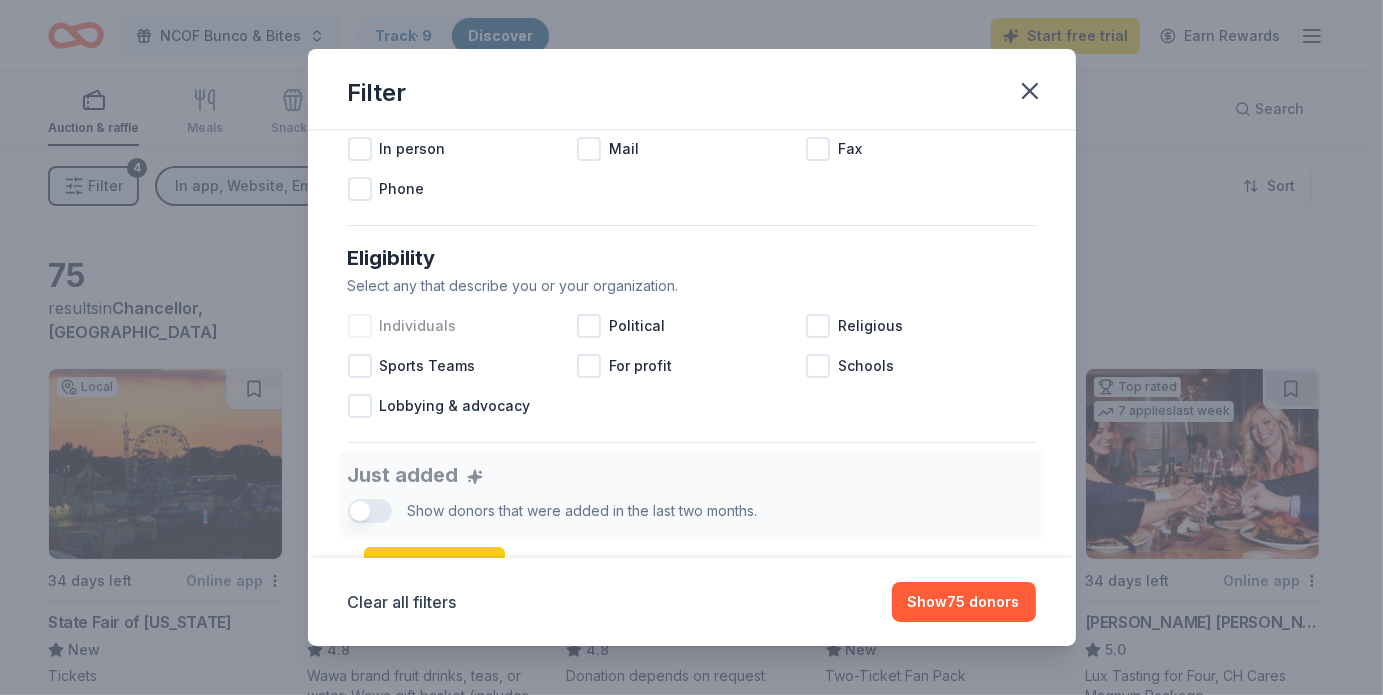 click at bounding box center (360, 326) 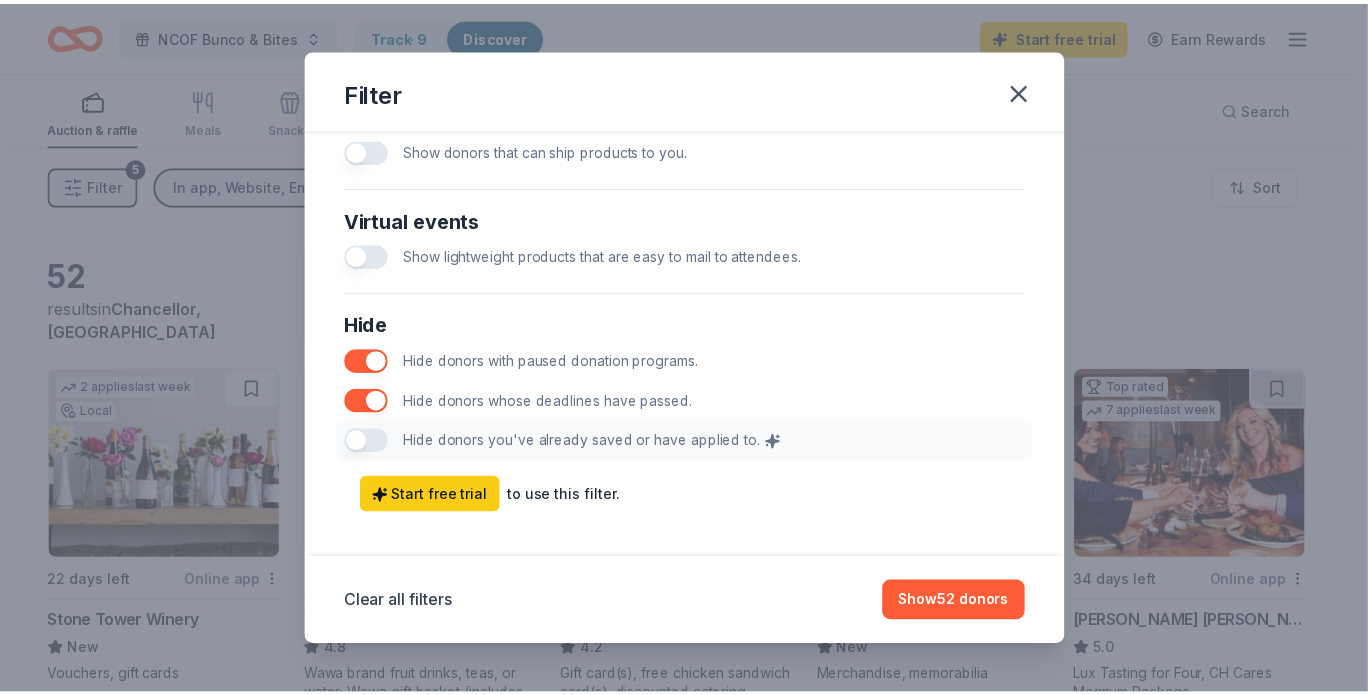 scroll, scrollTop: 1024, scrollLeft: 0, axis: vertical 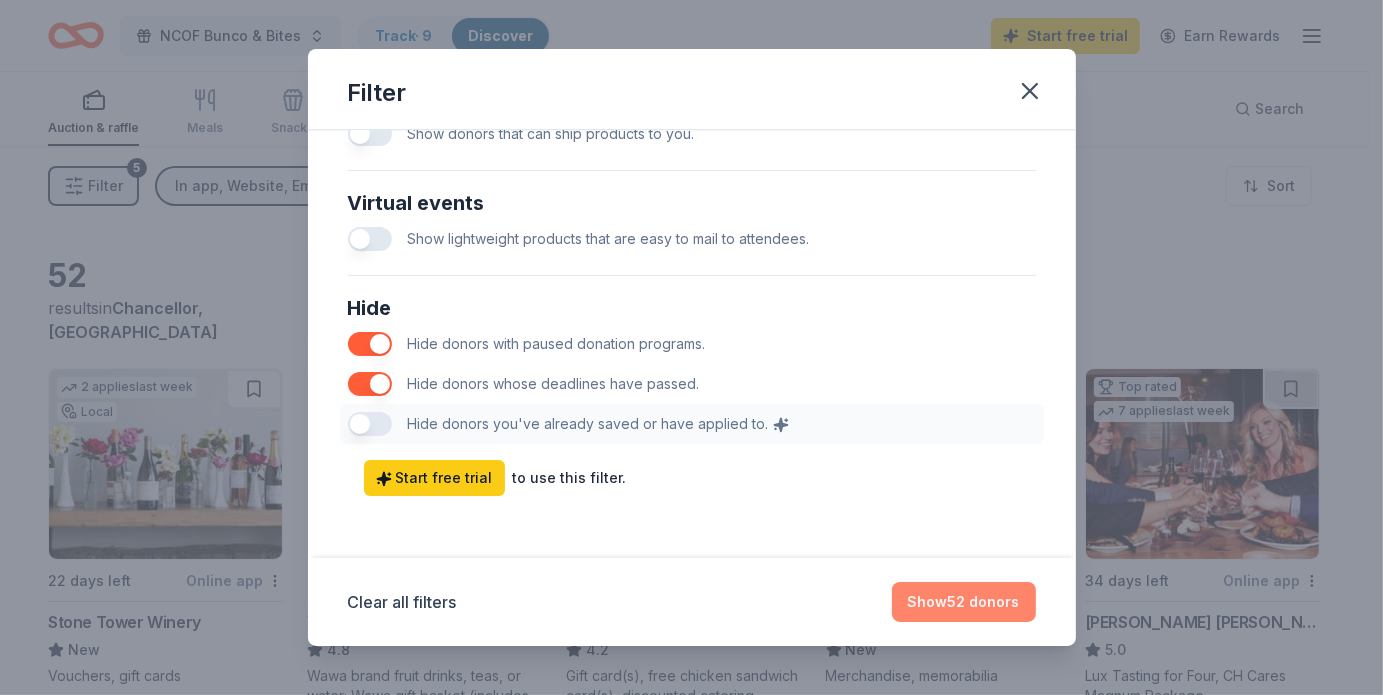 click on "Show  52   donors" at bounding box center [964, 602] 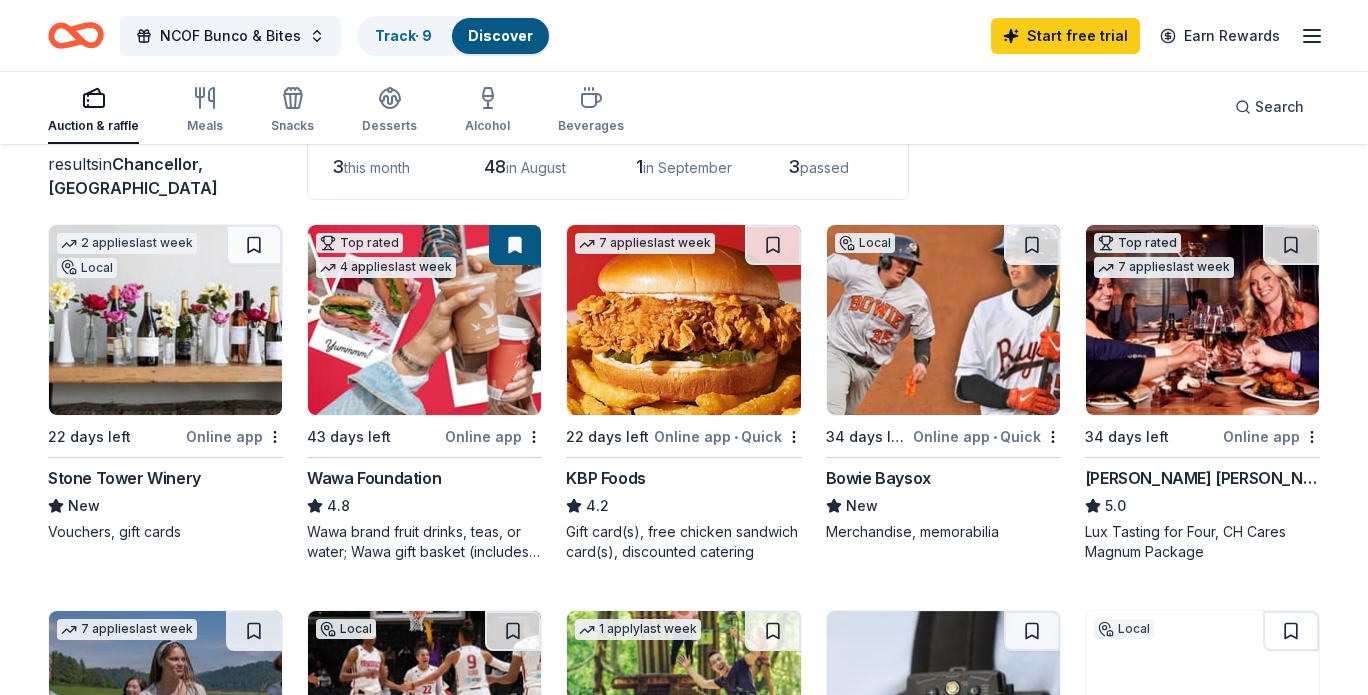 scroll, scrollTop: 150, scrollLeft: 0, axis: vertical 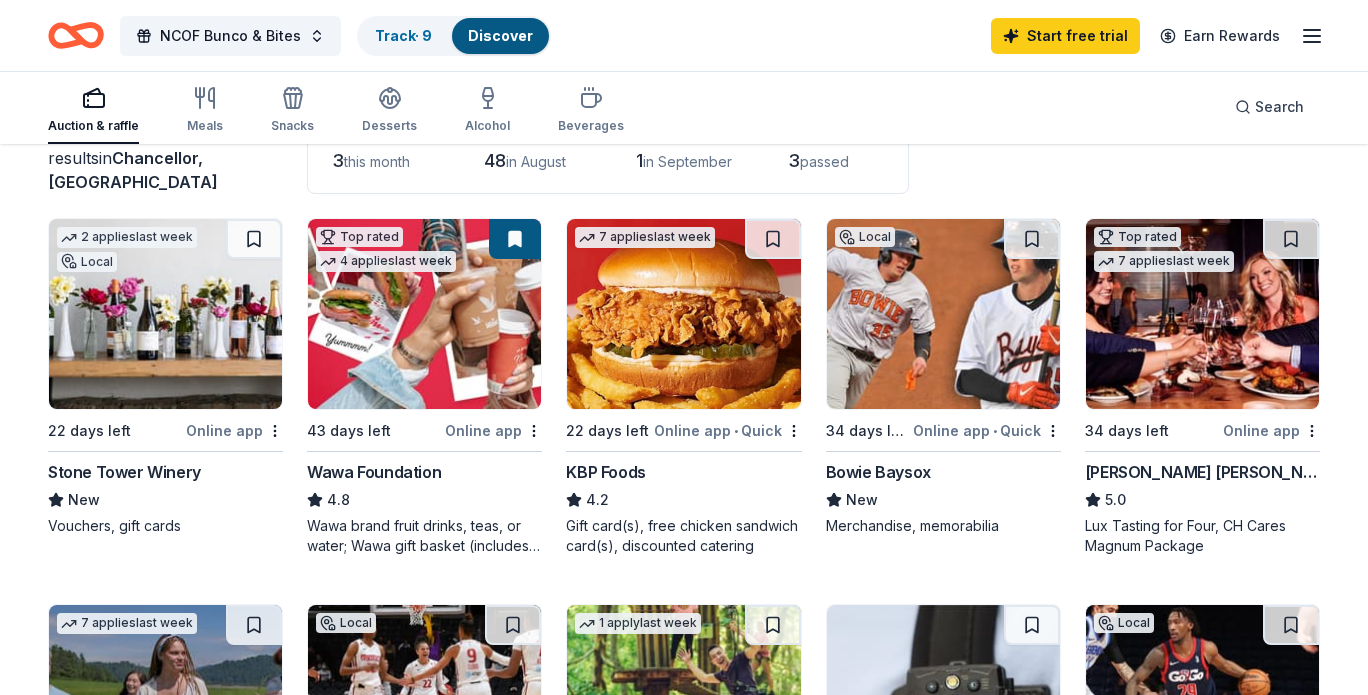 click on "KBP Foods" at bounding box center (605, 472) 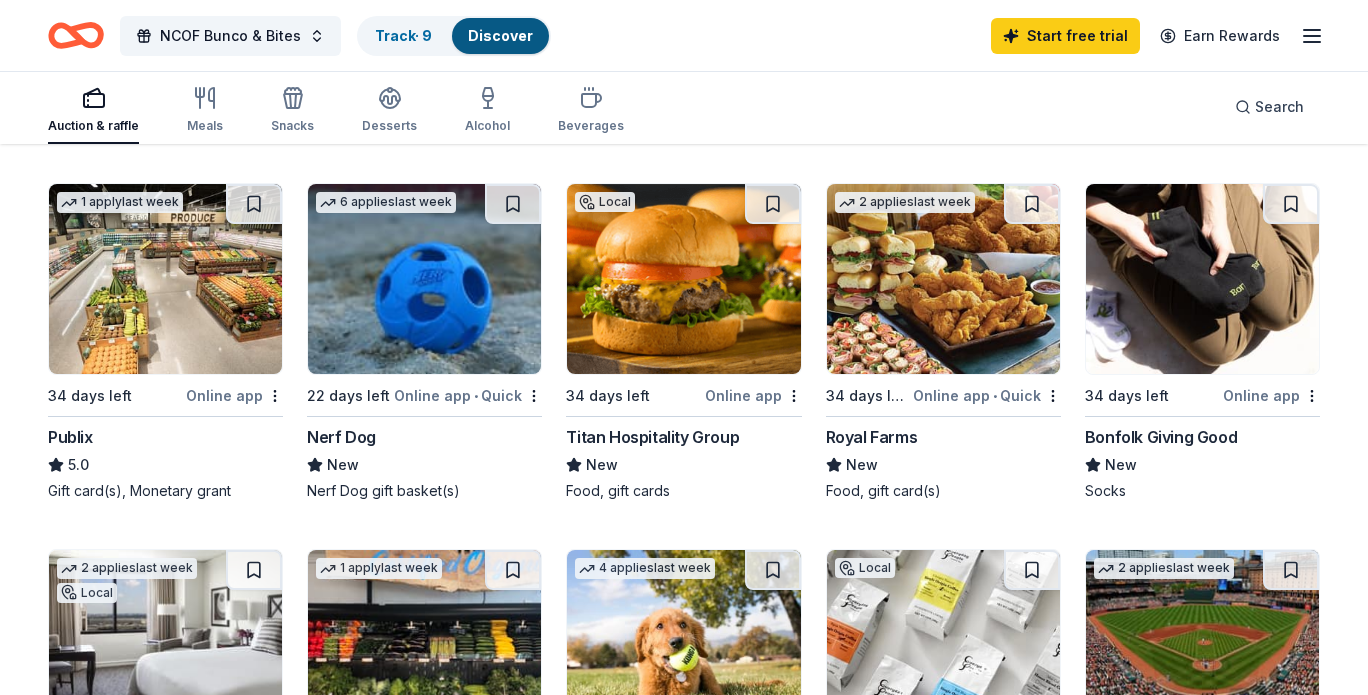 scroll, scrollTop: 938, scrollLeft: 0, axis: vertical 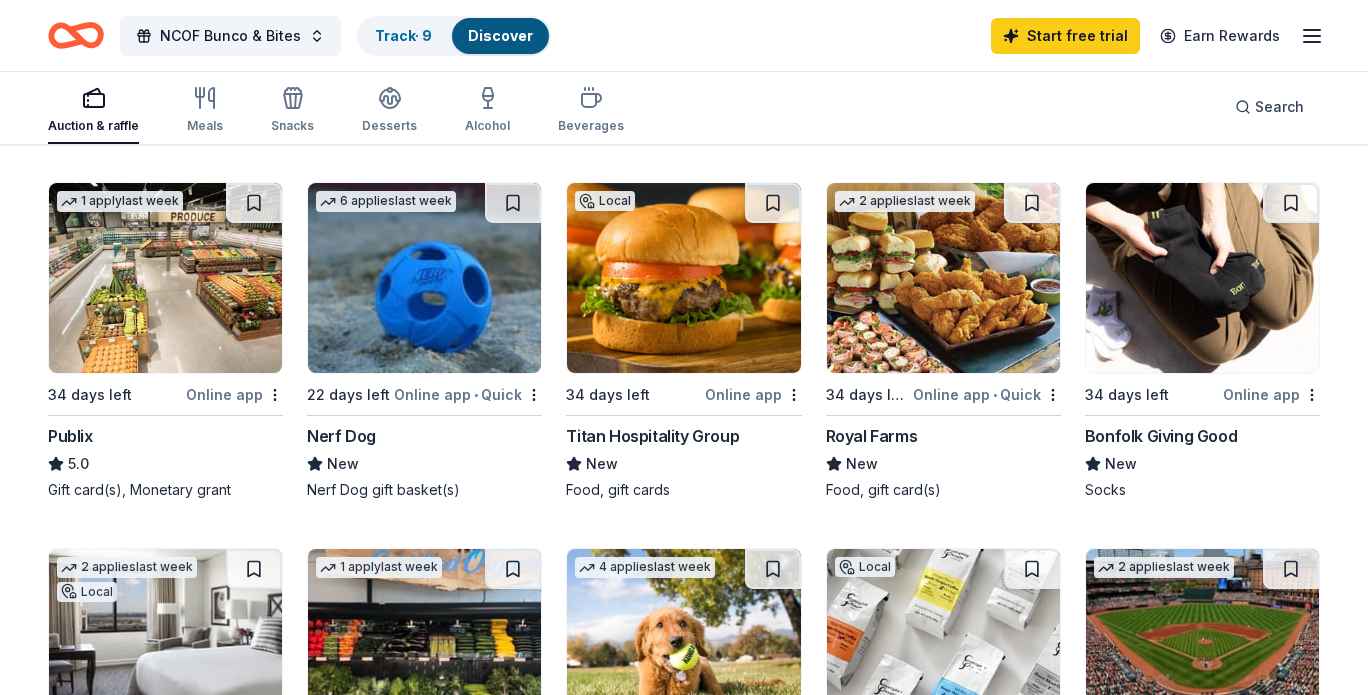 click on "Online app • Quick" at bounding box center [987, 394] 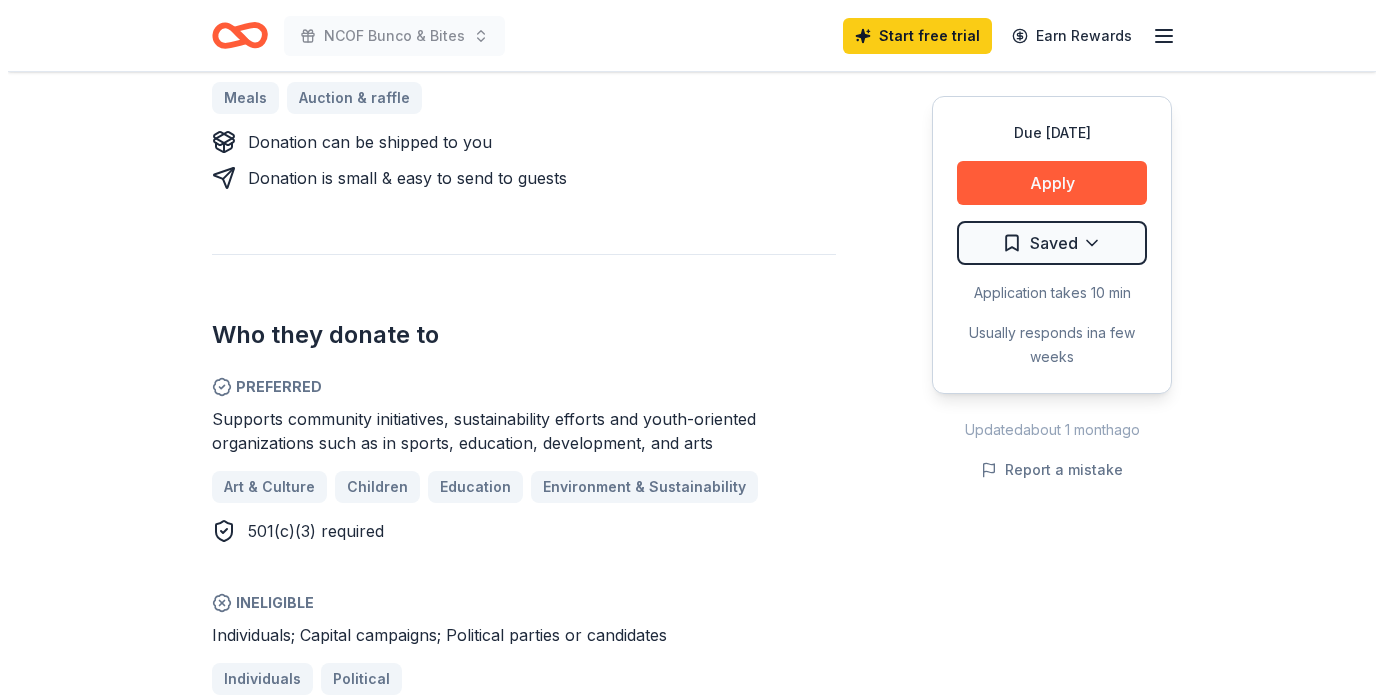 scroll, scrollTop: 981, scrollLeft: 0, axis: vertical 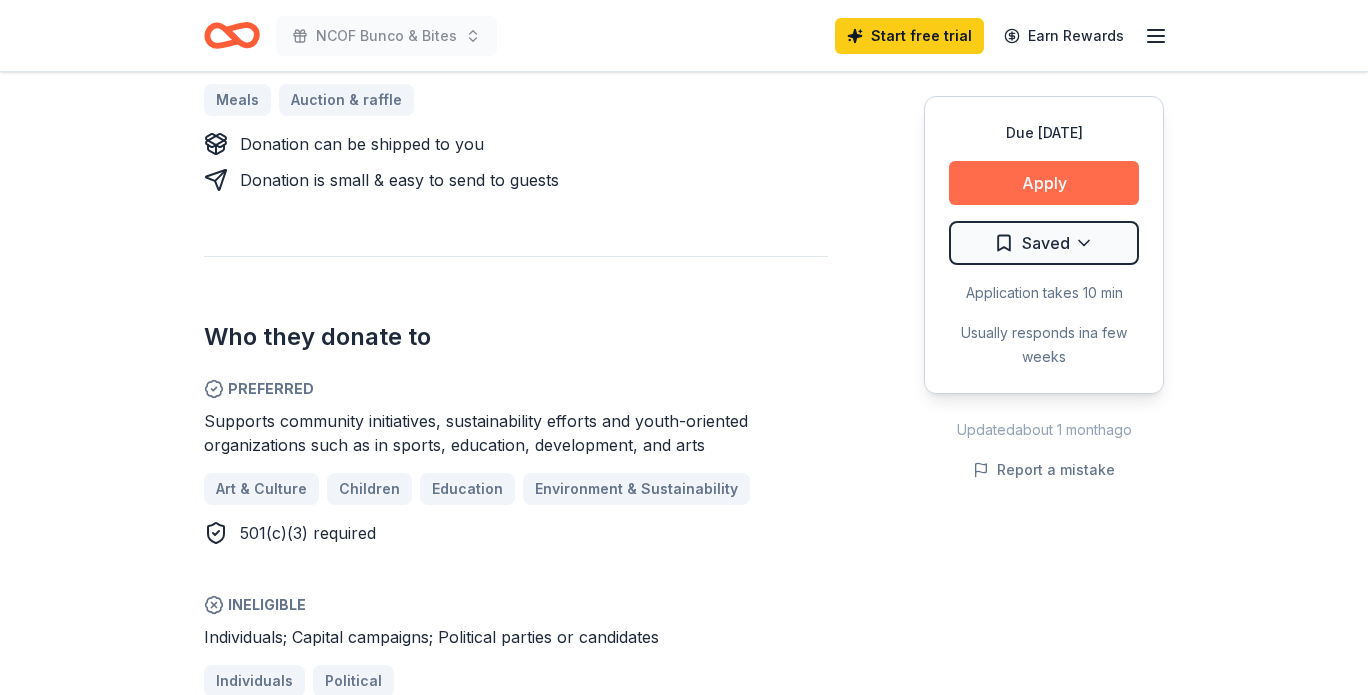 click on "Apply" at bounding box center (1044, 183) 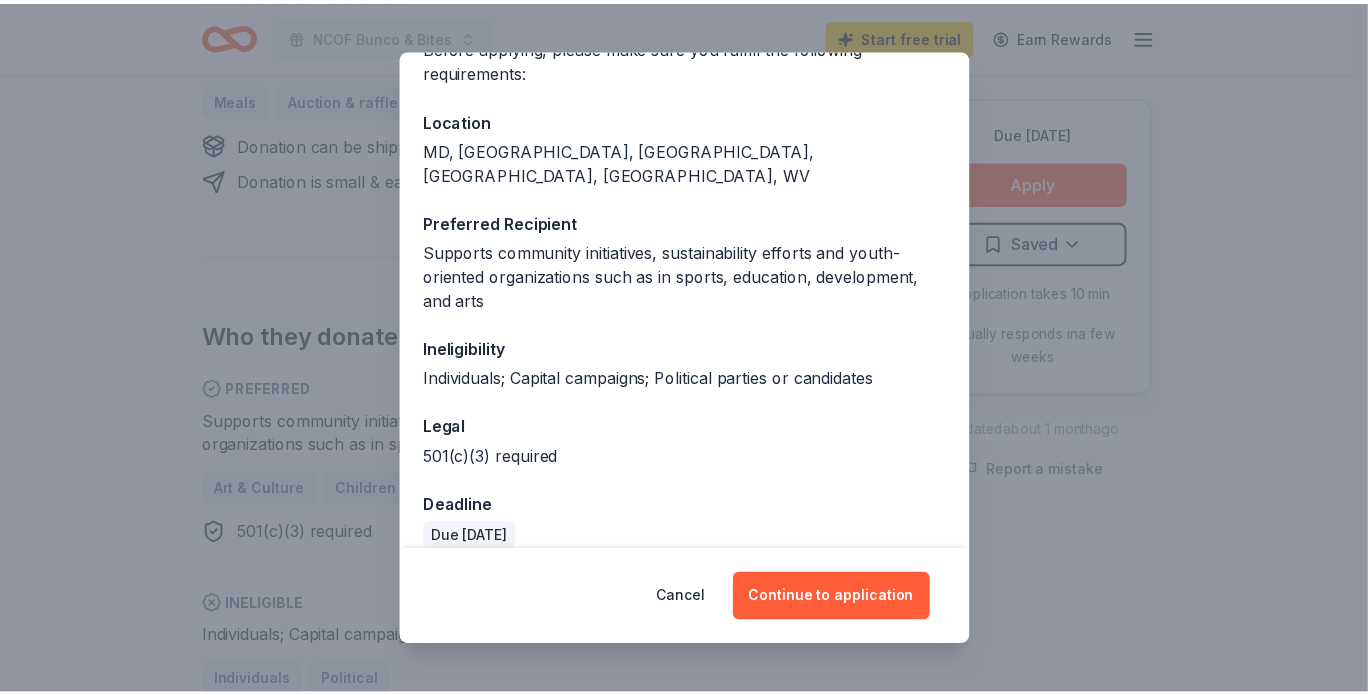 scroll, scrollTop: 184, scrollLeft: 0, axis: vertical 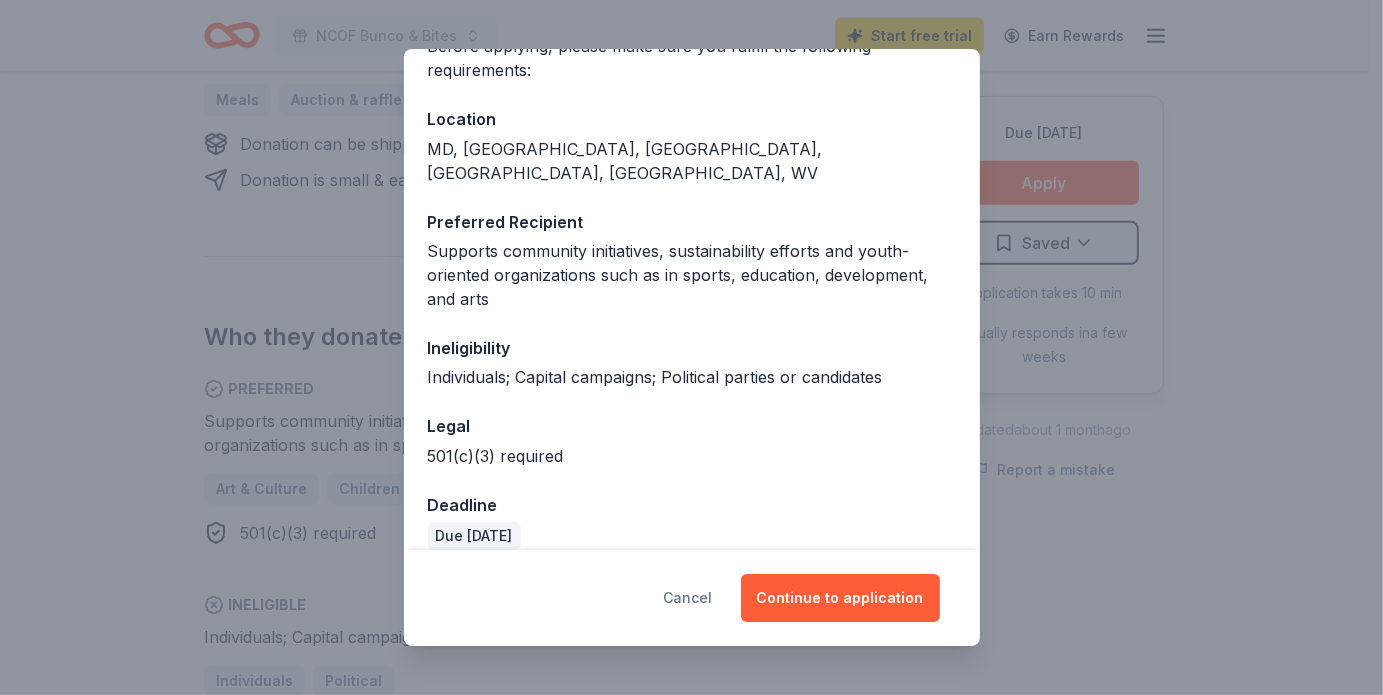click on "Cancel" at bounding box center (688, 598) 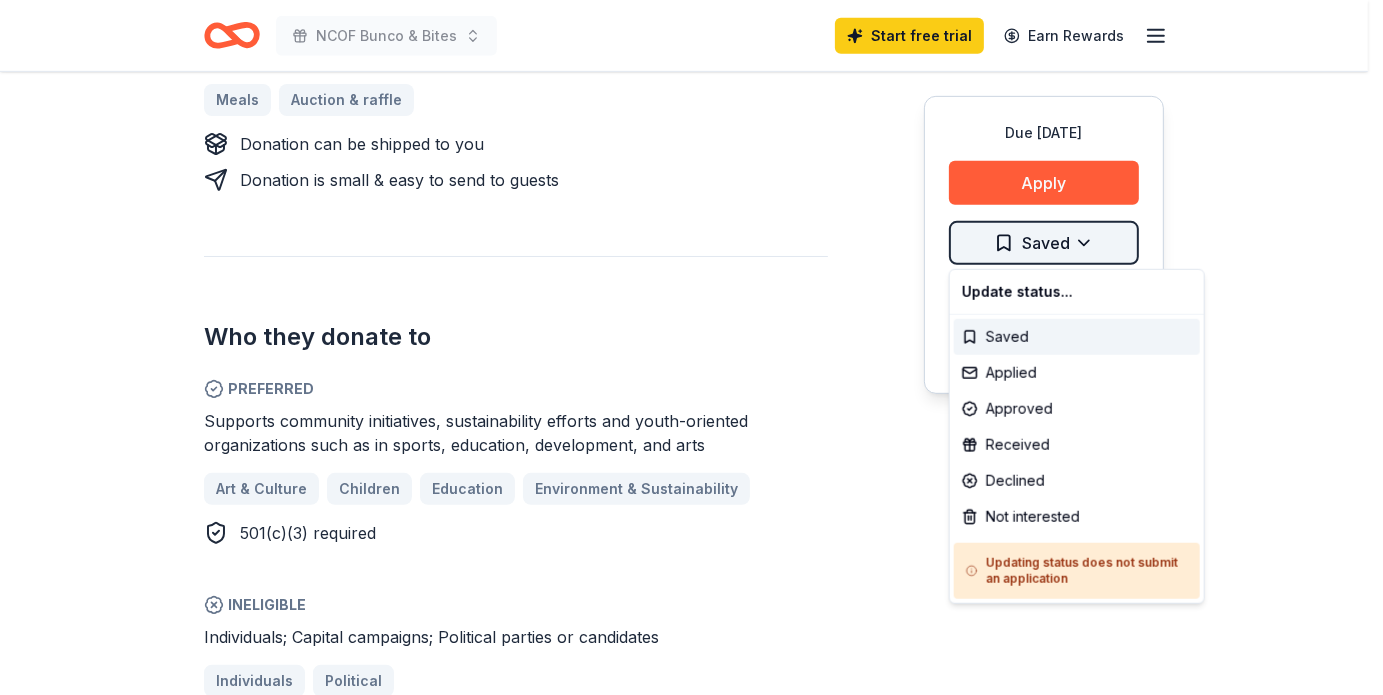 click on "NCOF Bunco & Bites Start free  trial Earn Rewards Due in 34 days Share Sheetz 5.0 • 7  reviews 3   applies  last week approval rate donation value Share Donating in MD, NC, OH, PA, VA, WV Sheetz, Inc. is an American chain of convenience stores and coffee shops owned by the Sheetz family that sell custom food, beverages, and convenience store items, with all locations having offered 24/7 service since the 1980s. What they donate Food, gift card(s), volunteer hours, financial contributions Meals Auction & raffle Donation can be shipped to you Donation is small & easy to send to guests Who they donate to  Preferred Supports community initiatives, sustainability efforts and youth-oriented organizations such as in sports, education, development, and arts Art & Culture Children Education Environment & Sustainability 501(c)(3) required  Ineligible Individuals; Capital campaigns; Political parties or candidates Individuals Political Due in 34 days Apply Saved Application takes 10 min Usually responds in  Updated  %" at bounding box center (691, -634) 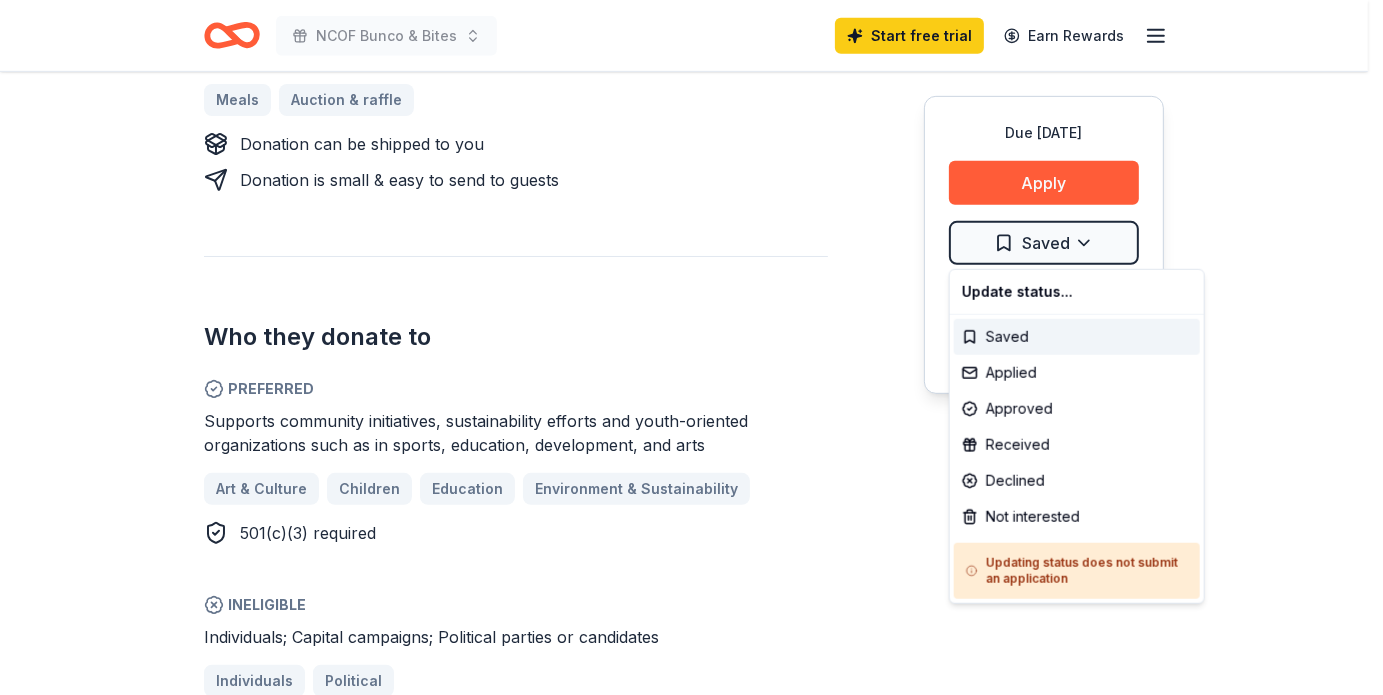 click on "NCOF Bunco & Bites Start free  trial Earn Rewards Due in 34 days Share Sheetz 5.0 • 7  reviews 3   applies  last week approval rate donation value Share Donating in MD, NC, OH, PA, VA, WV Sheetz, Inc. is an American chain of convenience stores and coffee shops owned by the Sheetz family that sell custom food, beverages, and convenience store items, with all locations having offered 24/7 service since the 1980s. What they donate Food, gift card(s), volunteer hours, financial contributions Meals Auction & raffle Donation can be shipped to you Donation is small & easy to send to guests Who they donate to  Preferred Supports community initiatives, sustainability efforts and youth-oriented organizations such as in sports, education, development, and arts Art & Culture Children Education Environment & Sustainability 501(c)(3) required  Ineligible Individuals; Capital campaigns; Political parties or candidates Individuals Political Due in 34 days Apply Saved Application takes 10 min Usually responds in  Updated  %" at bounding box center [691, -634] 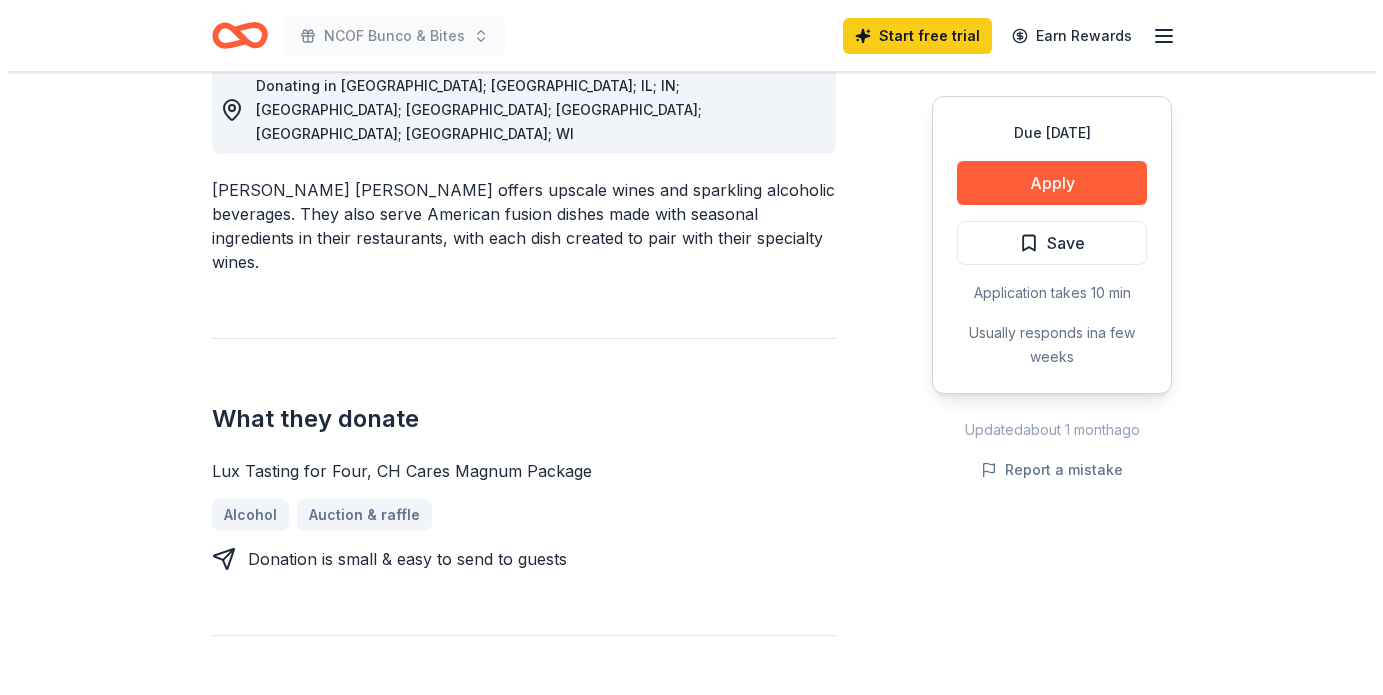 scroll, scrollTop: 633, scrollLeft: 0, axis: vertical 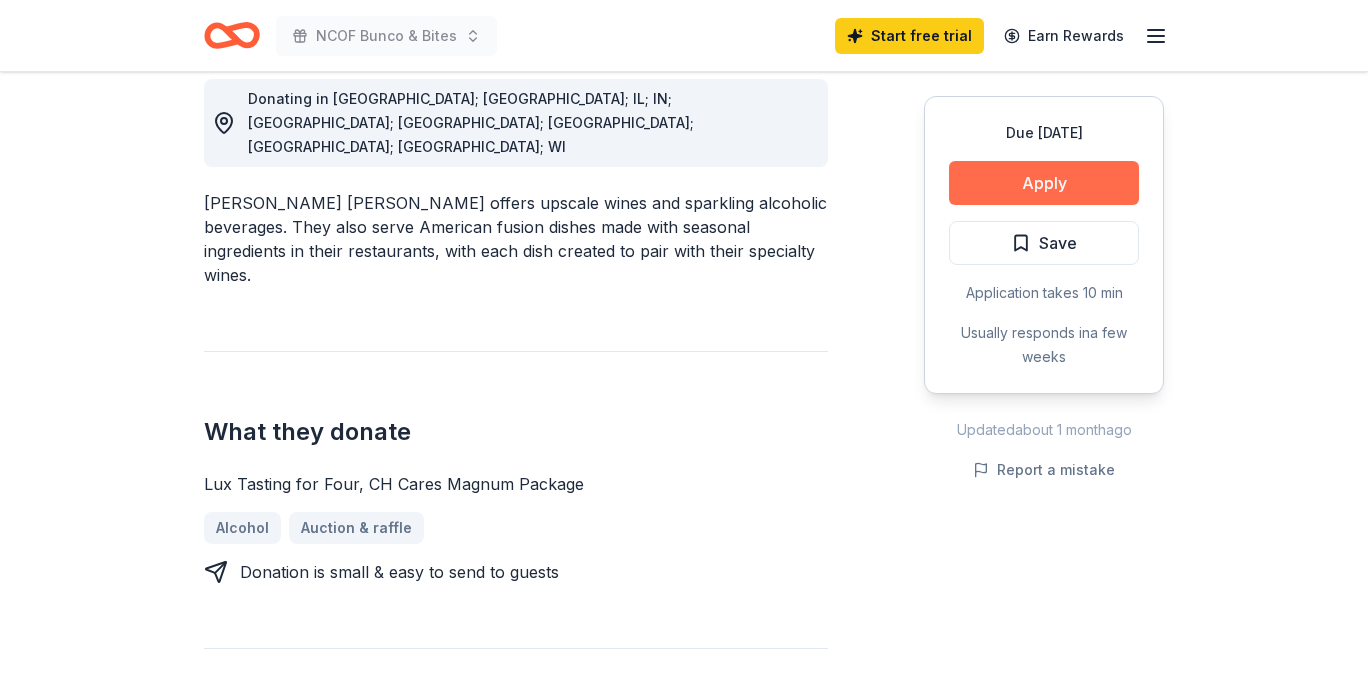 click on "Apply" at bounding box center (1044, 183) 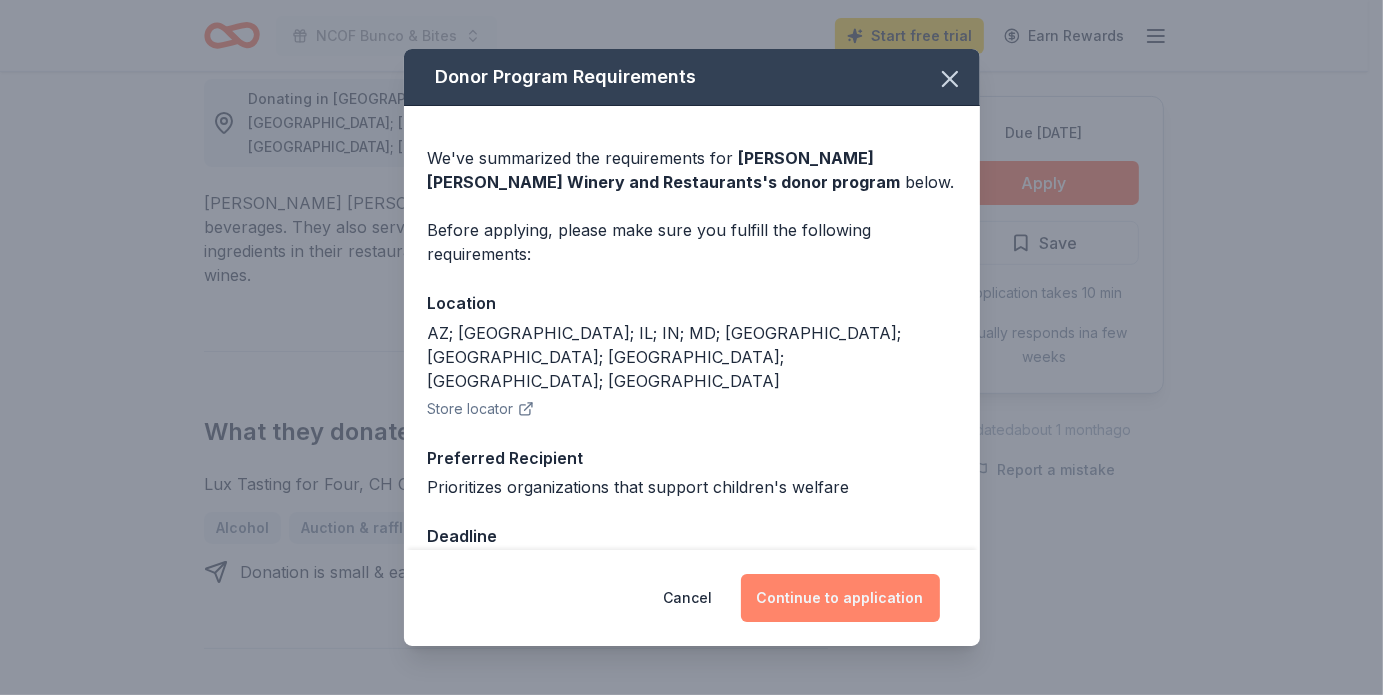 click on "Continue to application" at bounding box center (840, 598) 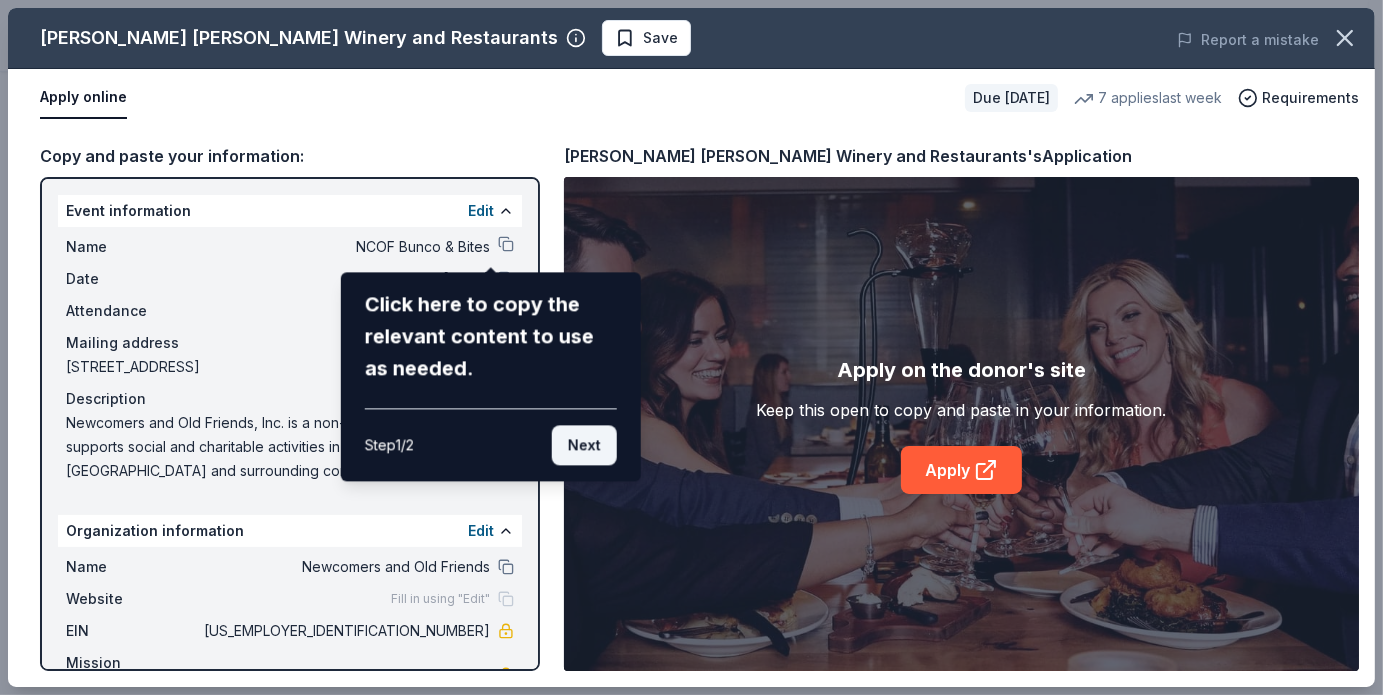 click on "Next" at bounding box center (584, 445) 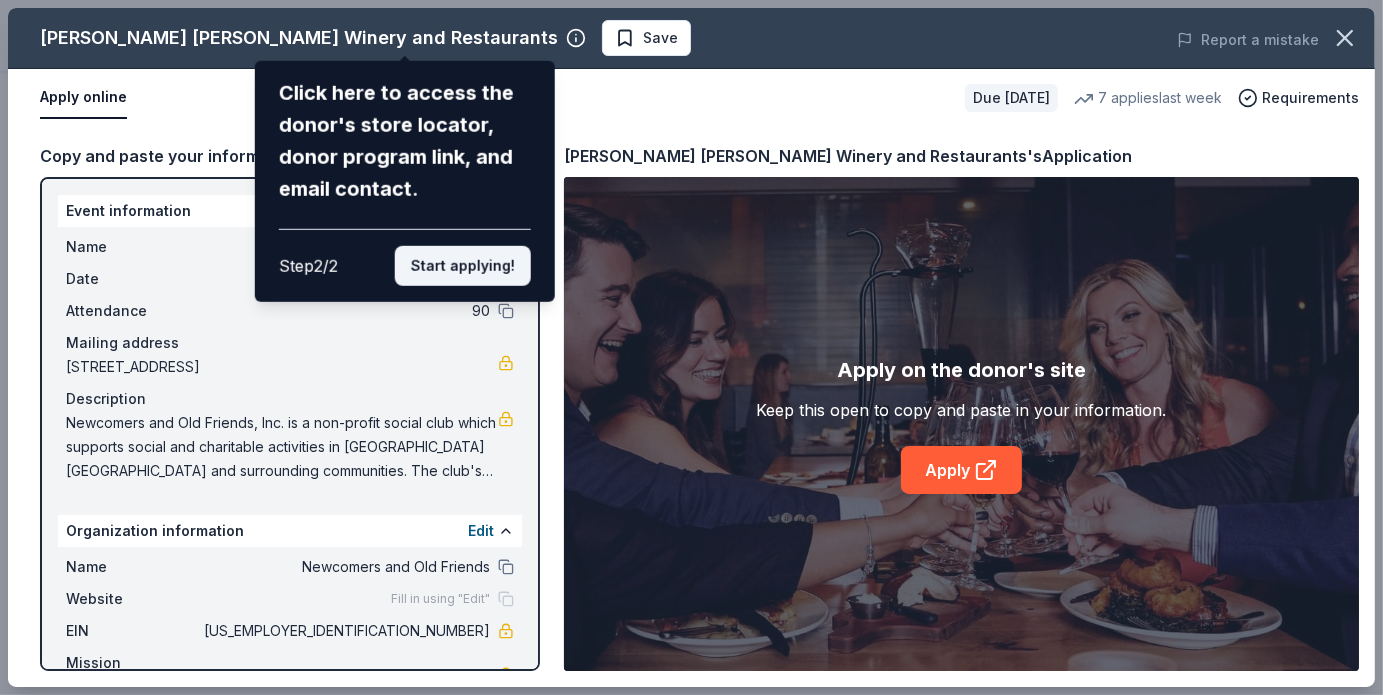 click on "Start applying!" at bounding box center (463, 266) 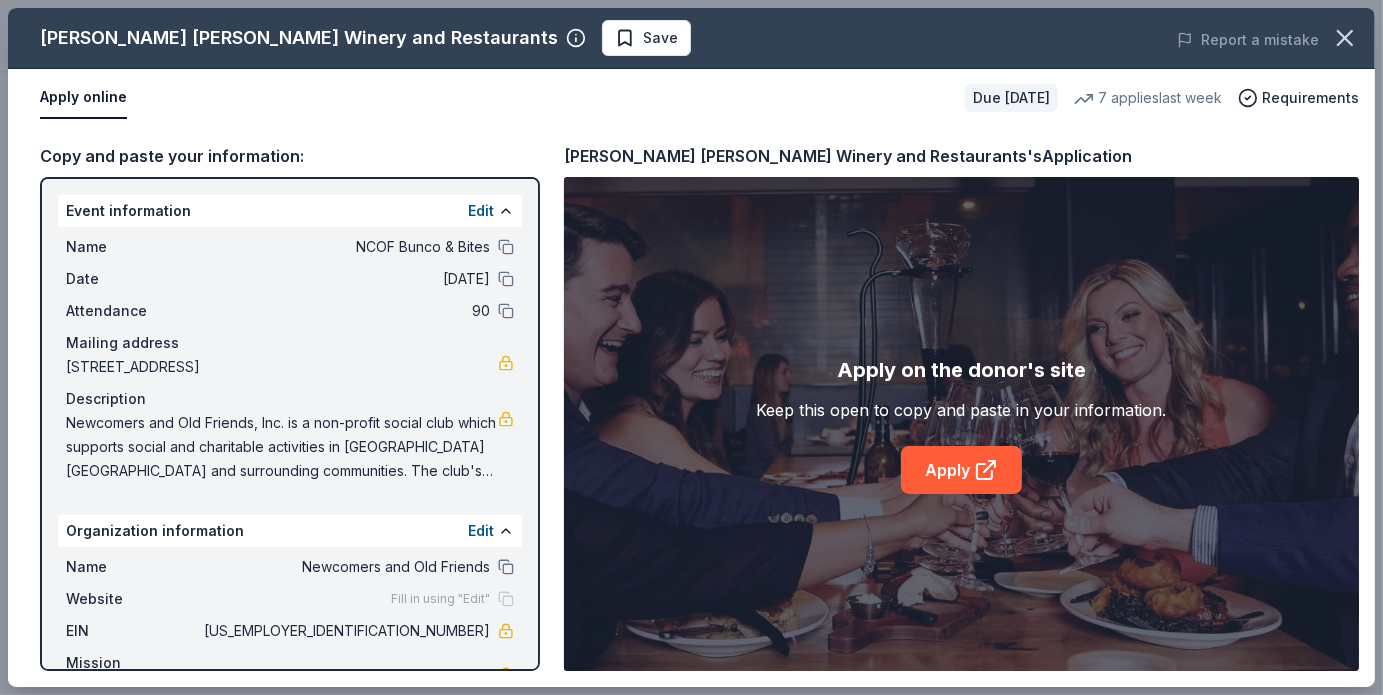 scroll, scrollTop: 54, scrollLeft: 0, axis: vertical 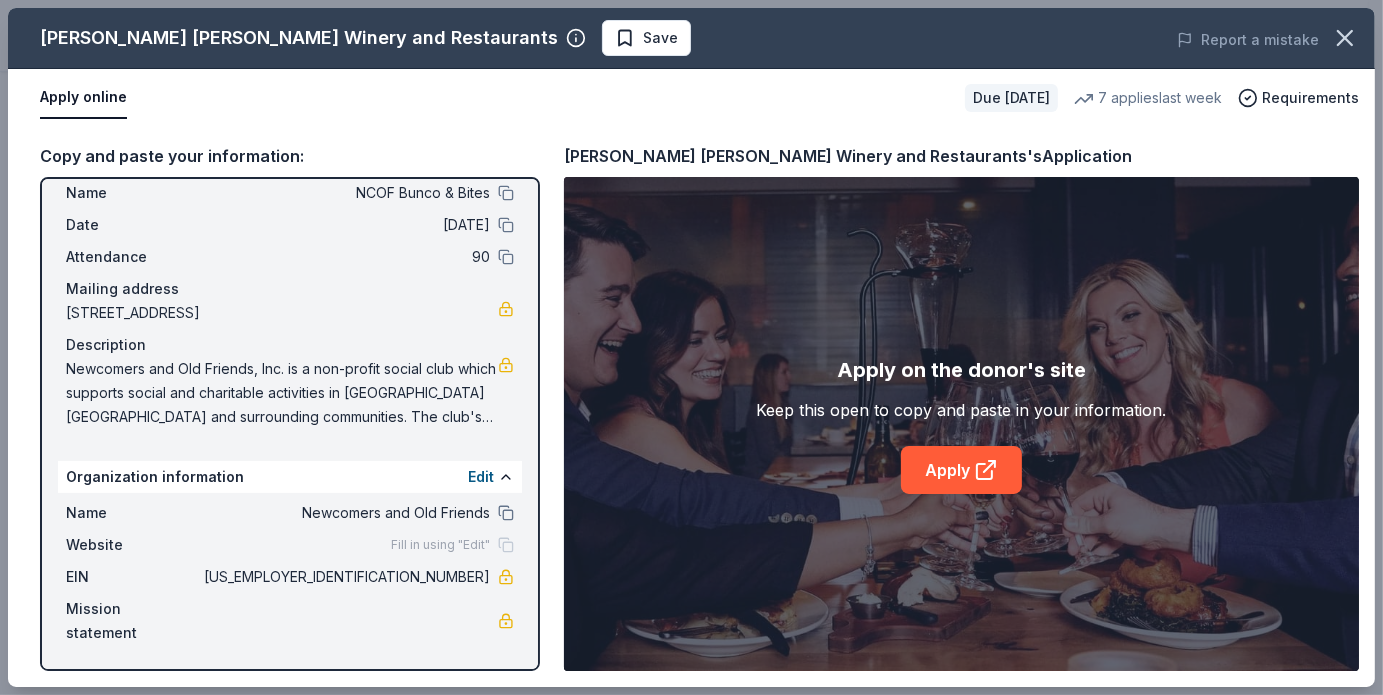 click on "Newcomers and Old Friends, Inc. is a non-profit social club which supports social and charitable activities in [GEOGRAPHIC_DATA] [GEOGRAPHIC_DATA] and surrounding communities.  The club's largest fundraiser is our annual NCOF Bunco & Bites Charity Event, which will be held this year on [DATE].  Monies raised during this event will help our club make donations to the LOCAL charities that we support.  All of these charities are local and include but are not limited to: The [PERSON_NAME][GEOGRAPHIC_DATA], [PERSON_NAME] (homeless students) – [GEOGRAPHIC_DATA] & Spotsylvania, SECA (Spotsylvania Emergency Concerns Association), [PERSON_NAME]'s Refuge - Animal Rescue, [GEOGRAPHIC_DATA], Spotsylvania Fire and Rescue, Project Lifesaver through [GEOGRAPHIC_DATA] Police Department and through Spotsylvania County Sheriff Department, The [PERSON_NAME] Project at [PERSON_NAME][GEOGRAPHIC_DATA][US_STATE] and many others.  We also provide gift cards to lower-income graduating high school seniors at two local high school districts." at bounding box center (282, 393) 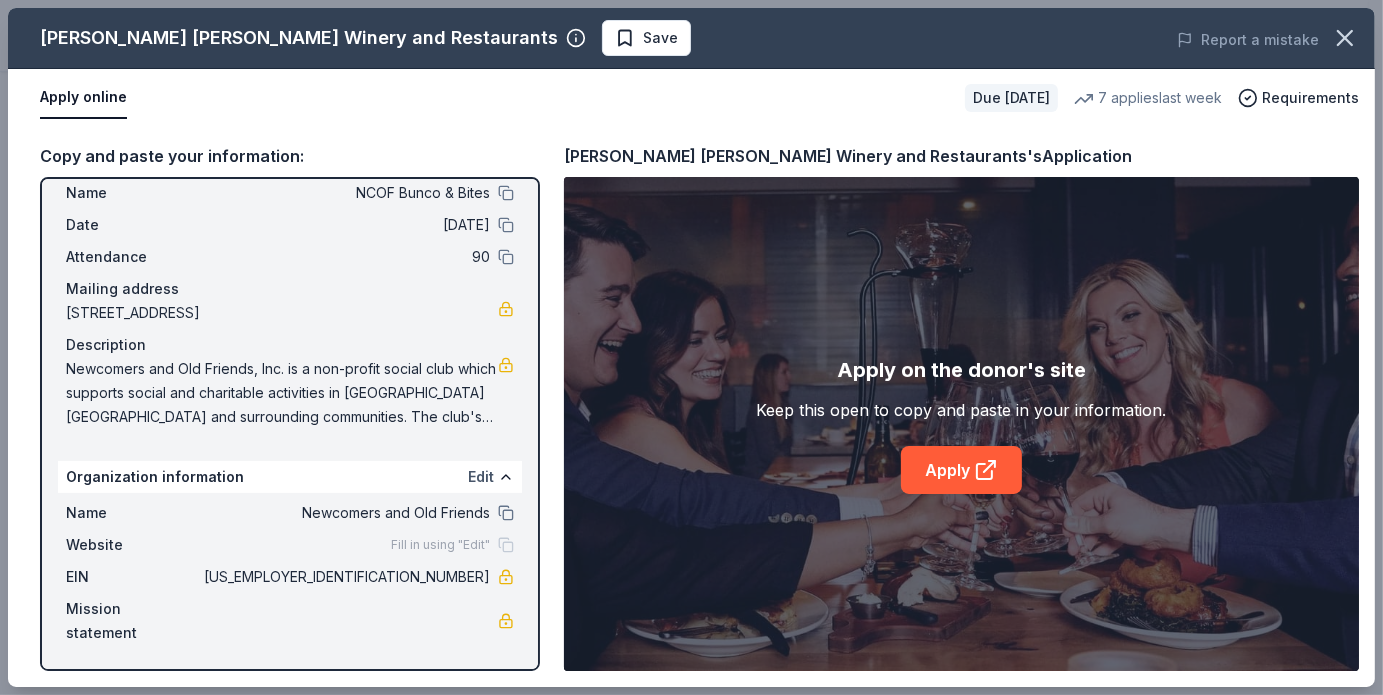 click on "Edit" at bounding box center [481, 477] 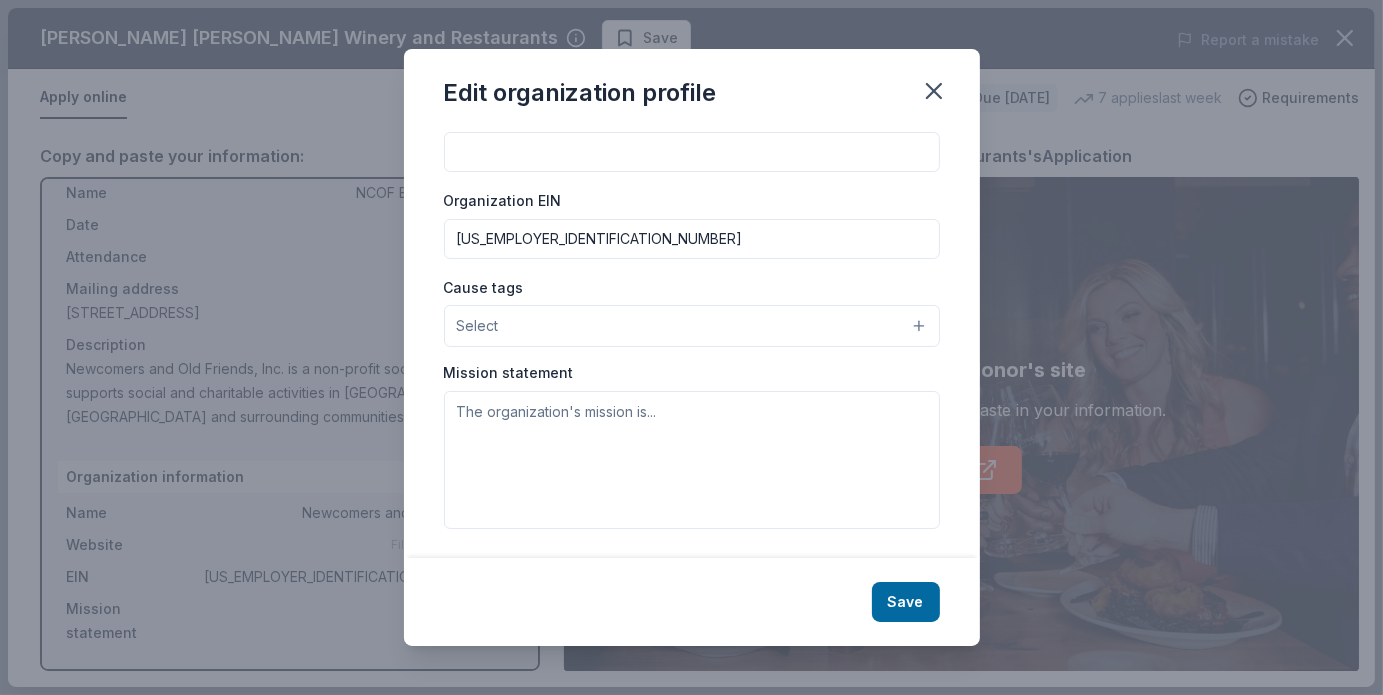 scroll, scrollTop: 238, scrollLeft: 0, axis: vertical 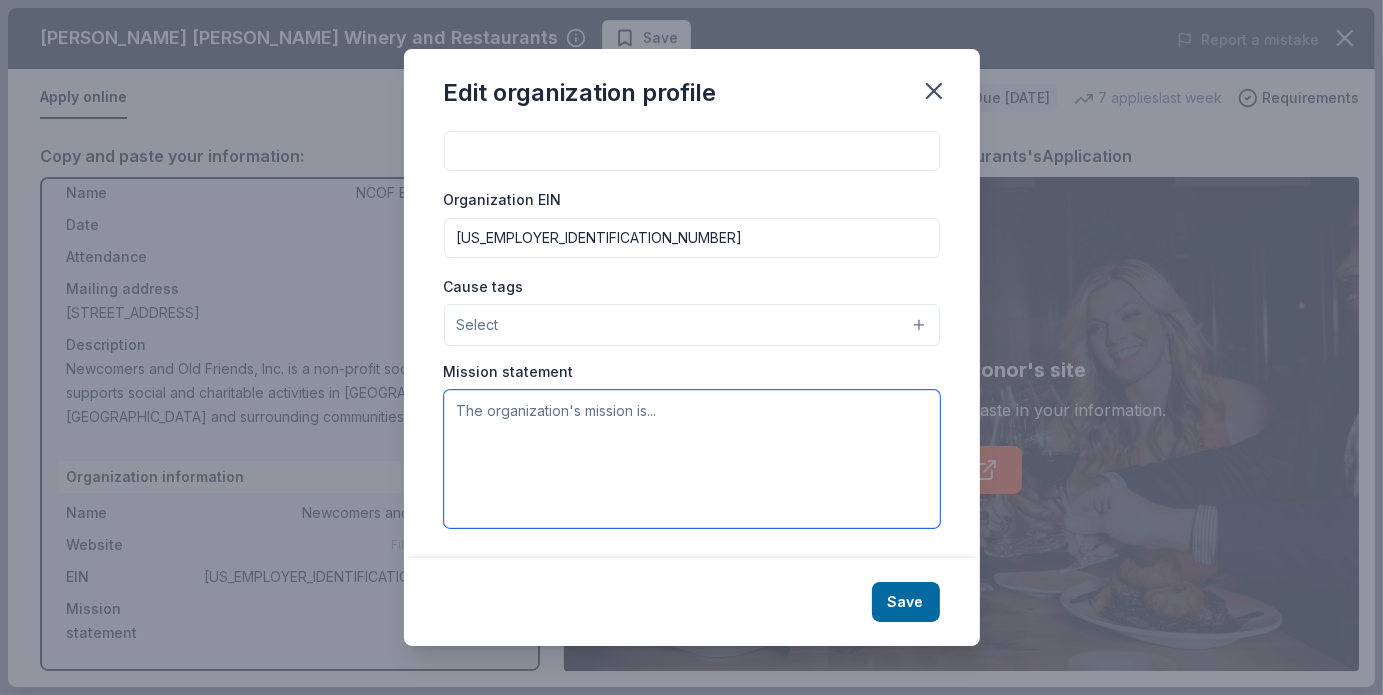 click at bounding box center (692, 459) 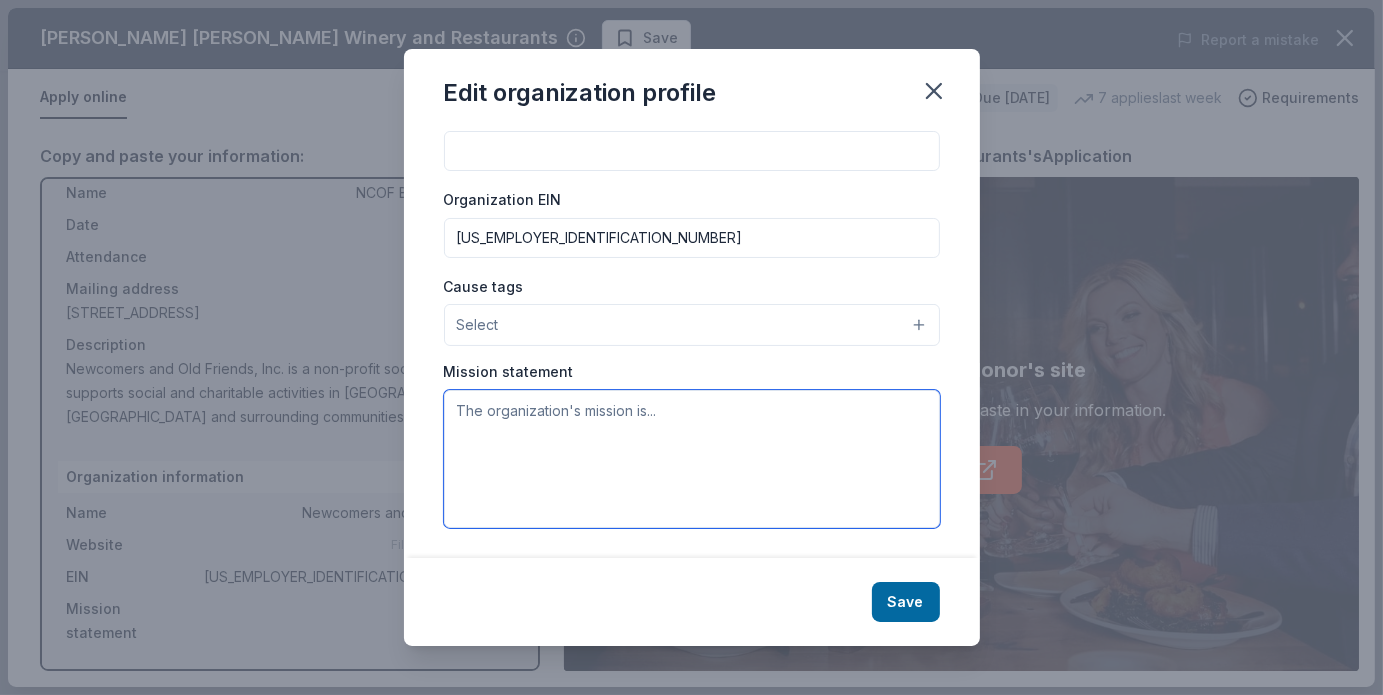 paste on "The Newcomers and Old Friends Club, INC. is a non-profit, social organization supporting social and charitable activities and community involvement through programs that educate our members on community activities, needs, or services offered.  We welcome anyone who is interested in making new friends and sharing in our various activities." 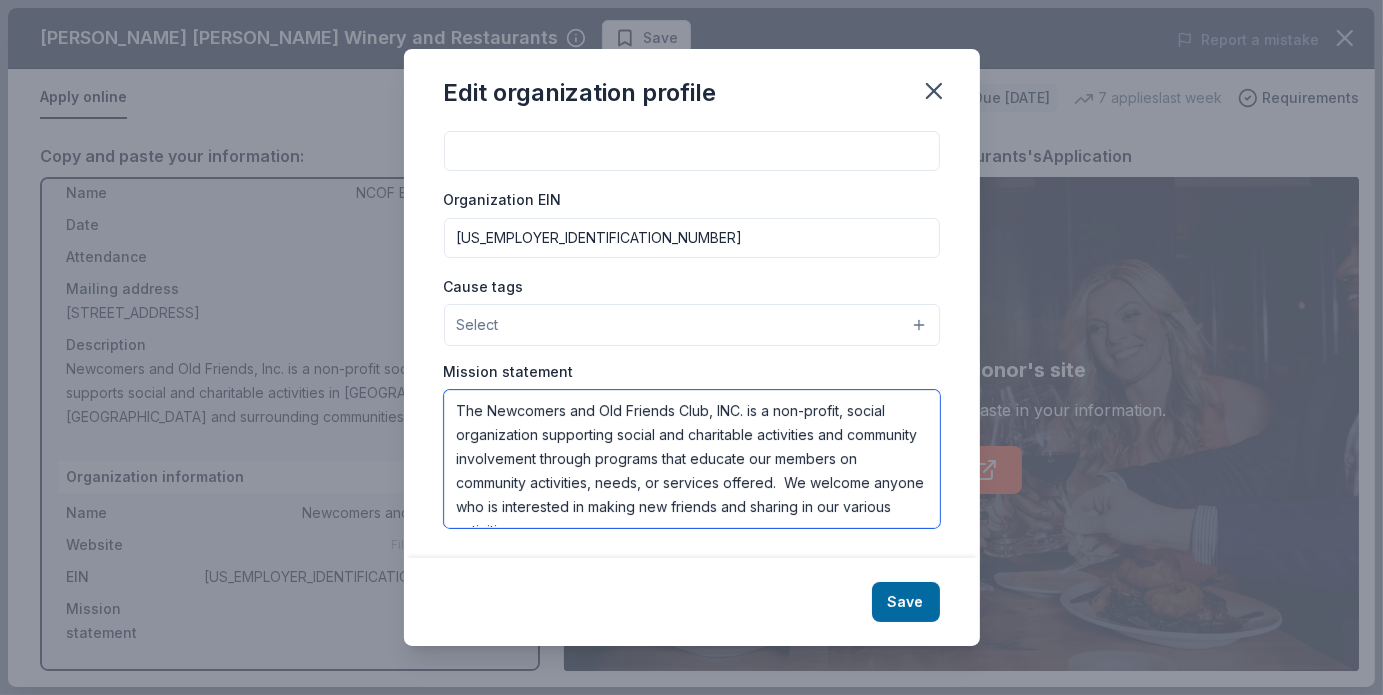 scroll, scrollTop: 12, scrollLeft: 0, axis: vertical 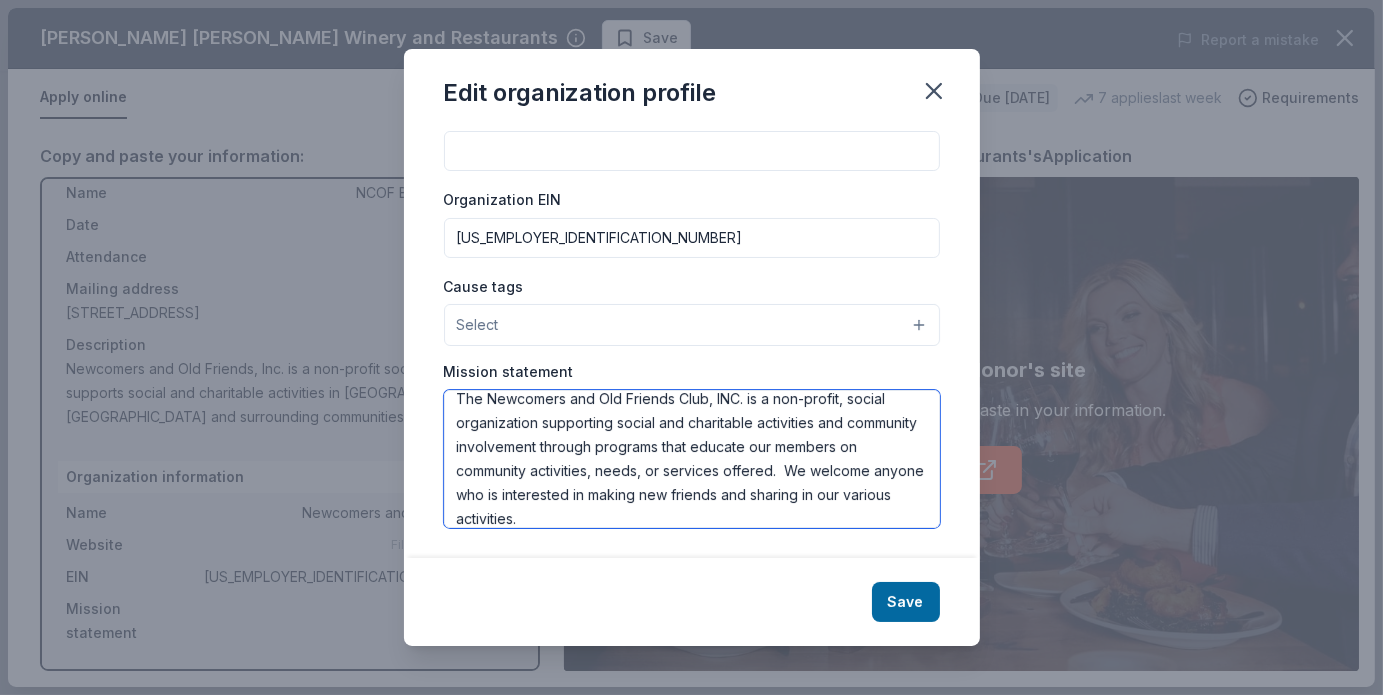 type on "The Newcomers and Old Friends Club, INC. is a non-profit, social organization supporting social and charitable activities and community involvement through programs that educate our members on community activities, needs, or services offered.  We welcome anyone who is interested in making new friends and sharing in our various activities." 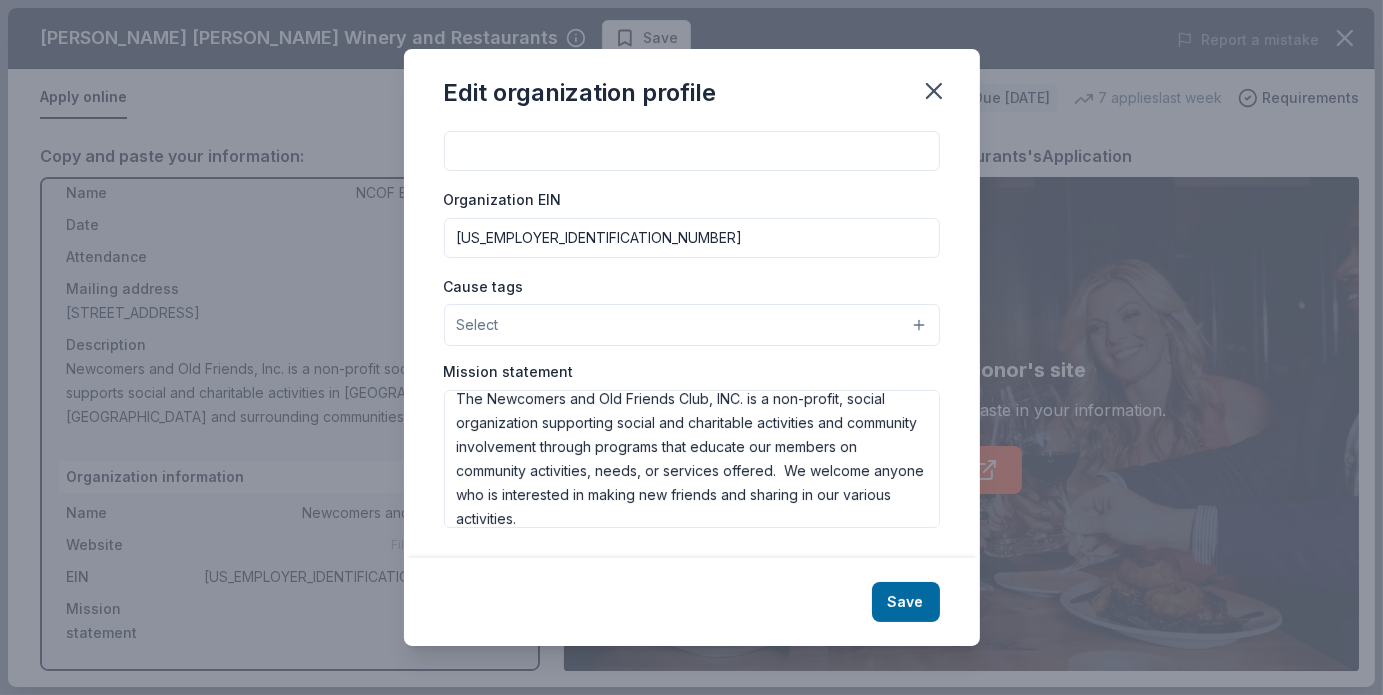 click on "Select" at bounding box center [692, 325] 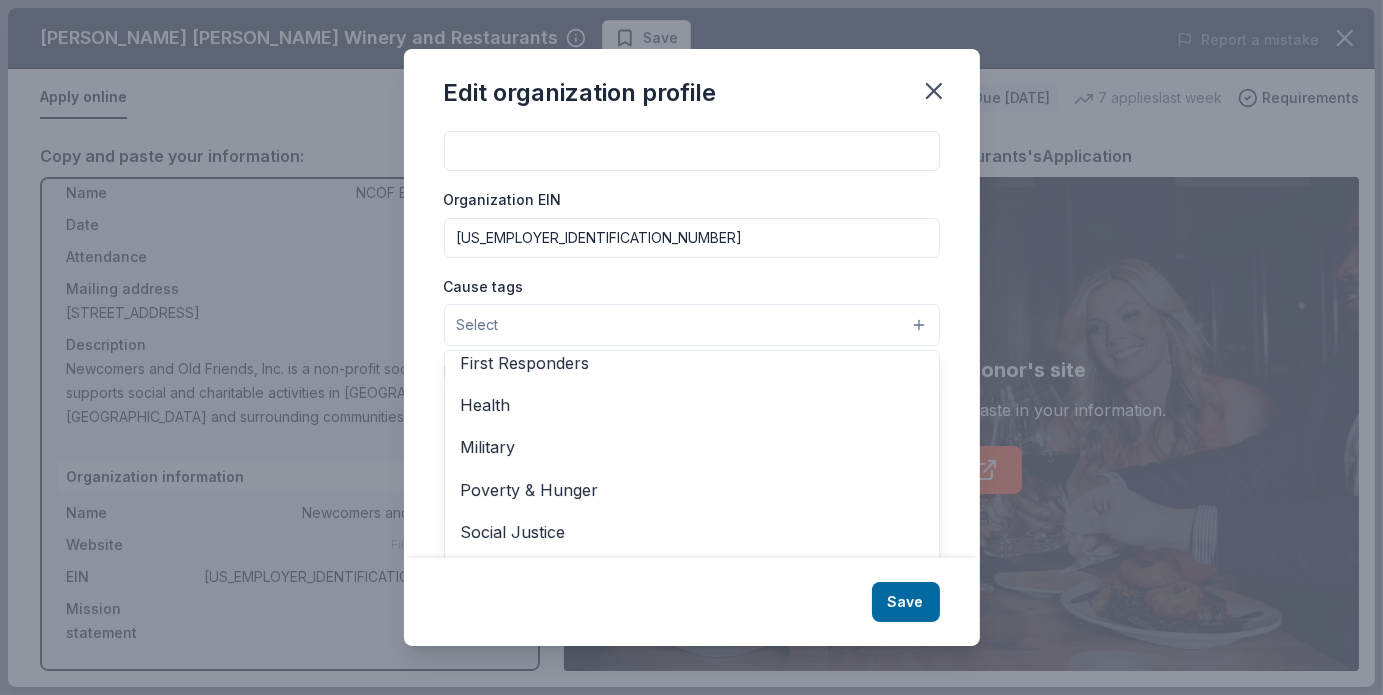 scroll, scrollTop: 278, scrollLeft: 0, axis: vertical 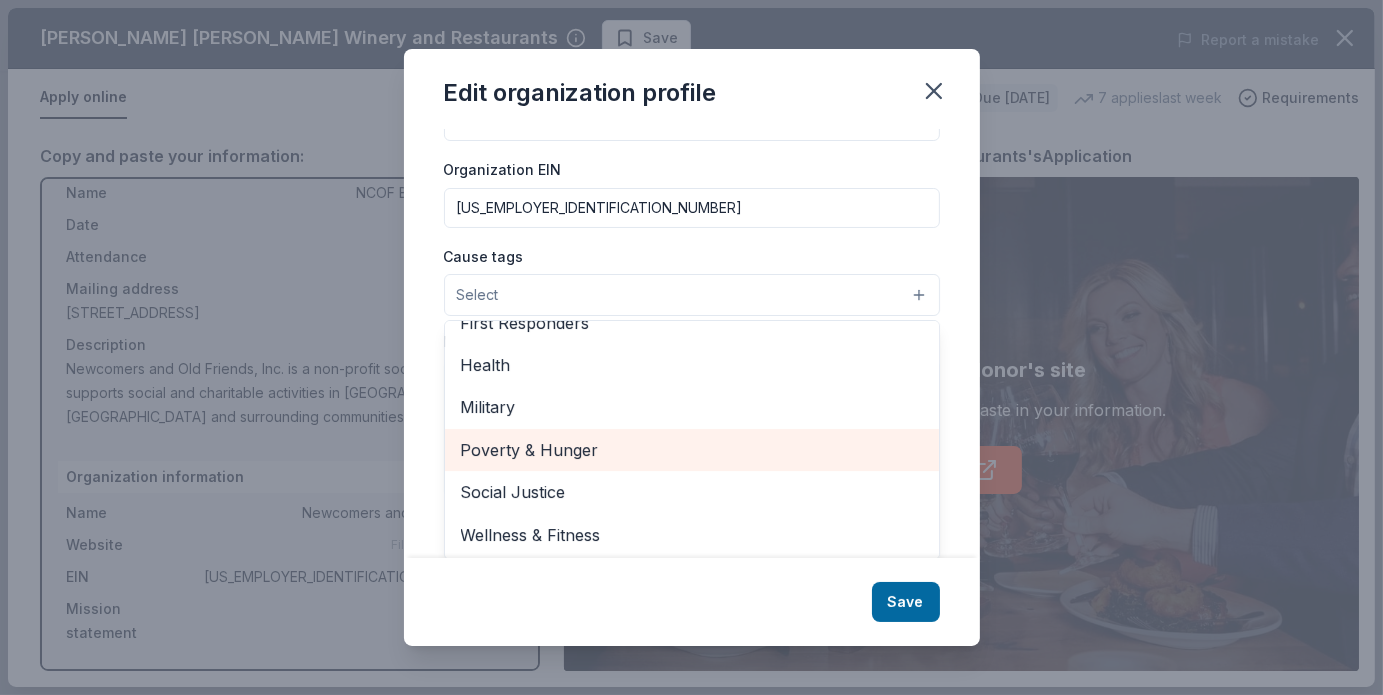 click on "Poverty & Hunger" at bounding box center [692, 450] 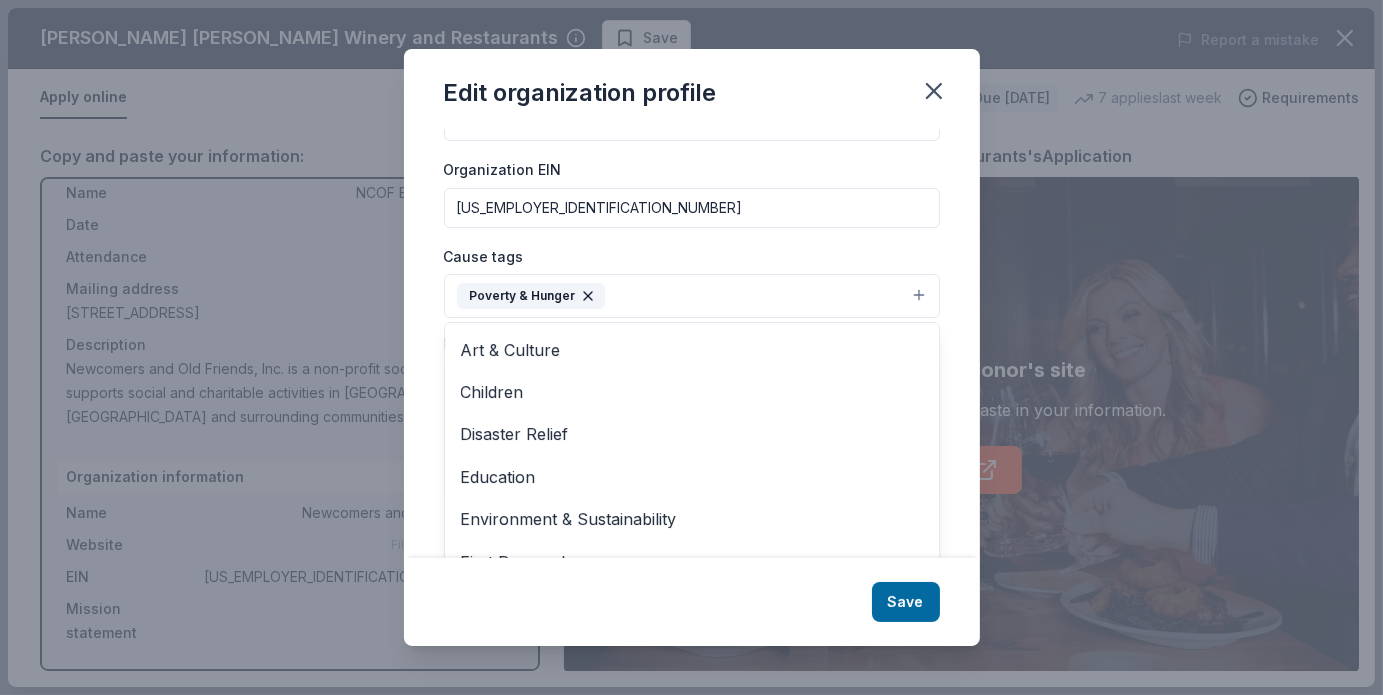 scroll, scrollTop: 40, scrollLeft: 0, axis: vertical 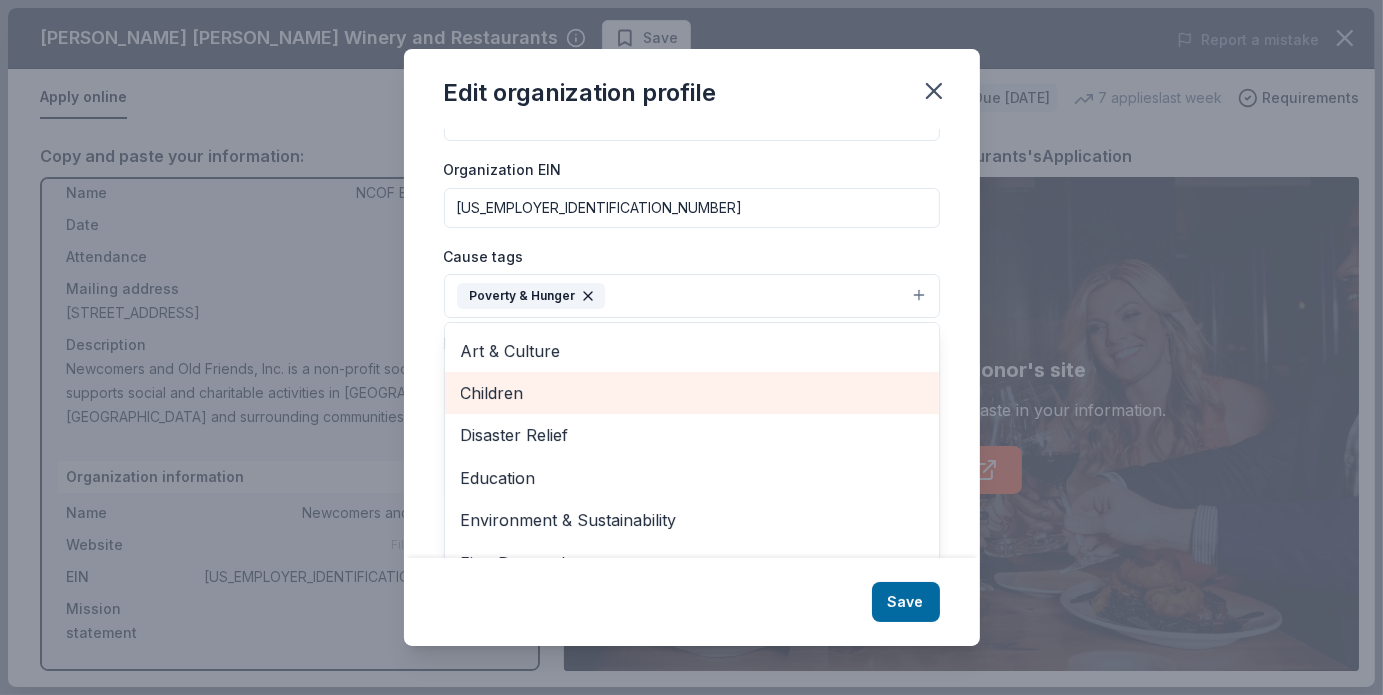 click on "Children" at bounding box center [692, 393] 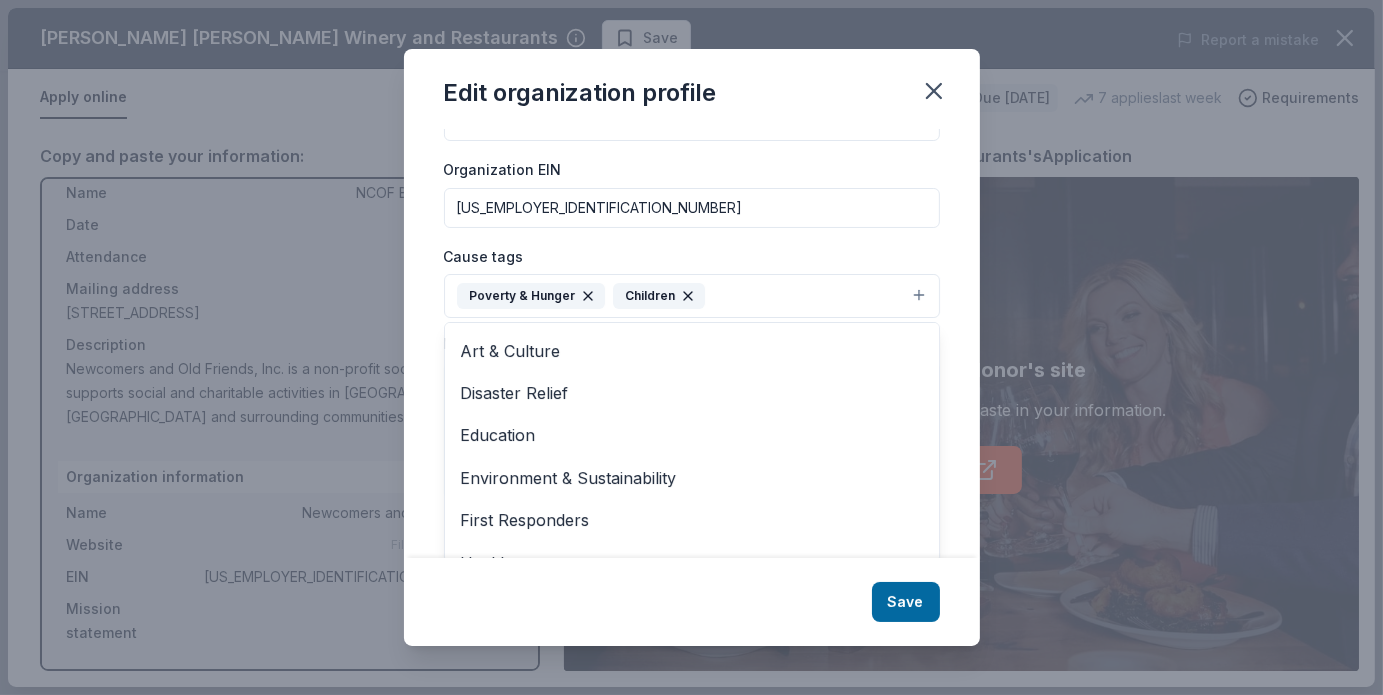 click on "Edit organization profile Changes made here will be reflected on your Account. Organization name Newcomers and Old Friends ZIP code 22407 Website Organization EIN 54-1668702 Cause tags Poverty & Hunger Children Animals Art & Culture Disaster Relief Education Environment & Sustainability First Responders Health Military Social Justice Wellness & Fitness Mission statement The Newcomers and Old Friends Club, INC. is a non-profit, social organization supporting social and charitable activities and community involvement through programs that educate our members on community activities, needs, or services offered.  We welcome anyone who is interested in making new friends and sharing in our various activities.  Save" at bounding box center (692, 347) 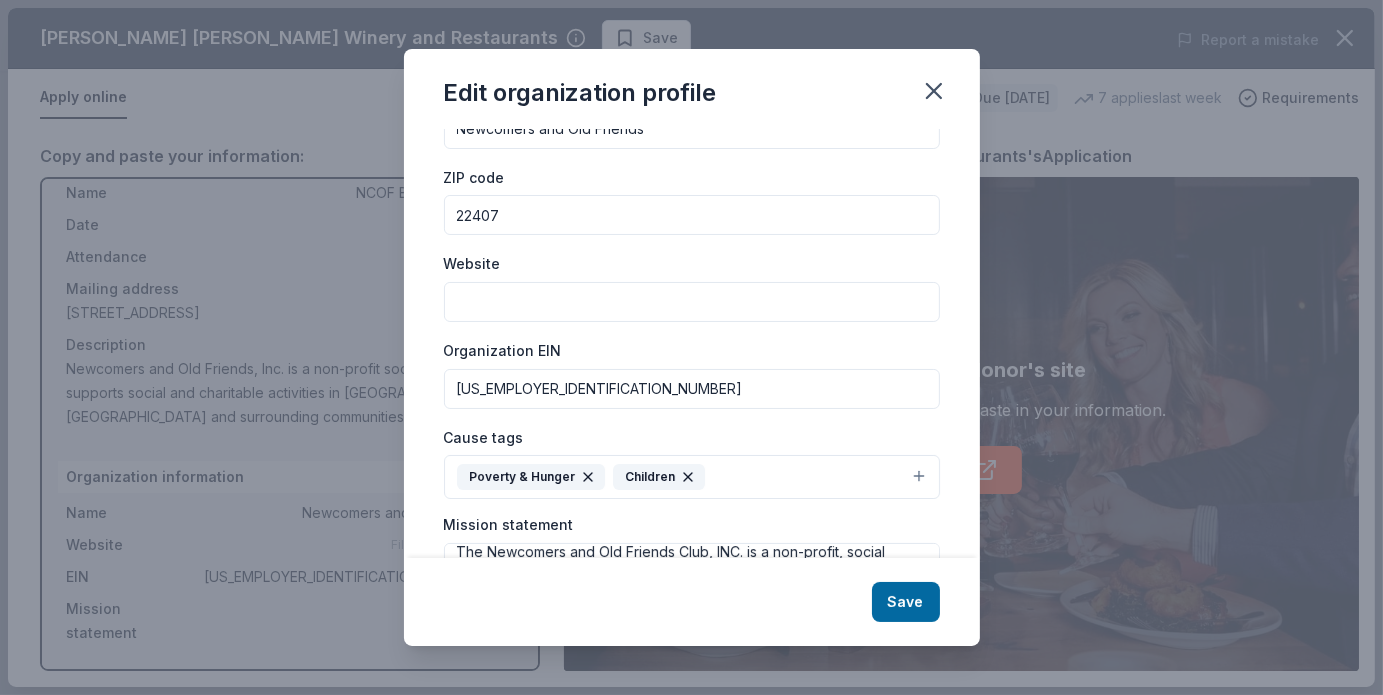 scroll, scrollTop: 94, scrollLeft: 0, axis: vertical 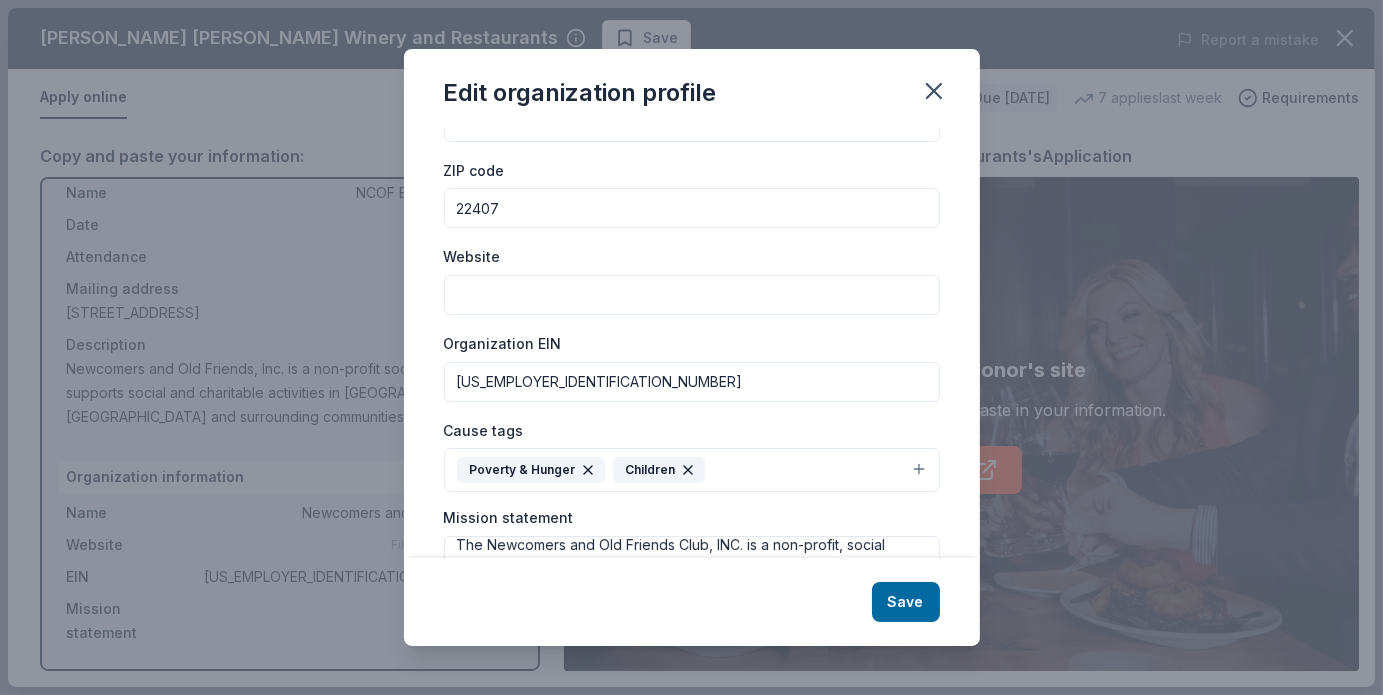 click on "ZIP code 22407" at bounding box center (692, 193) 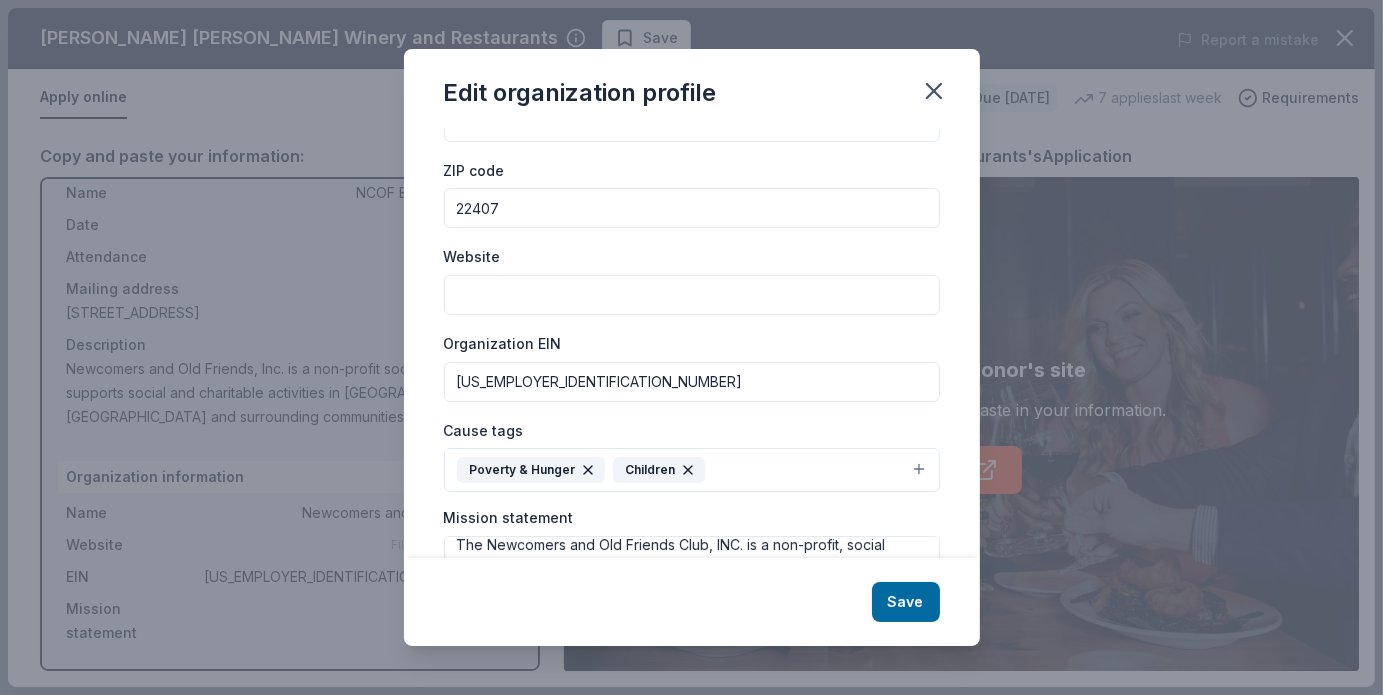 click on "Website" at bounding box center (692, 295) 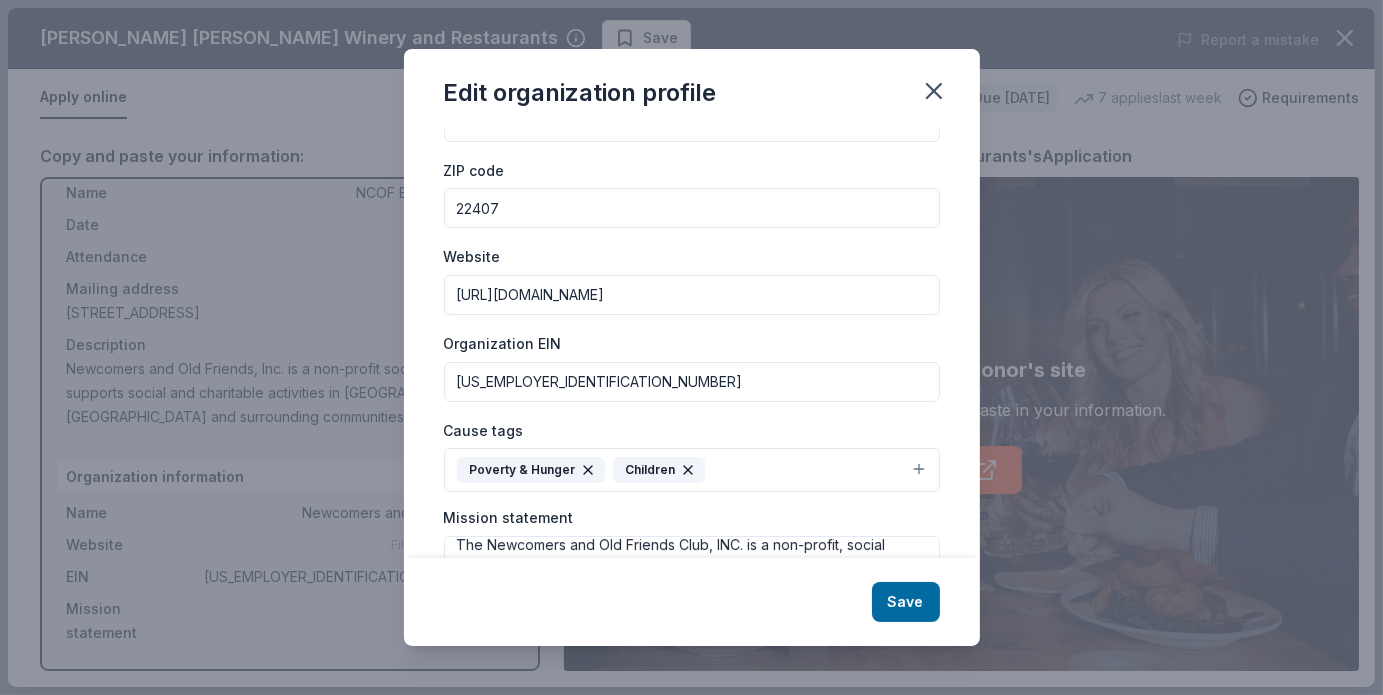 click on "[URL][DOMAIN_NAME]" at bounding box center (692, 295) 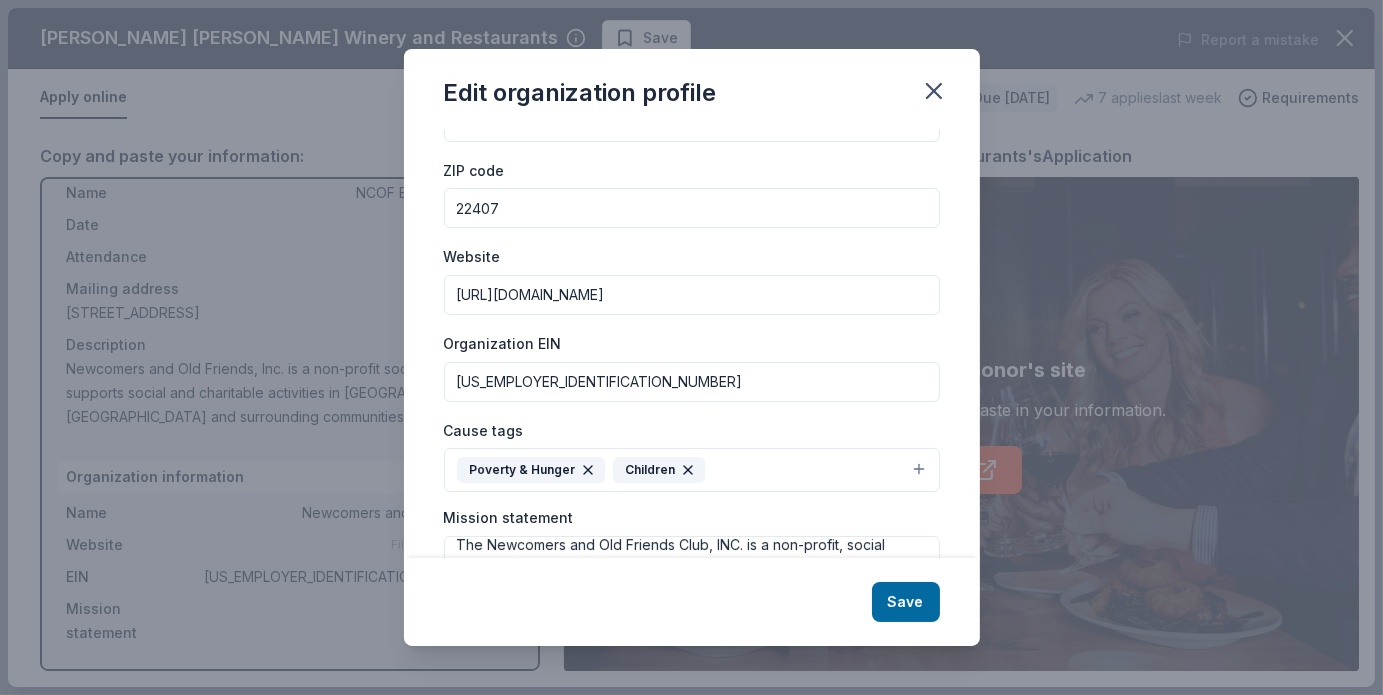 scroll, scrollTop: 0, scrollLeft: 0, axis: both 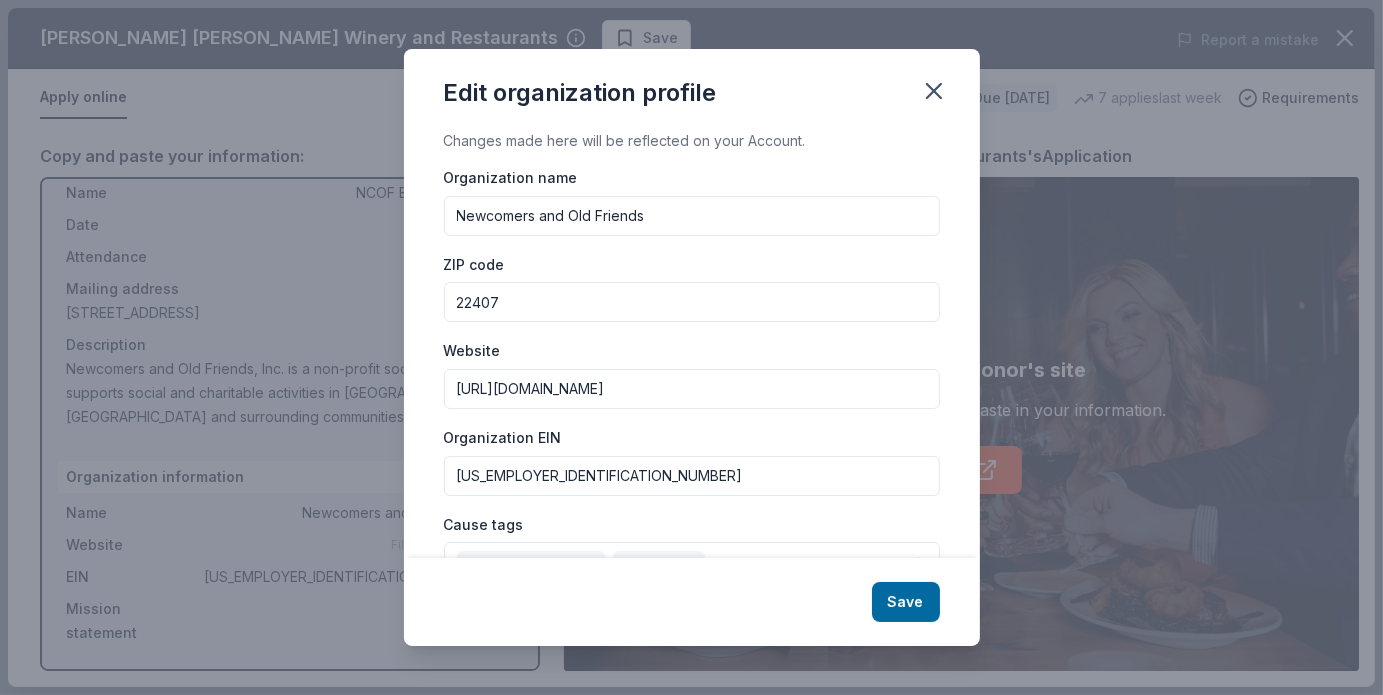 type on "[URL][DOMAIN_NAME]" 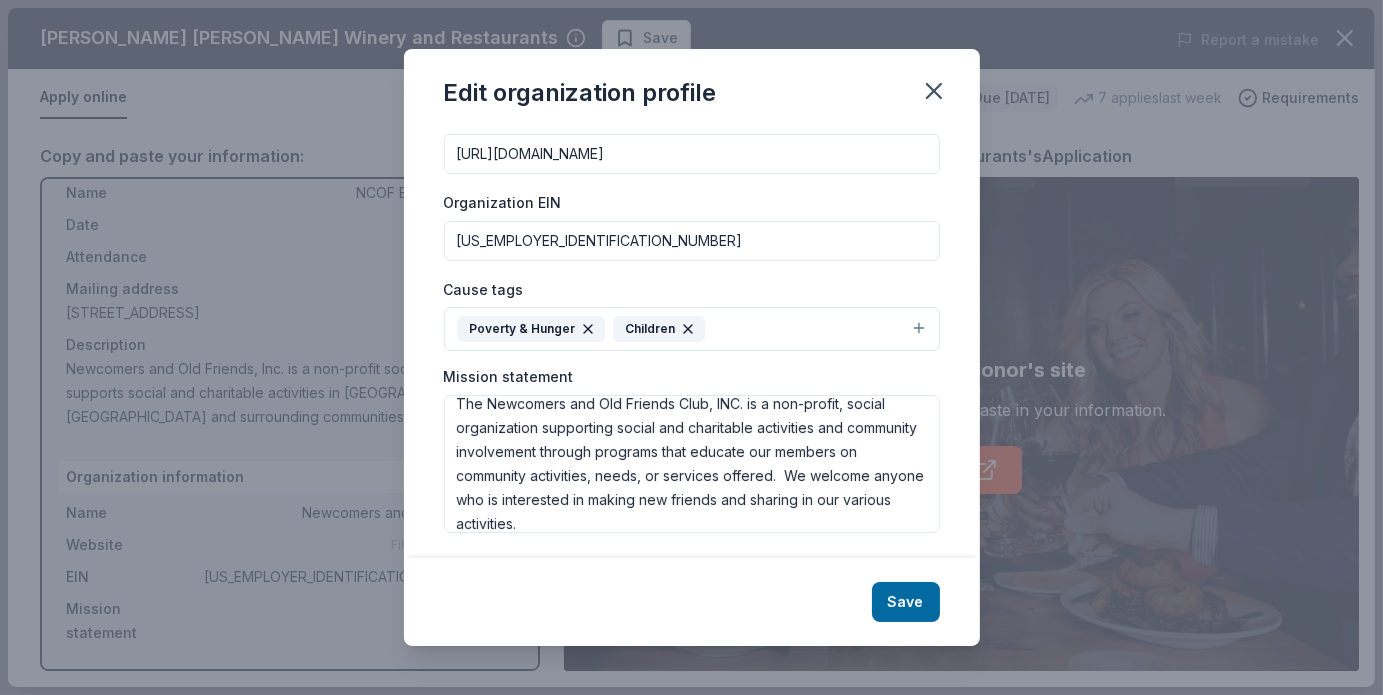scroll, scrollTop: 239, scrollLeft: 0, axis: vertical 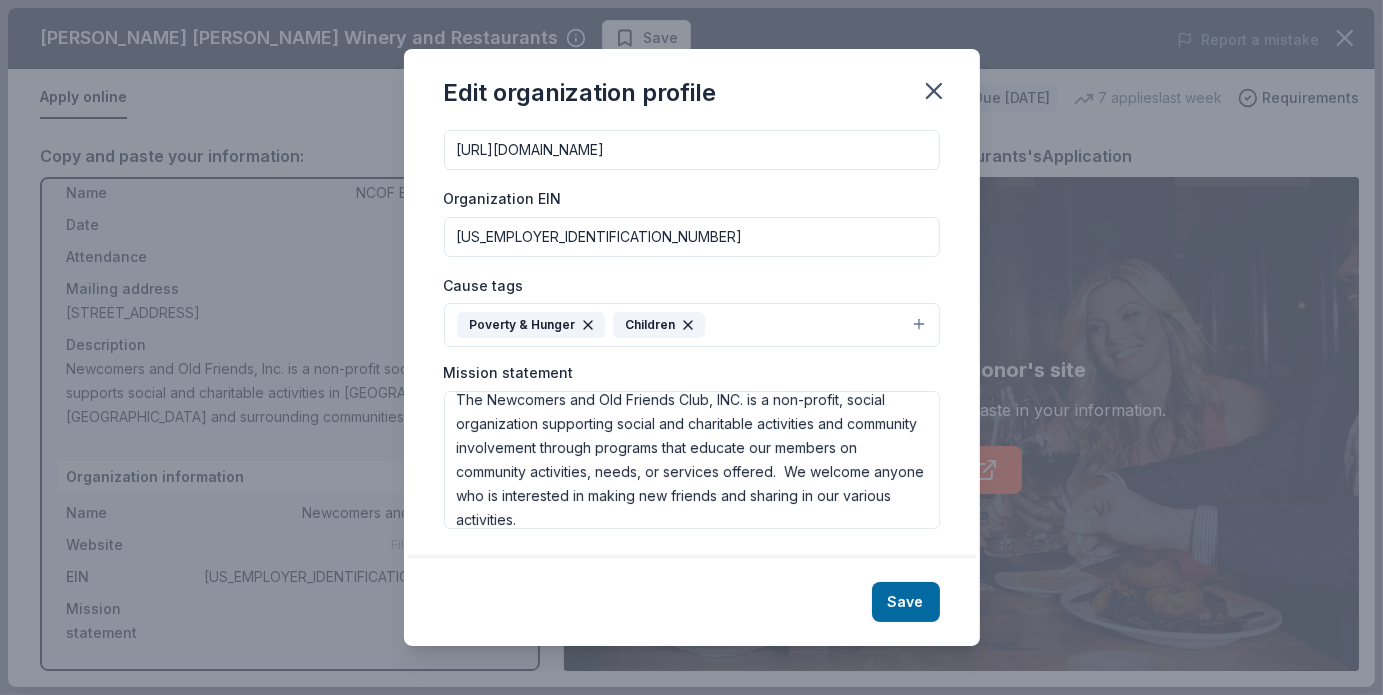 type on "Newcomers and Old Friends Club, Inc." 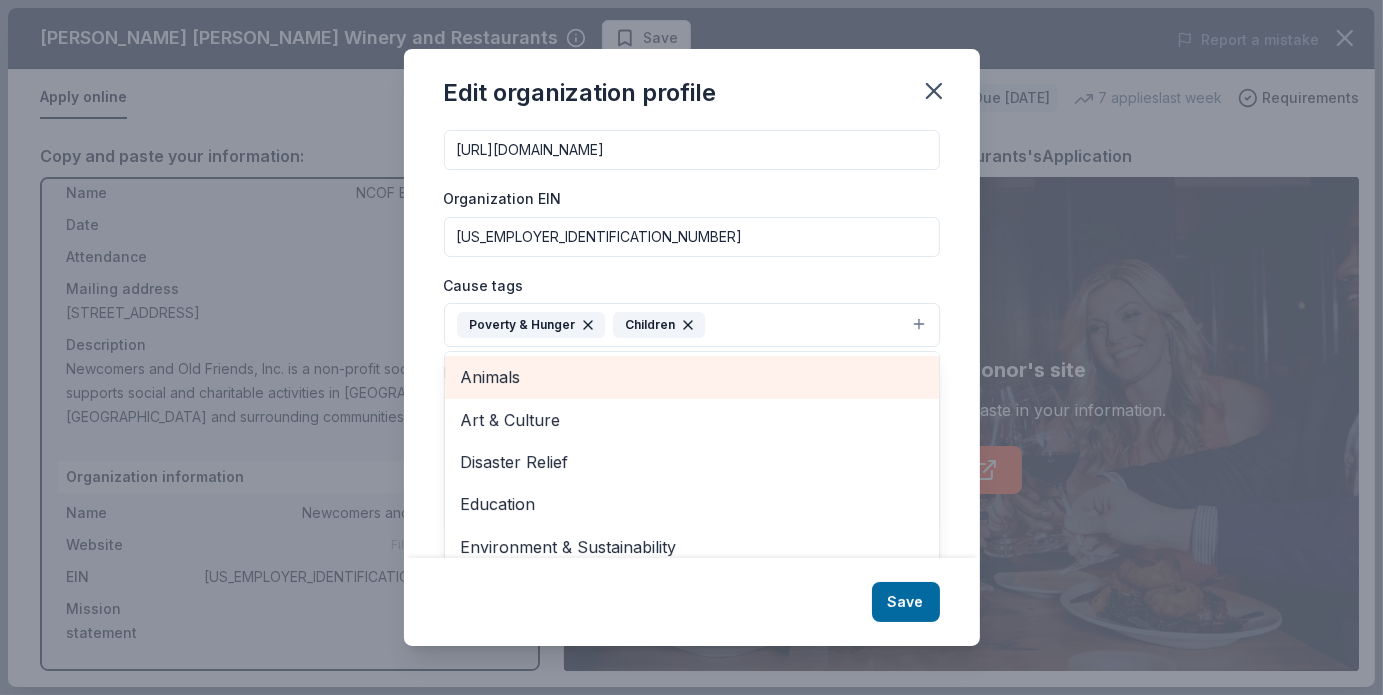 click on "Animals" at bounding box center [692, 377] 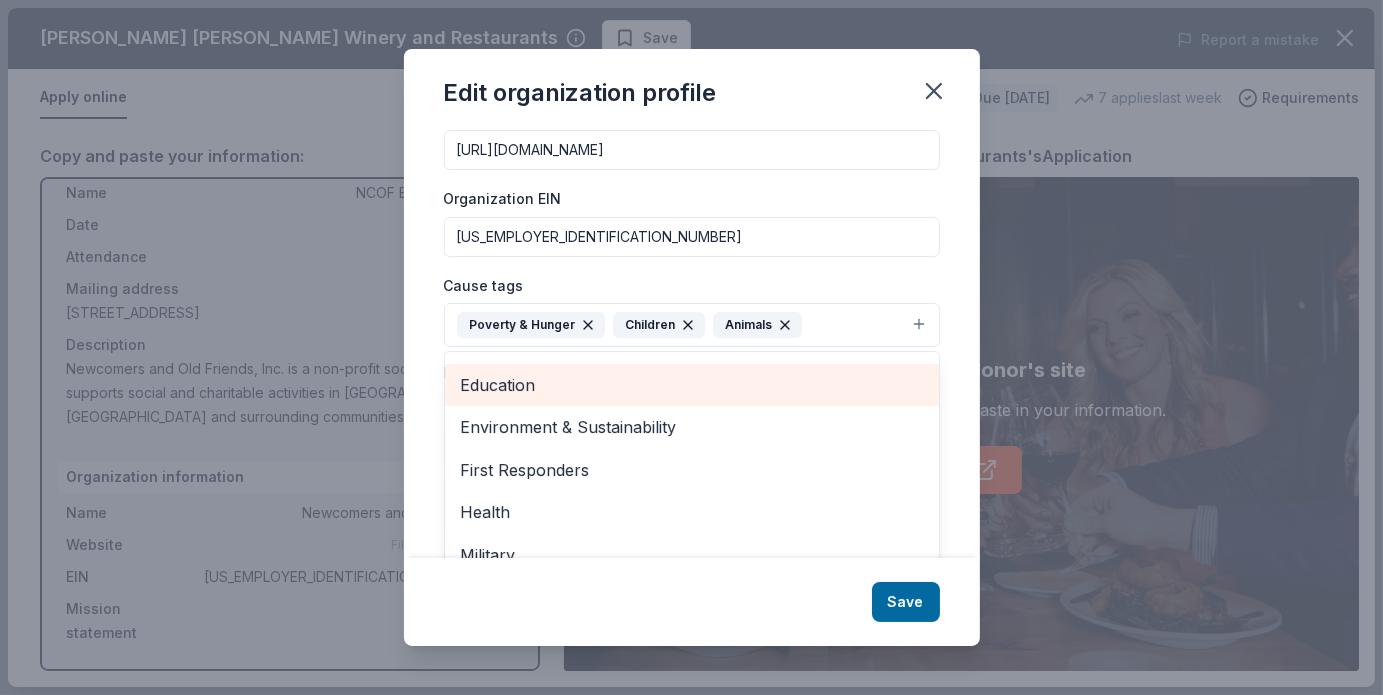 scroll, scrollTop: 78, scrollLeft: 0, axis: vertical 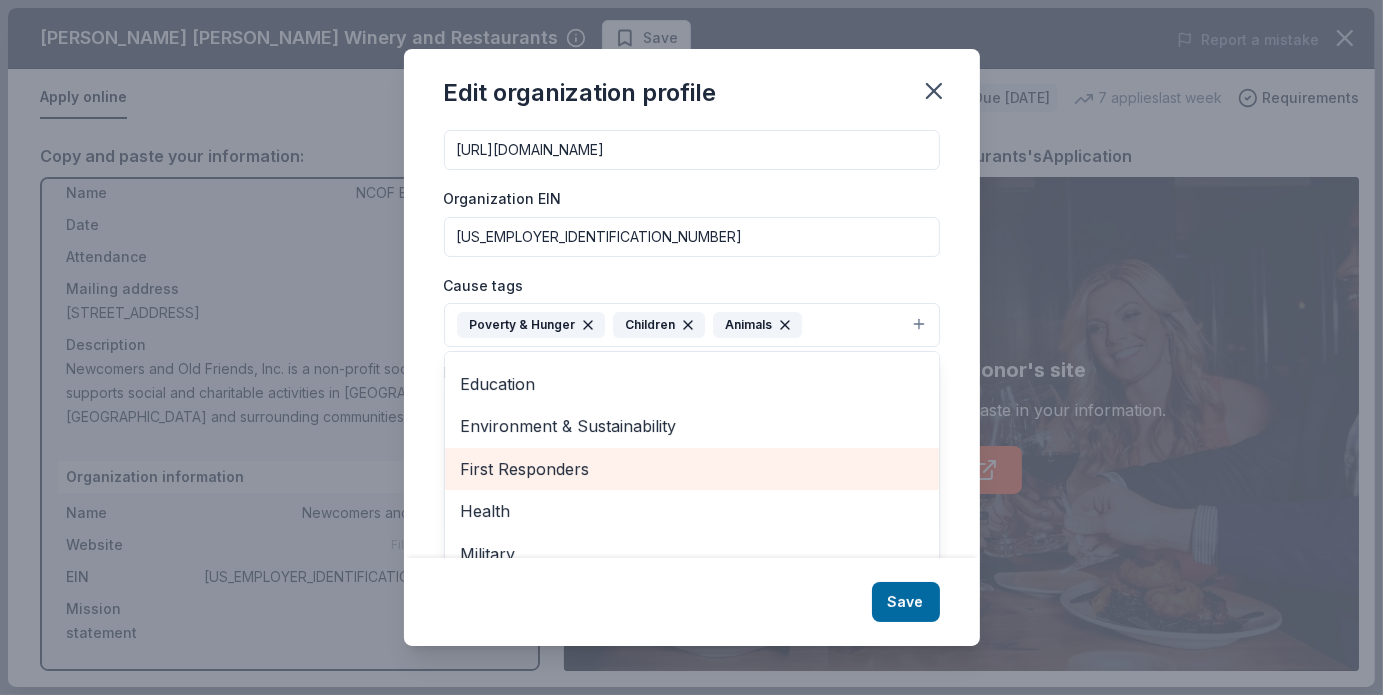 click on "First Responders" at bounding box center [692, 469] 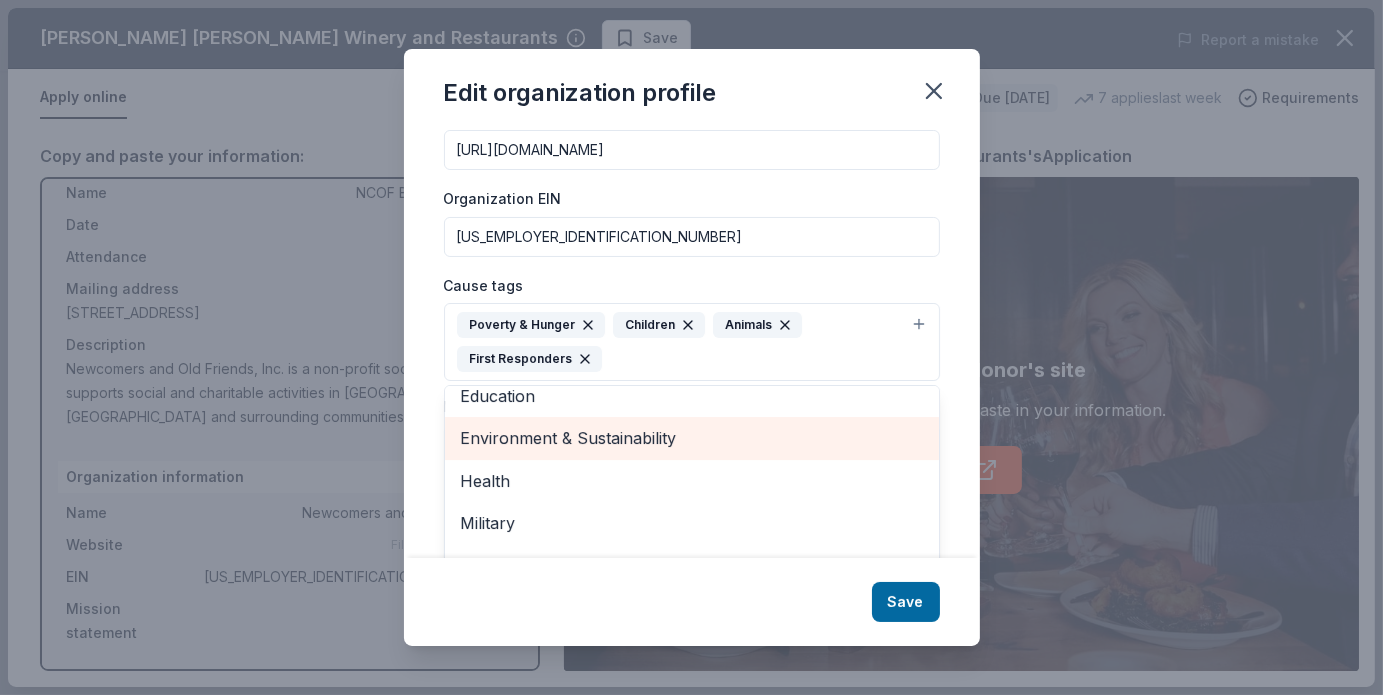 scroll, scrollTop: 108, scrollLeft: 0, axis: vertical 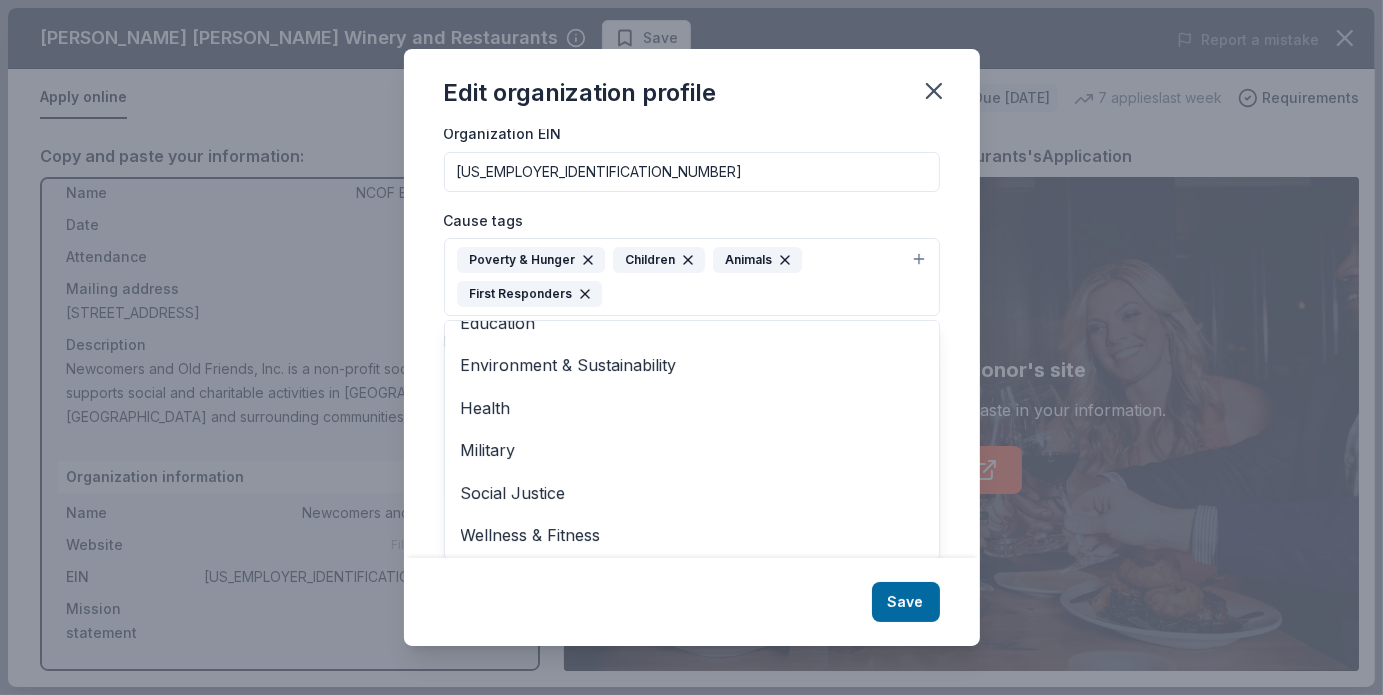 click on "Edit organization profile Changes made here will be reflected on your Account. Organization name Newcomers and Old Friends Club, Inc. ZIP code 22407 Website https://newcomersandoldfriends.com/ Organization EIN 54-1668702 Cause tags Poverty & Hunger Children Animals First Responders Art & Culture Disaster Relief Education Environment & Sustainability Health Military Social Justice Wellness & Fitness Mission statement The Newcomers and Old Friends Club, INC. is a non-profit, social organization supporting social and charitable activities and community involvement through programs that educate our members on community activities, needs, or services offered.  We welcome anyone who is interested in making new friends and sharing in our various activities.  Save" at bounding box center (692, 347) 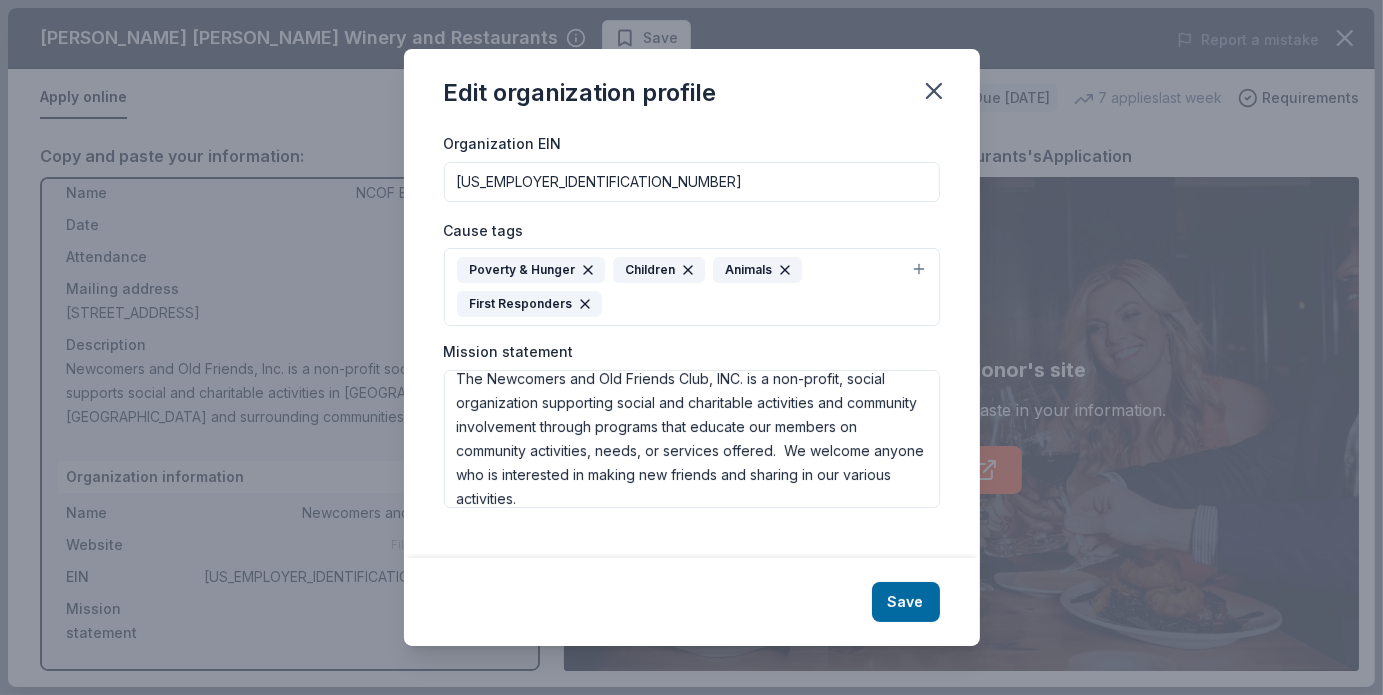 scroll, scrollTop: 273, scrollLeft: 0, axis: vertical 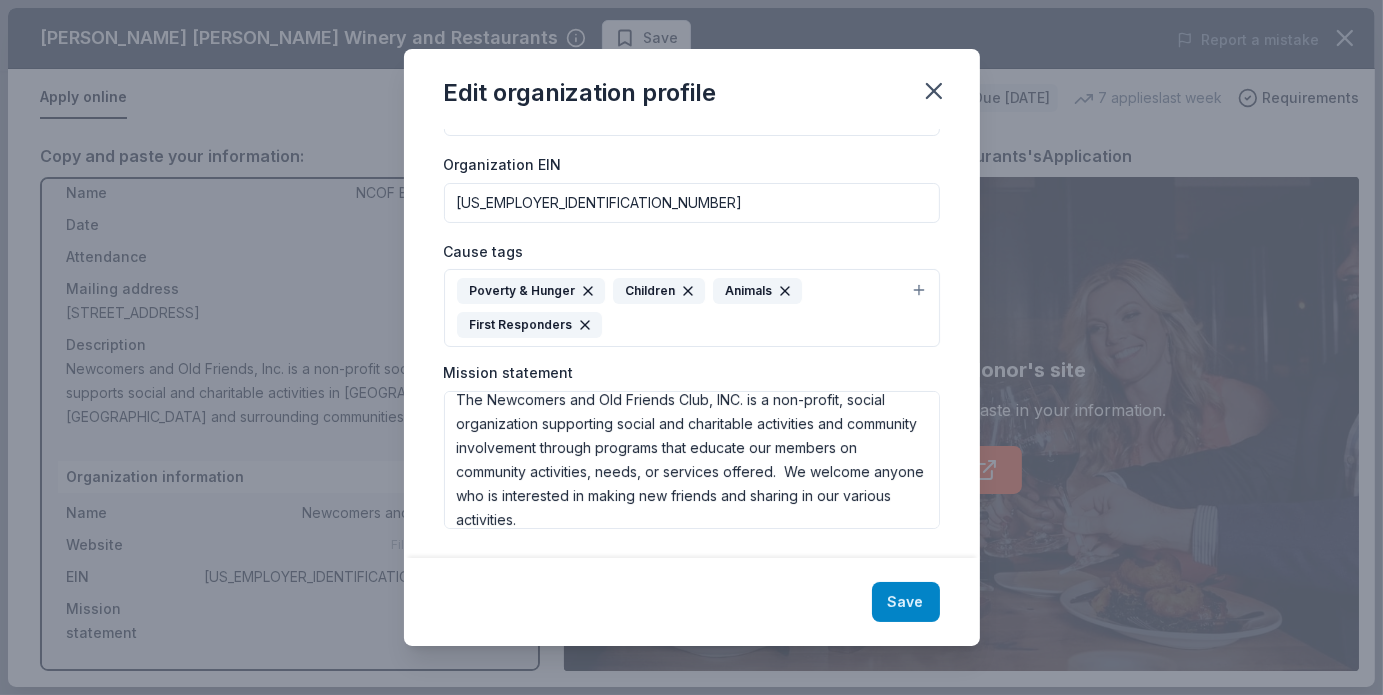 click on "Save" at bounding box center (906, 602) 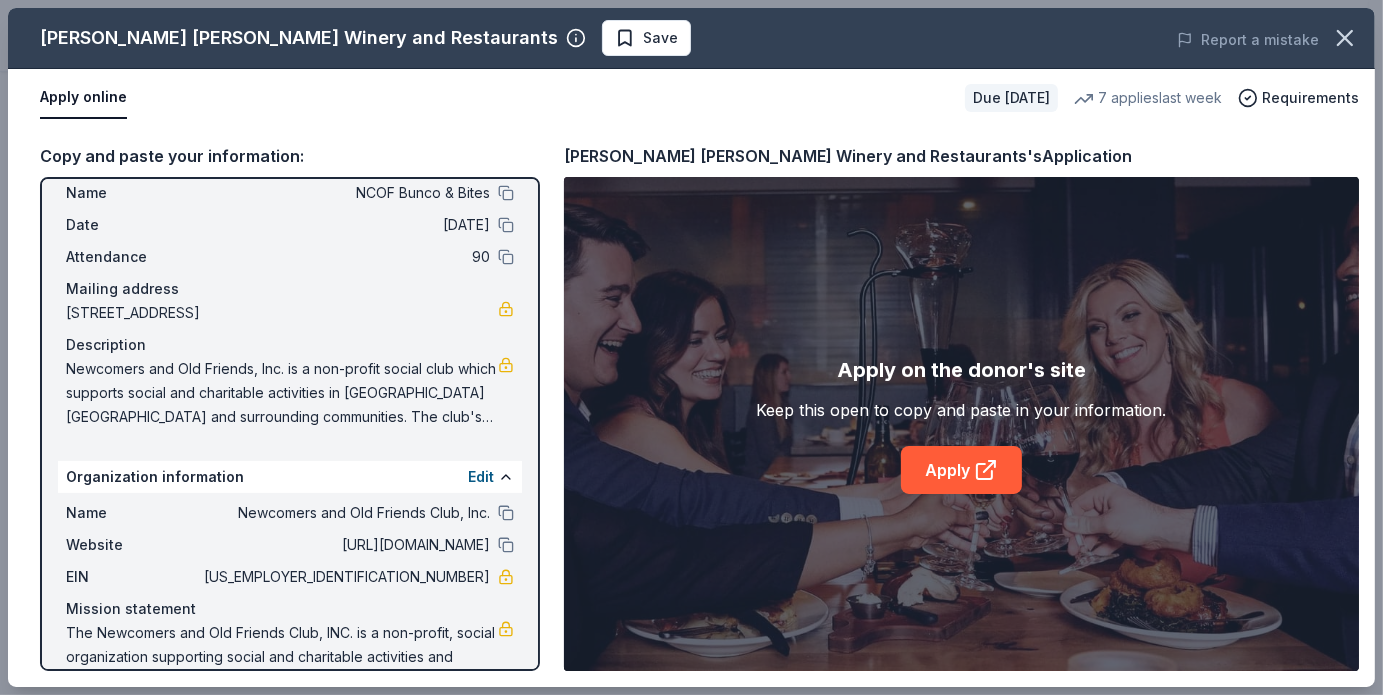 scroll, scrollTop: 102, scrollLeft: 0, axis: vertical 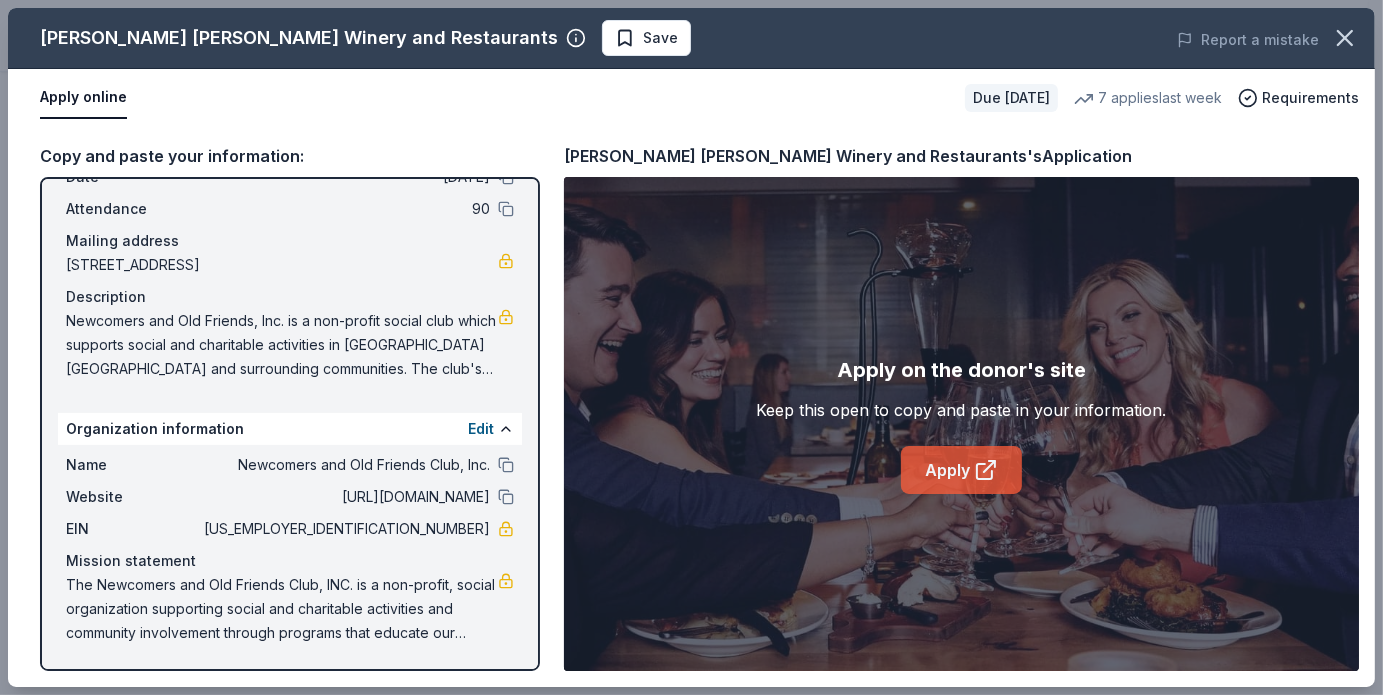 click on "Apply" at bounding box center (961, 470) 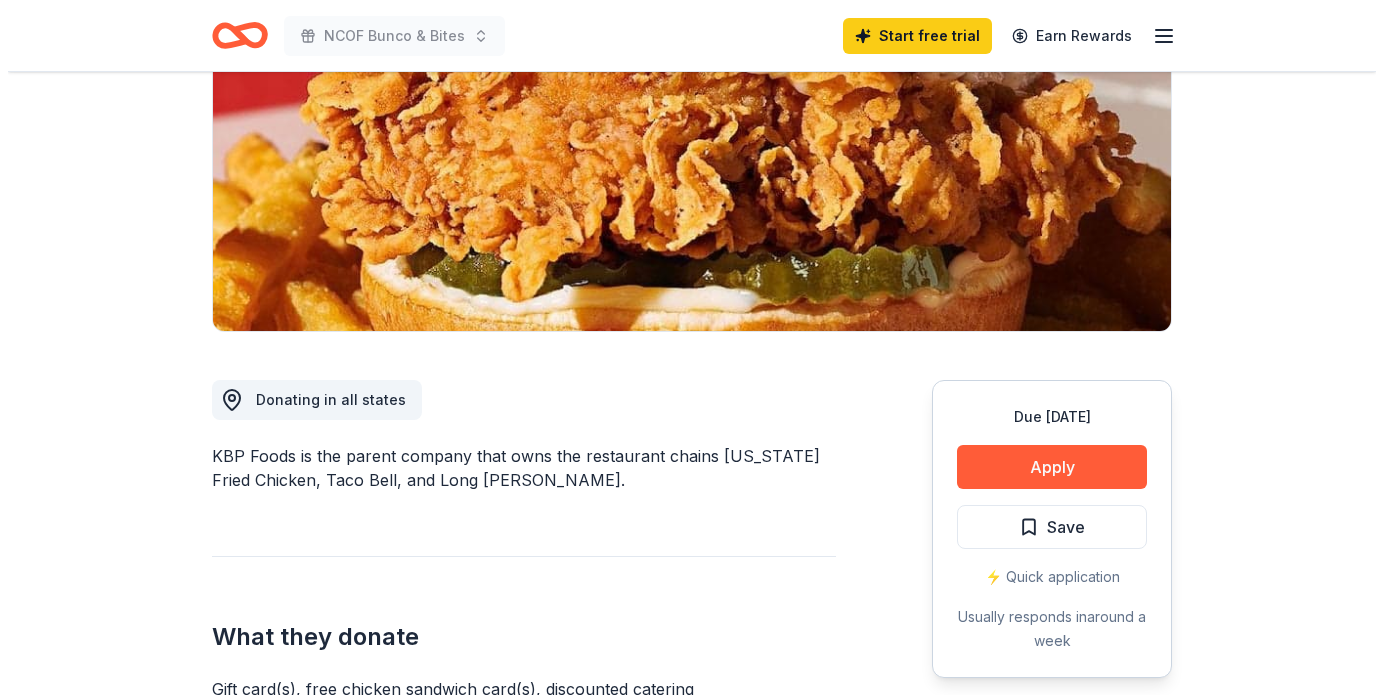 scroll, scrollTop: 267, scrollLeft: 0, axis: vertical 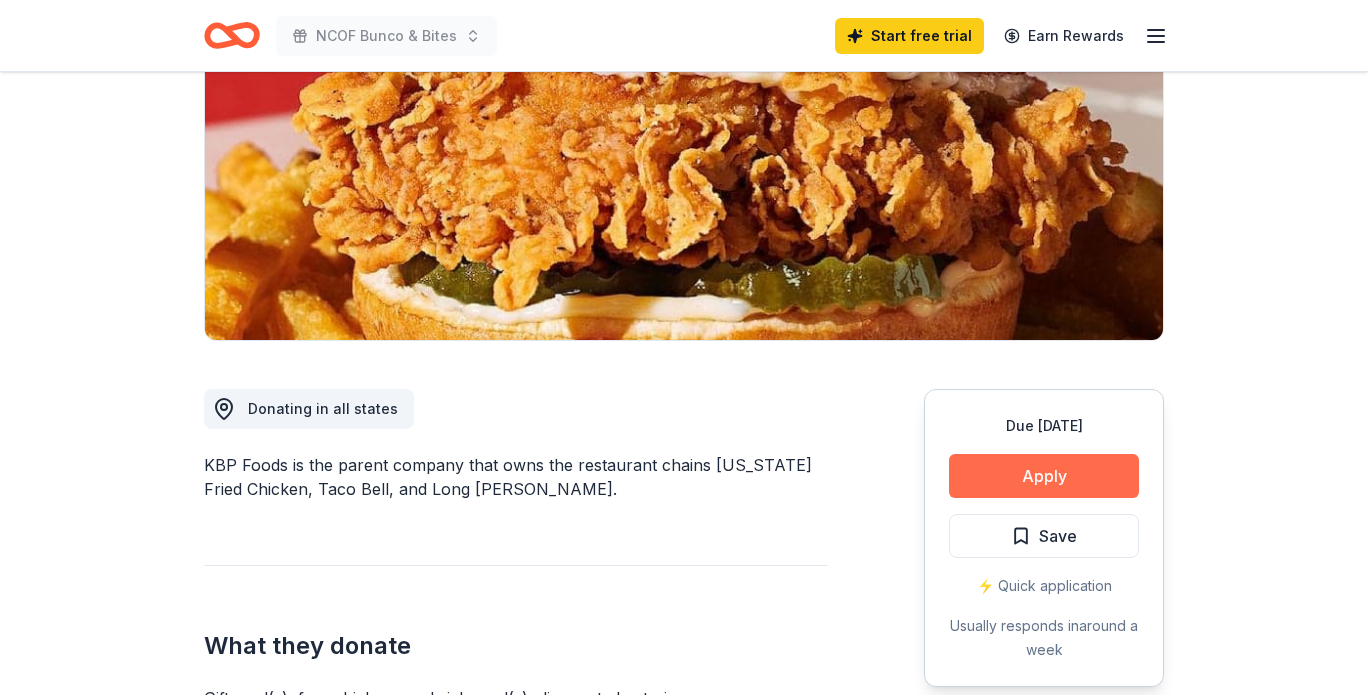 click on "Apply" at bounding box center [1044, 476] 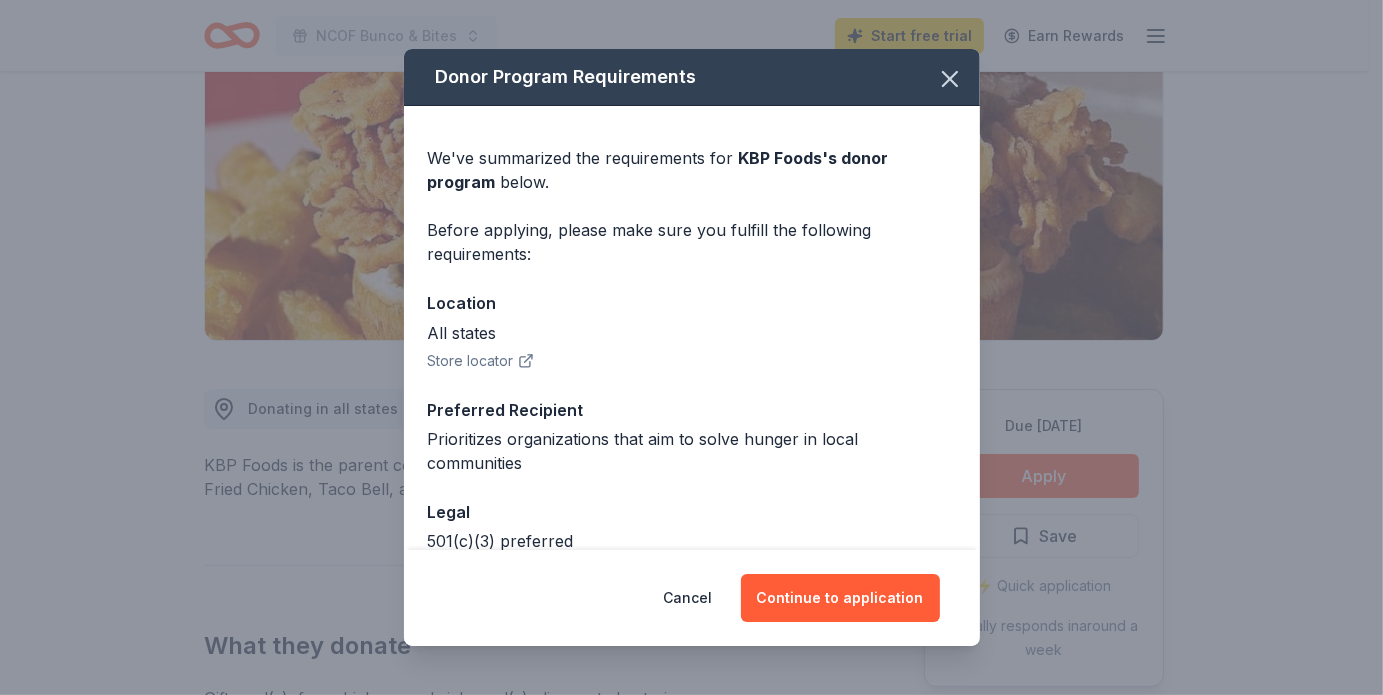 scroll, scrollTop: 109, scrollLeft: 0, axis: vertical 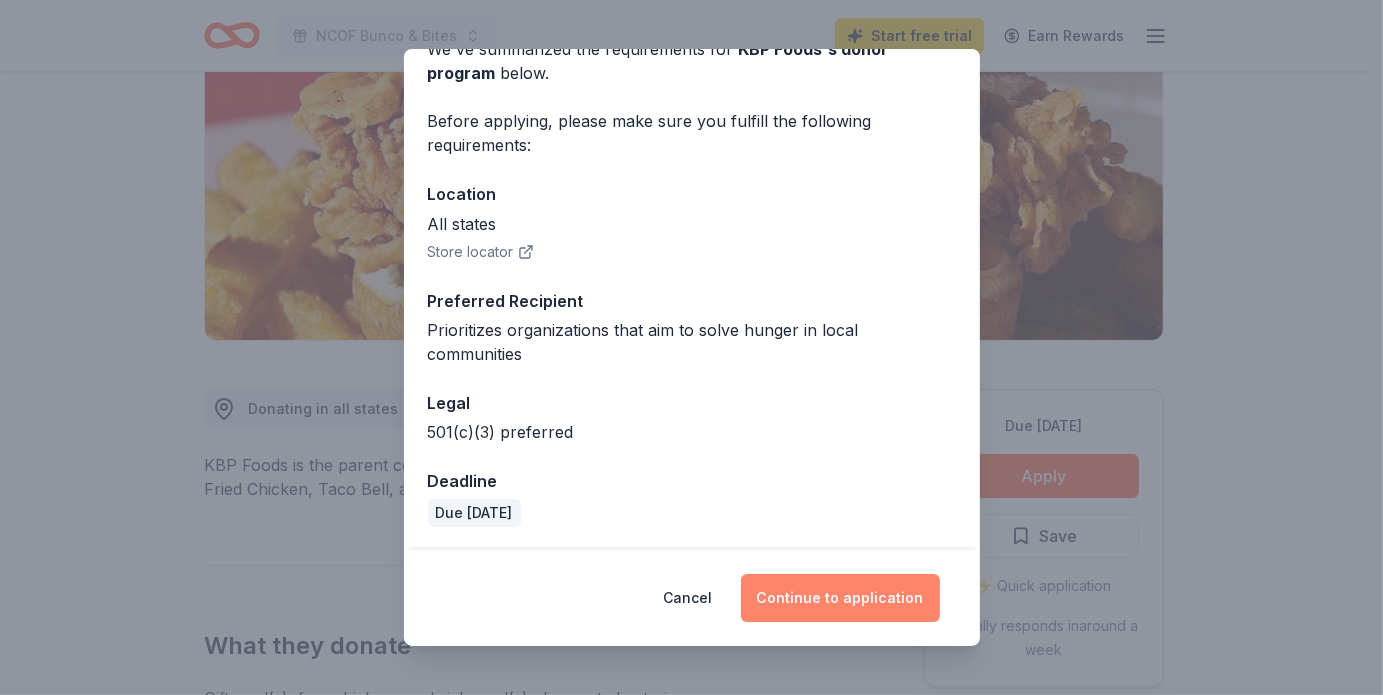 click on "Continue to application" at bounding box center (840, 598) 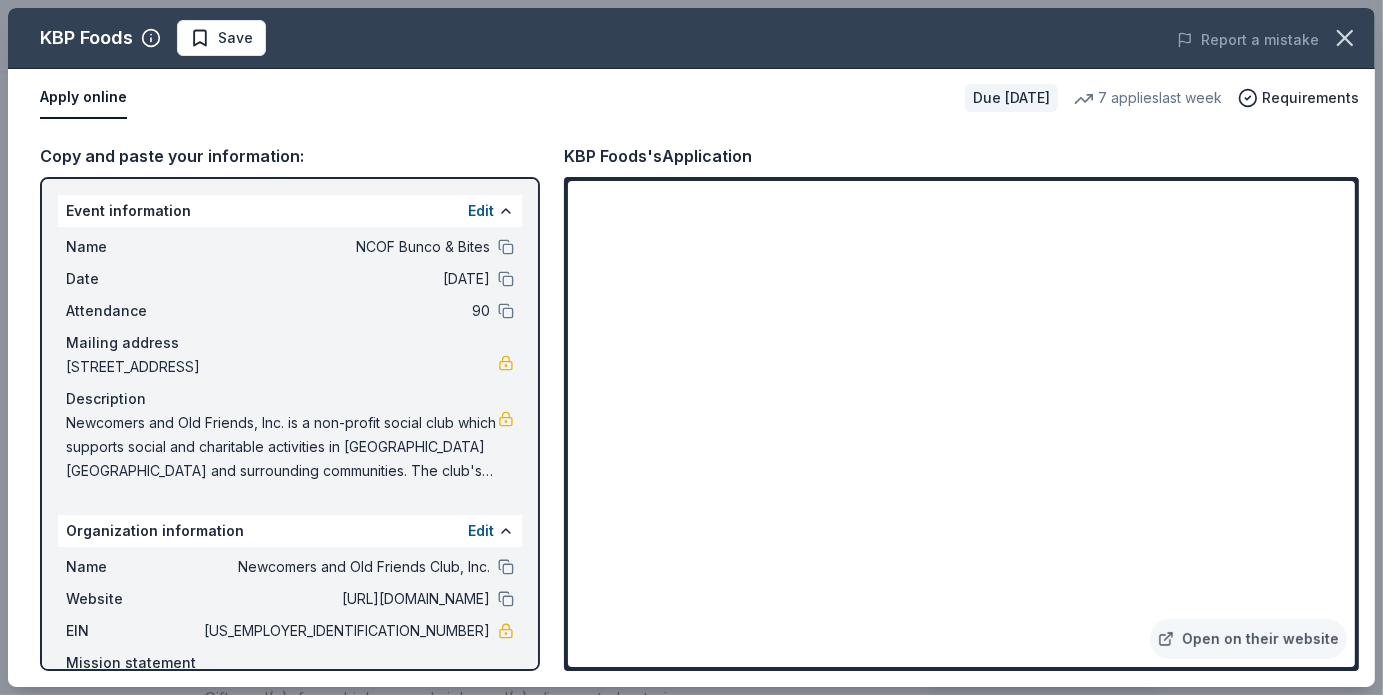 scroll, scrollTop: 102, scrollLeft: 0, axis: vertical 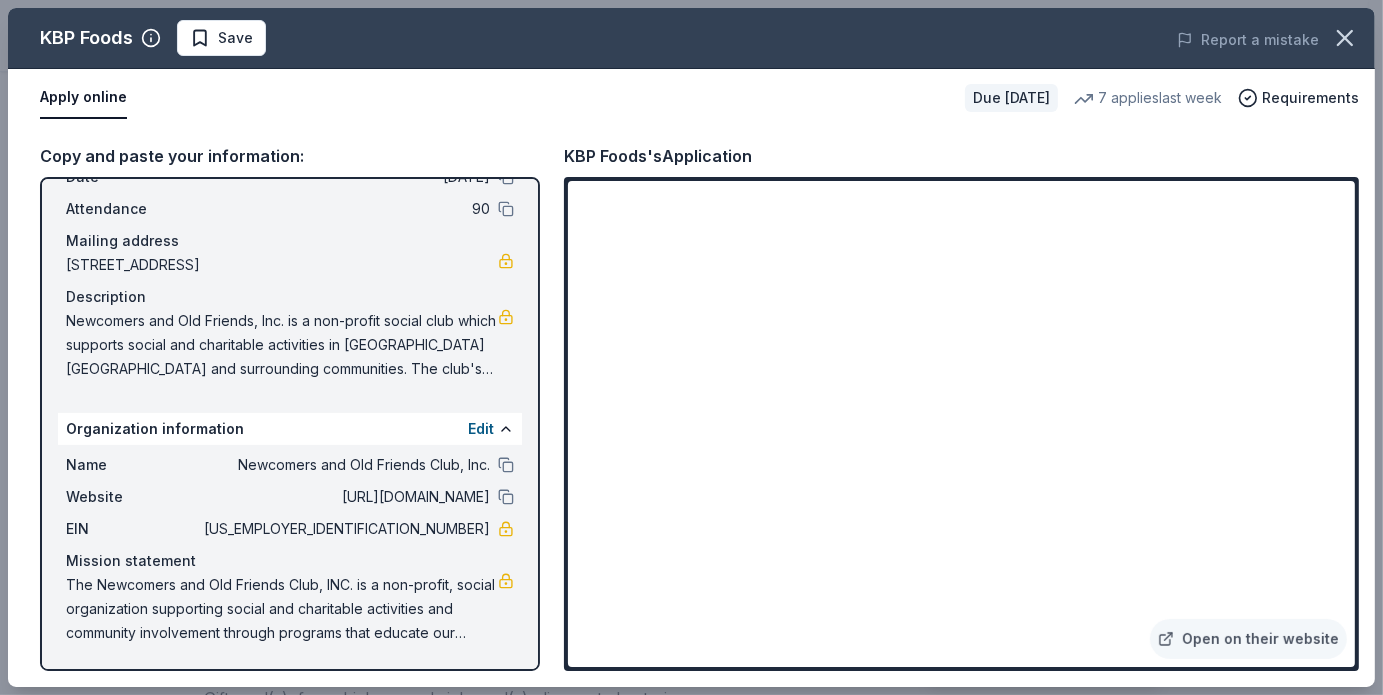 drag, startPoint x: 69, startPoint y: 319, endPoint x: 139, endPoint y: 320, distance: 70.00714 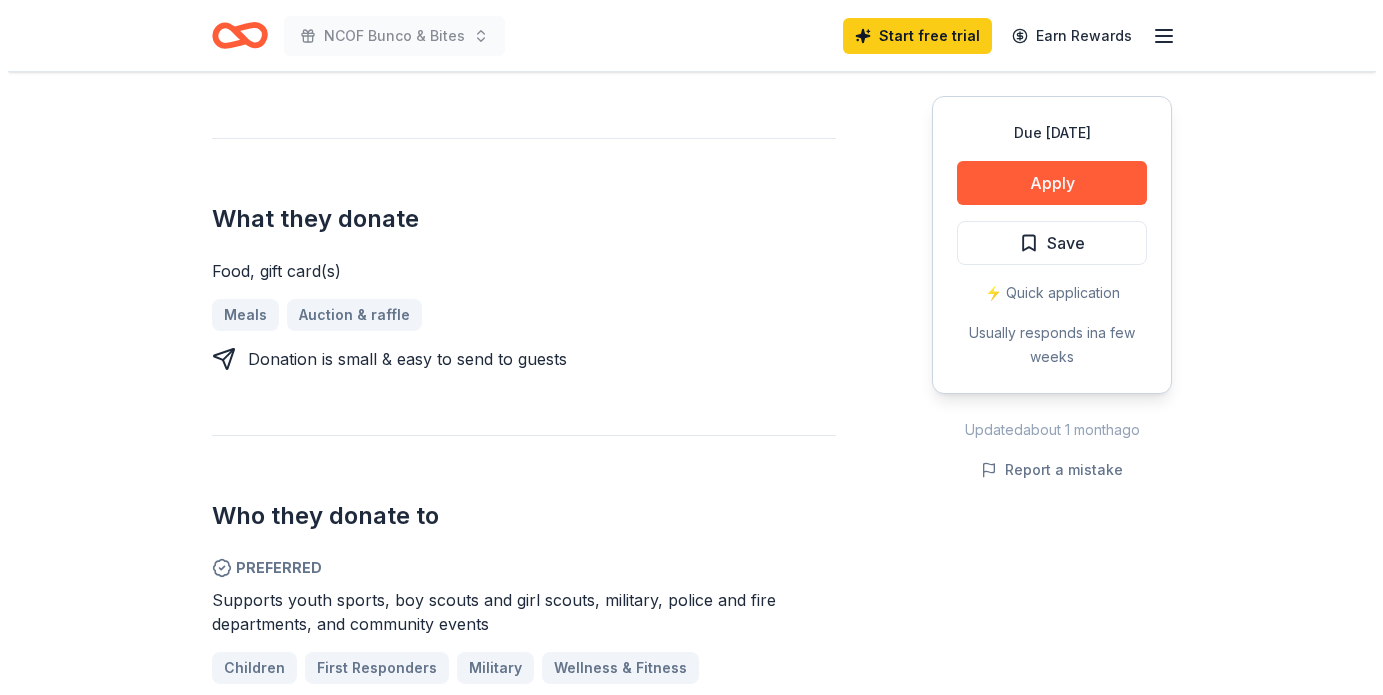 scroll, scrollTop: 765, scrollLeft: 0, axis: vertical 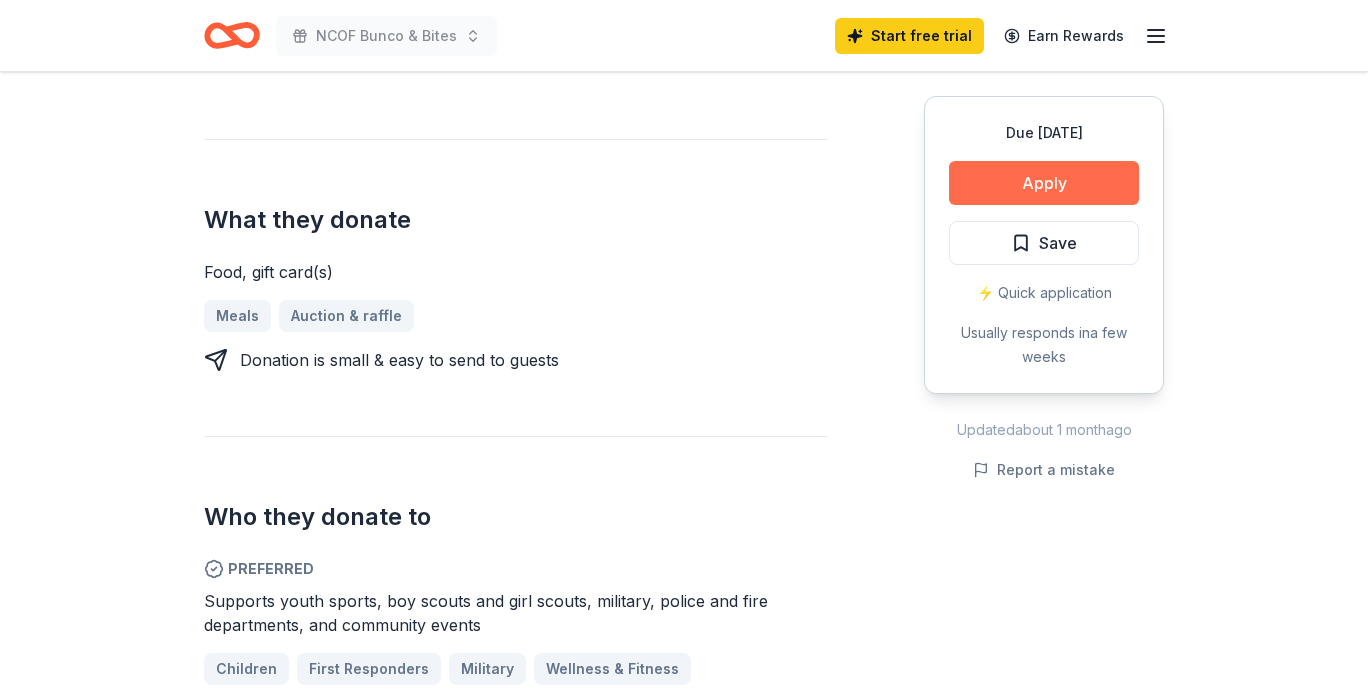 click on "Apply" at bounding box center (1044, 183) 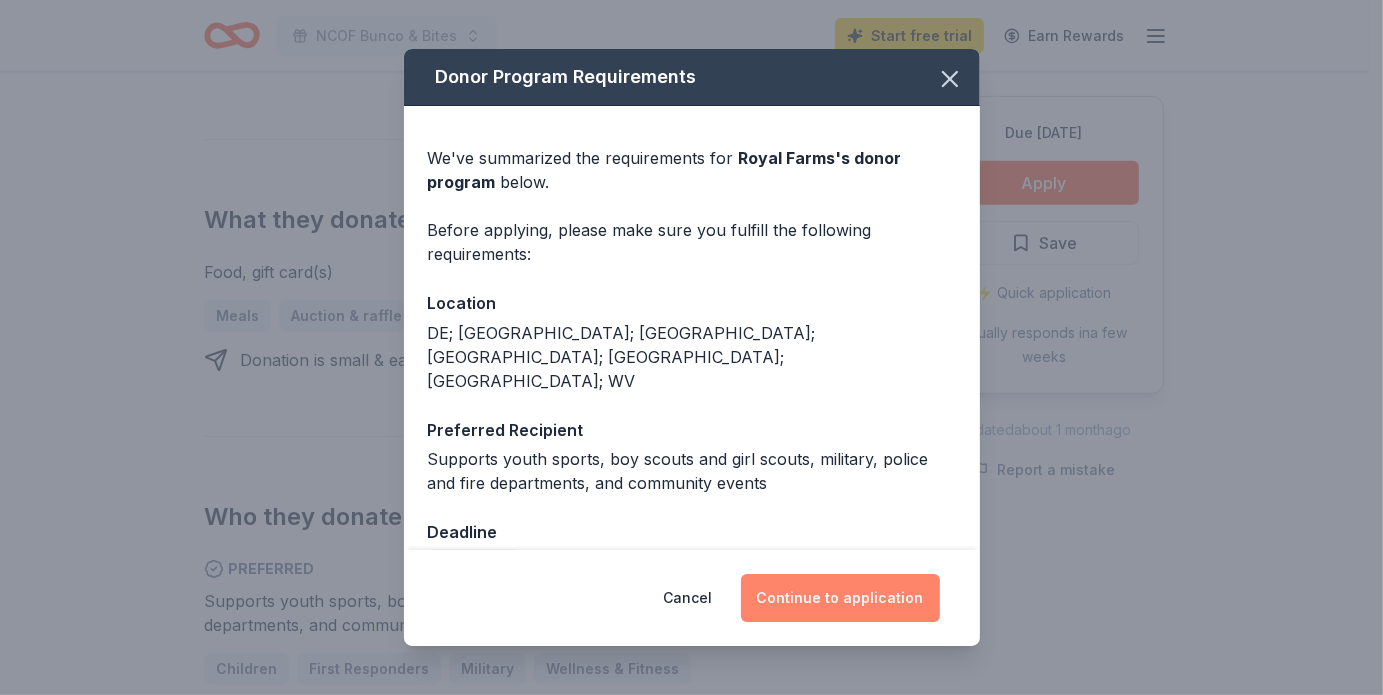 click on "Continue to application" at bounding box center (840, 598) 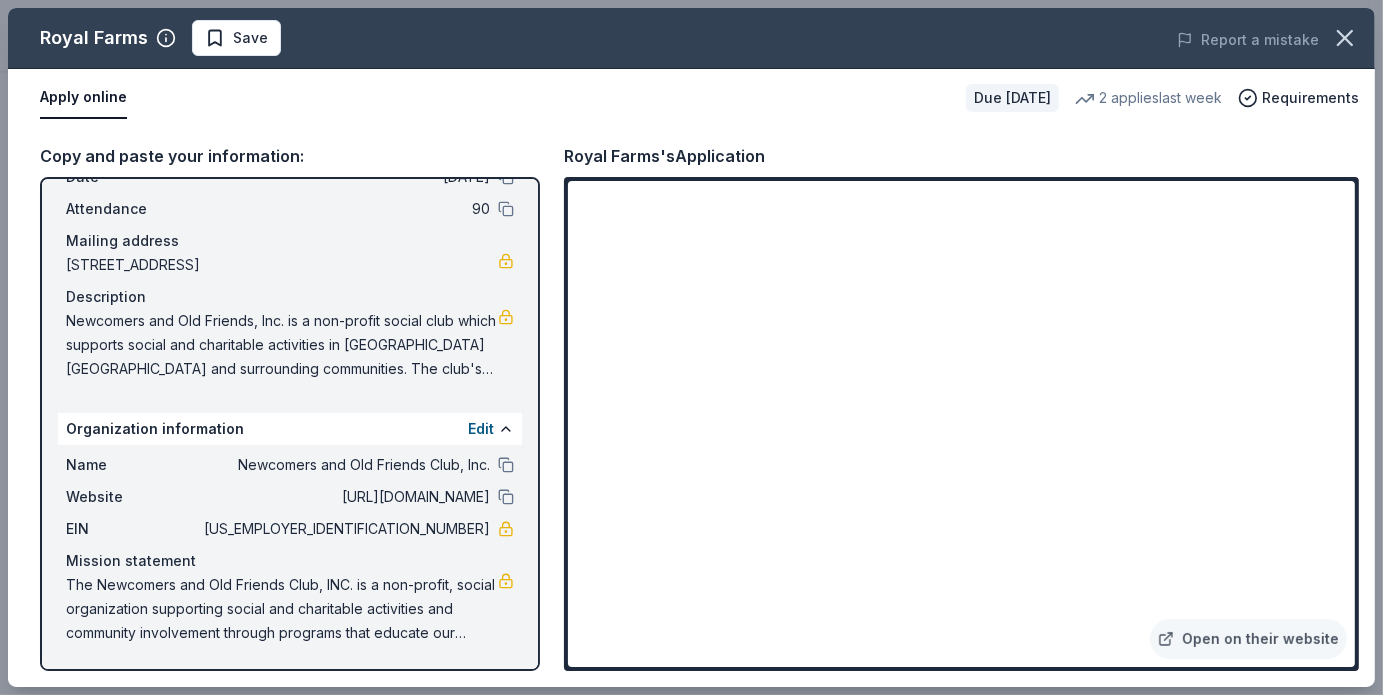 scroll, scrollTop: 0, scrollLeft: 0, axis: both 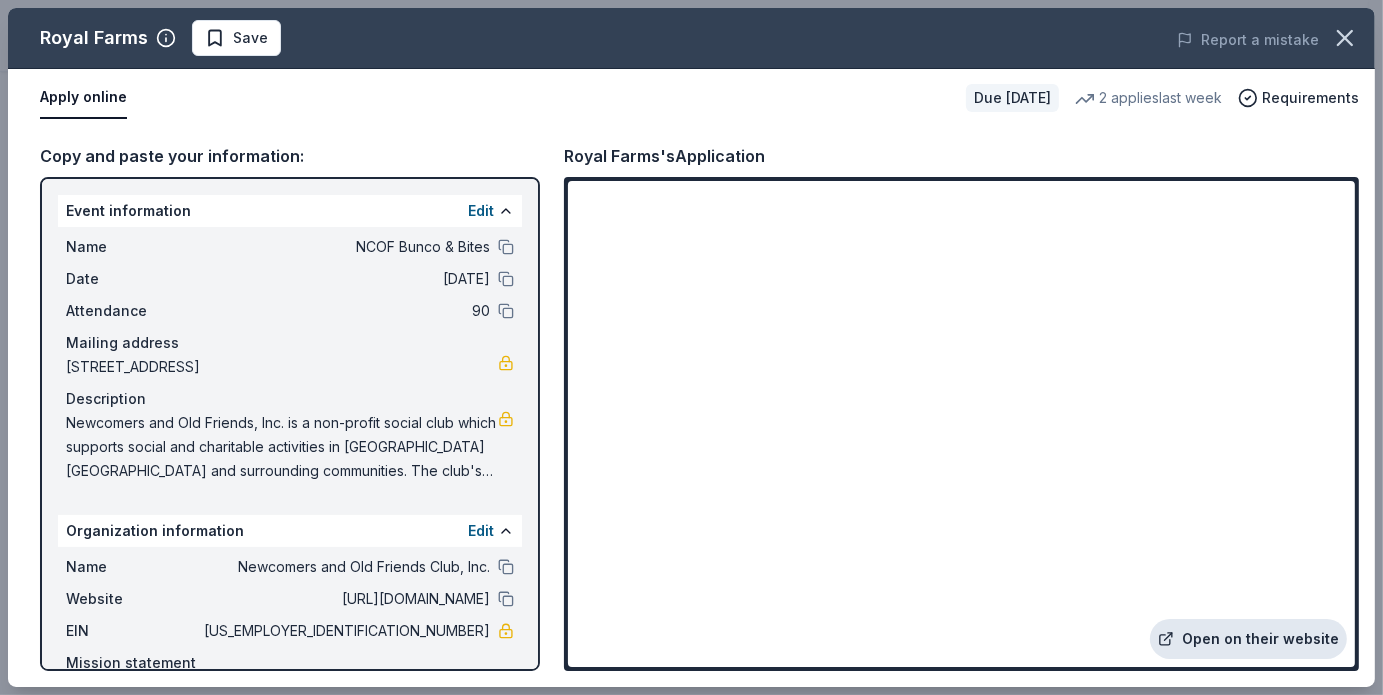 click on "Open on their website" at bounding box center (1248, 639) 